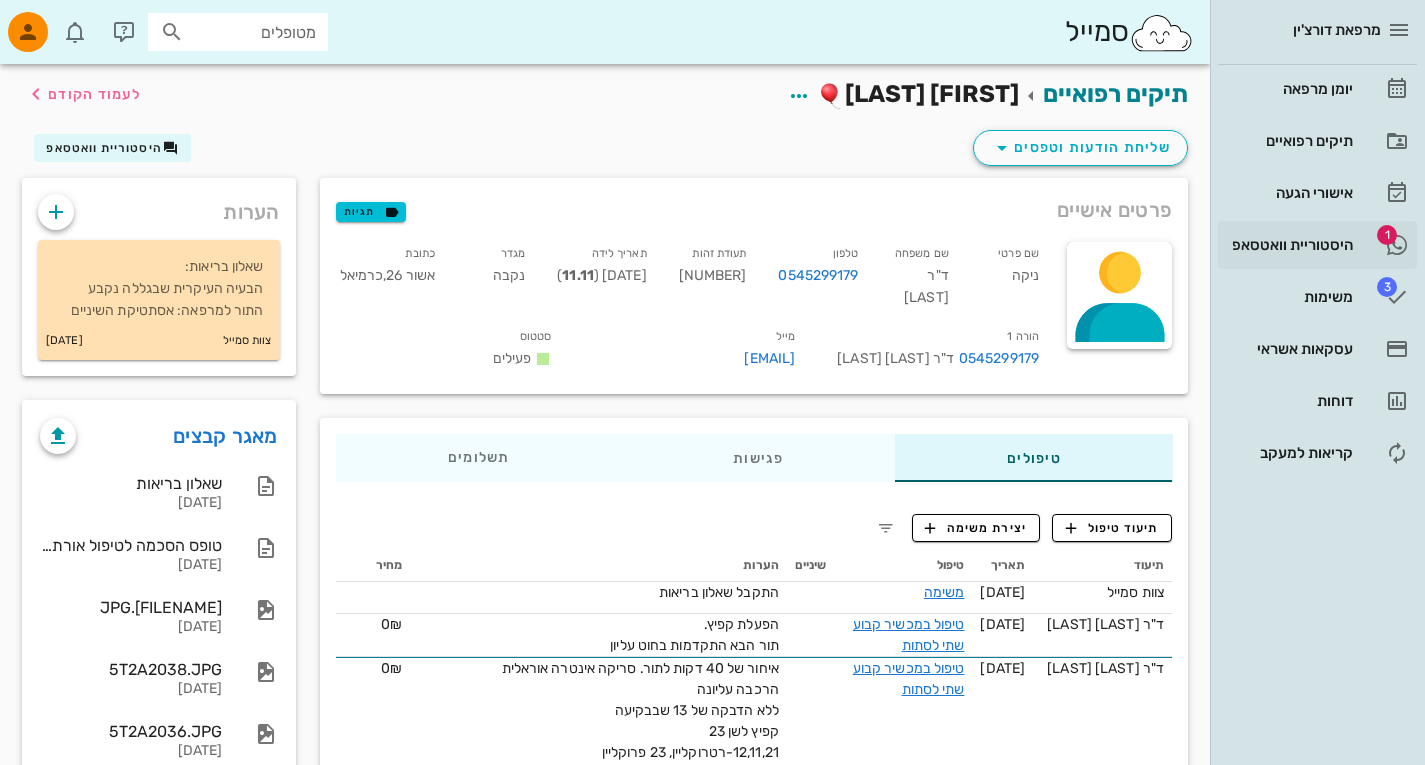 scroll, scrollTop: 111, scrollLeft: 0, axis: vertical 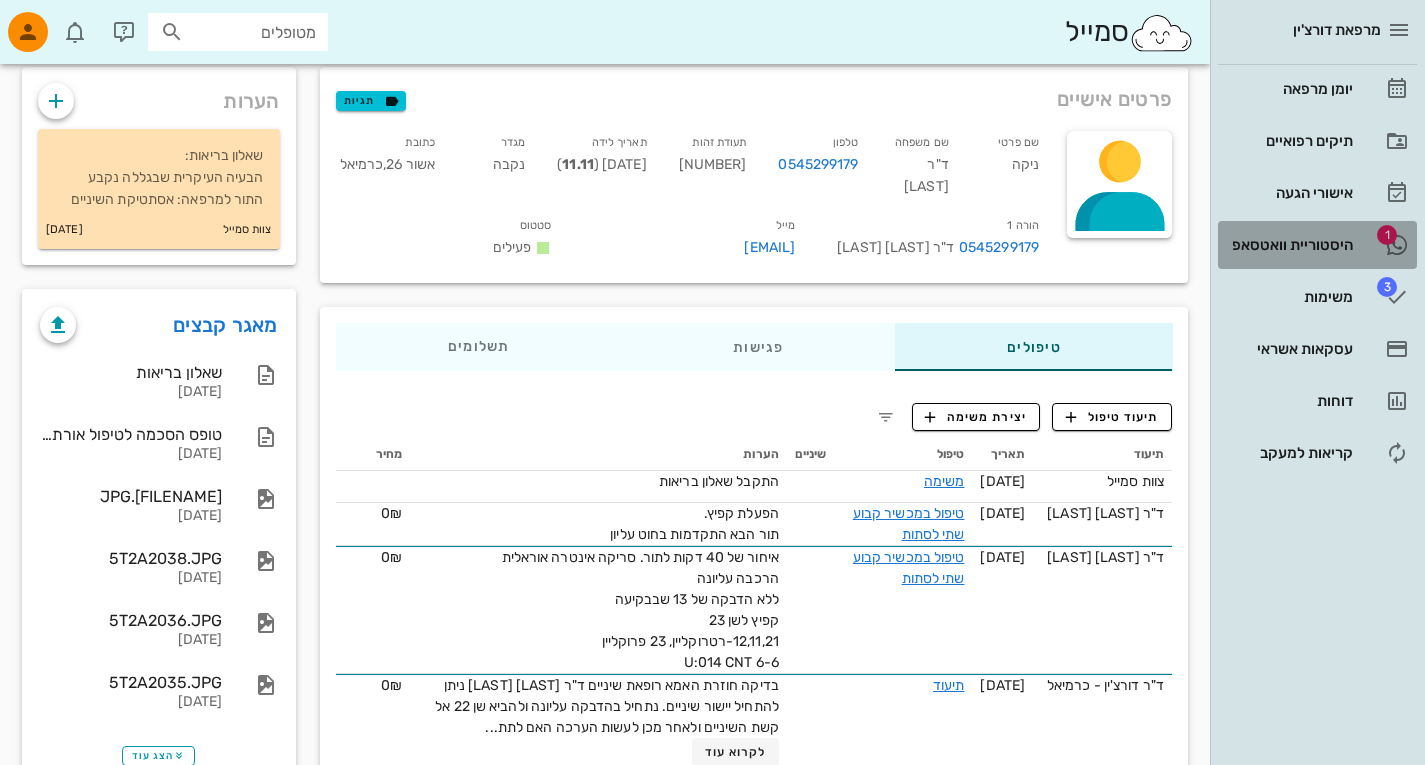 click on "היסטוריית וואטסאפ" at bounding box center (1289, 245) 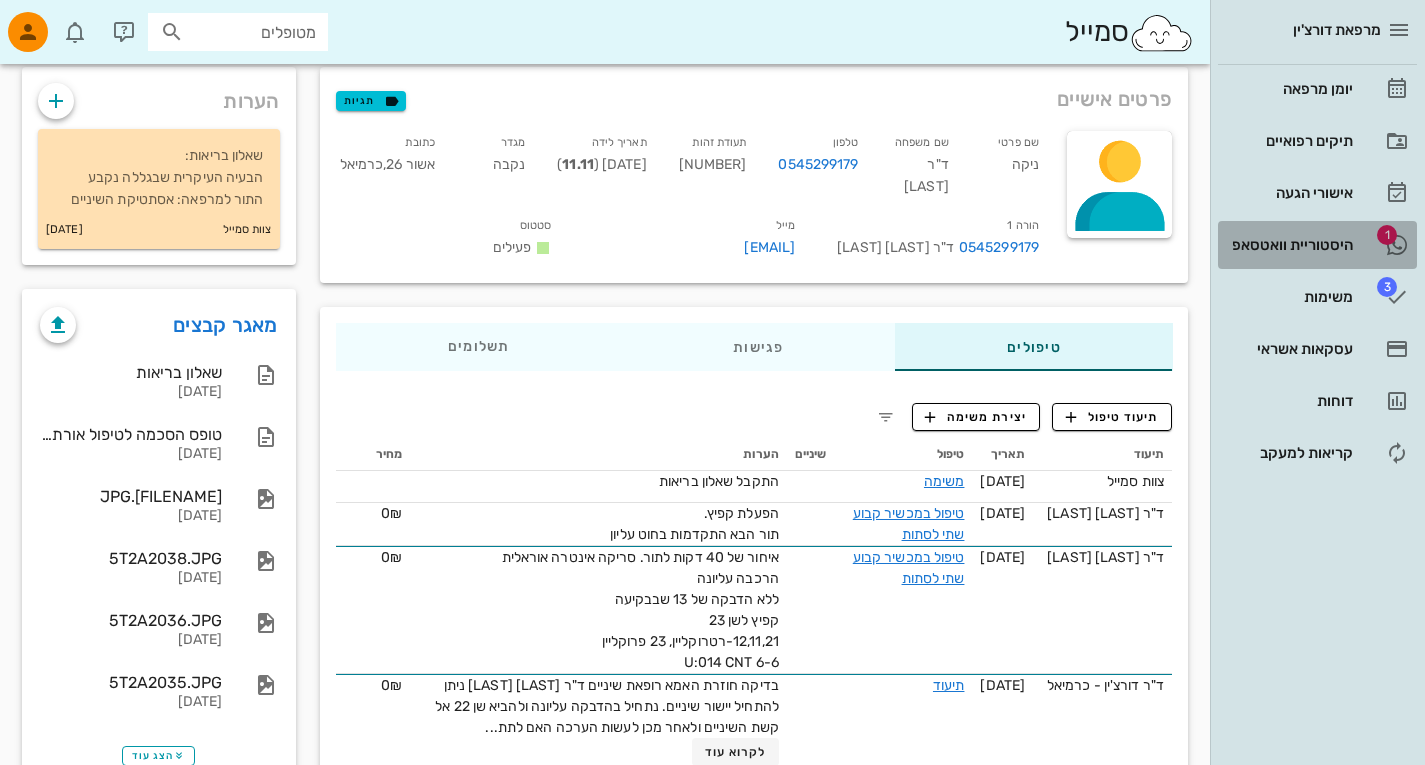 scroll, scrollTop: 0, scrollLeft: 0, axis: both 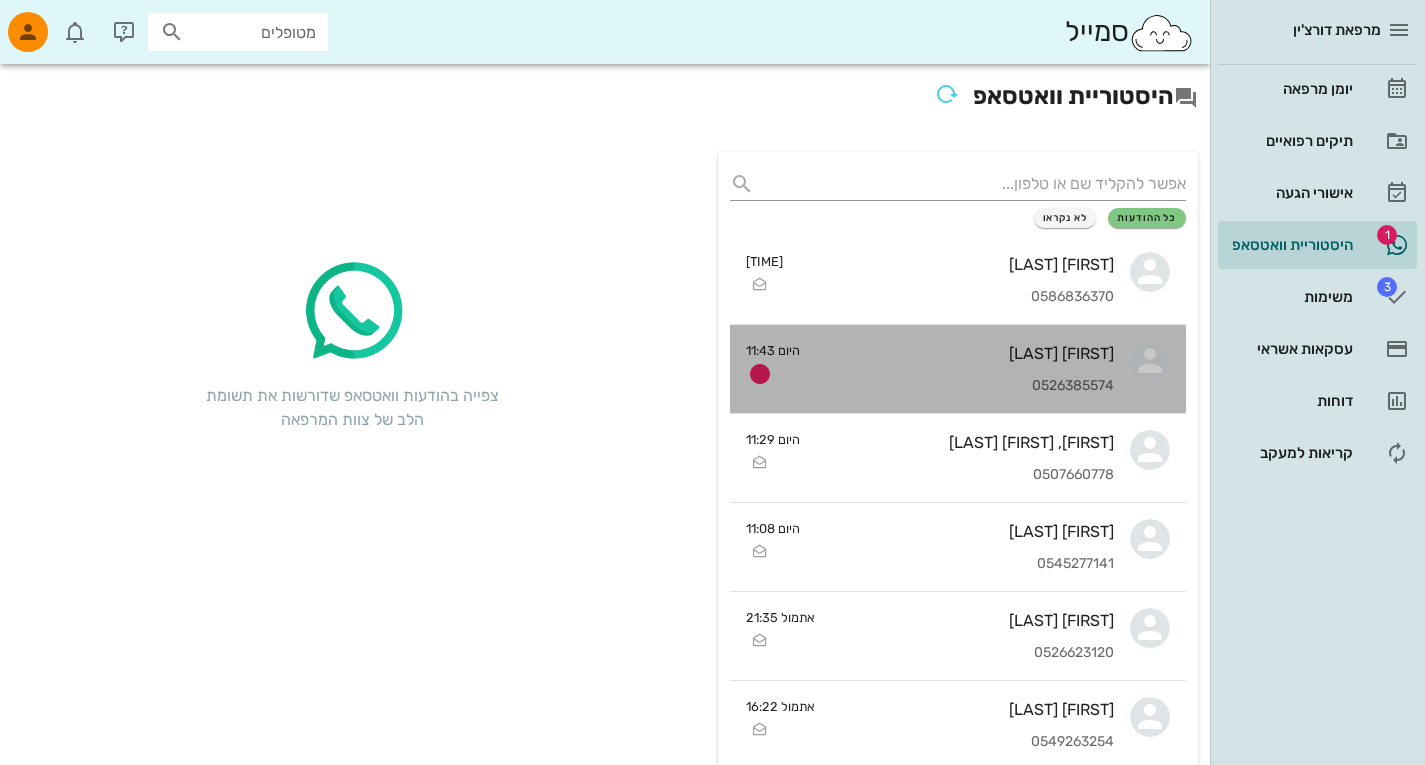 click on "[FIRST] [LAST] [PHONE]" at bounding box center [965, 369] 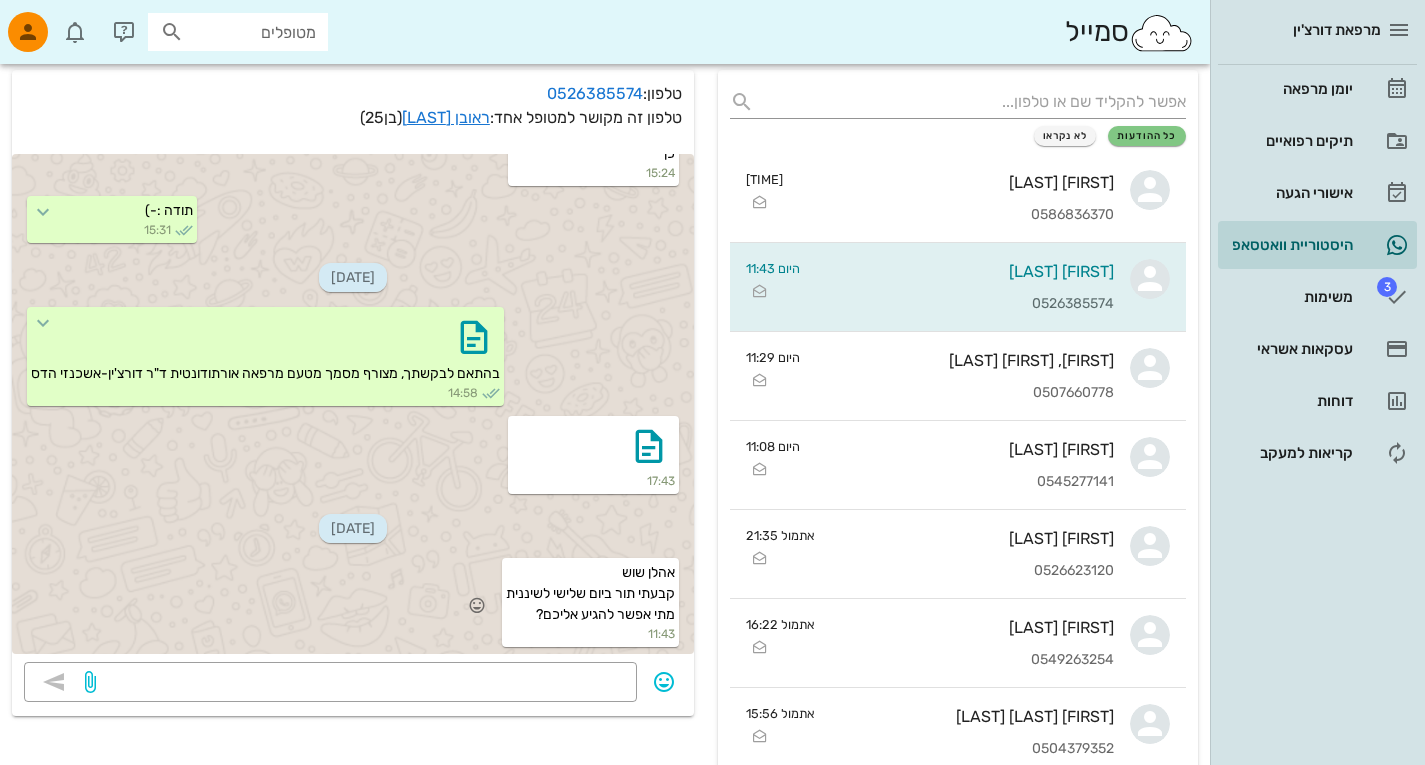 scroll, scrollTop: 83, scrollLeft: 0, axis: vertical 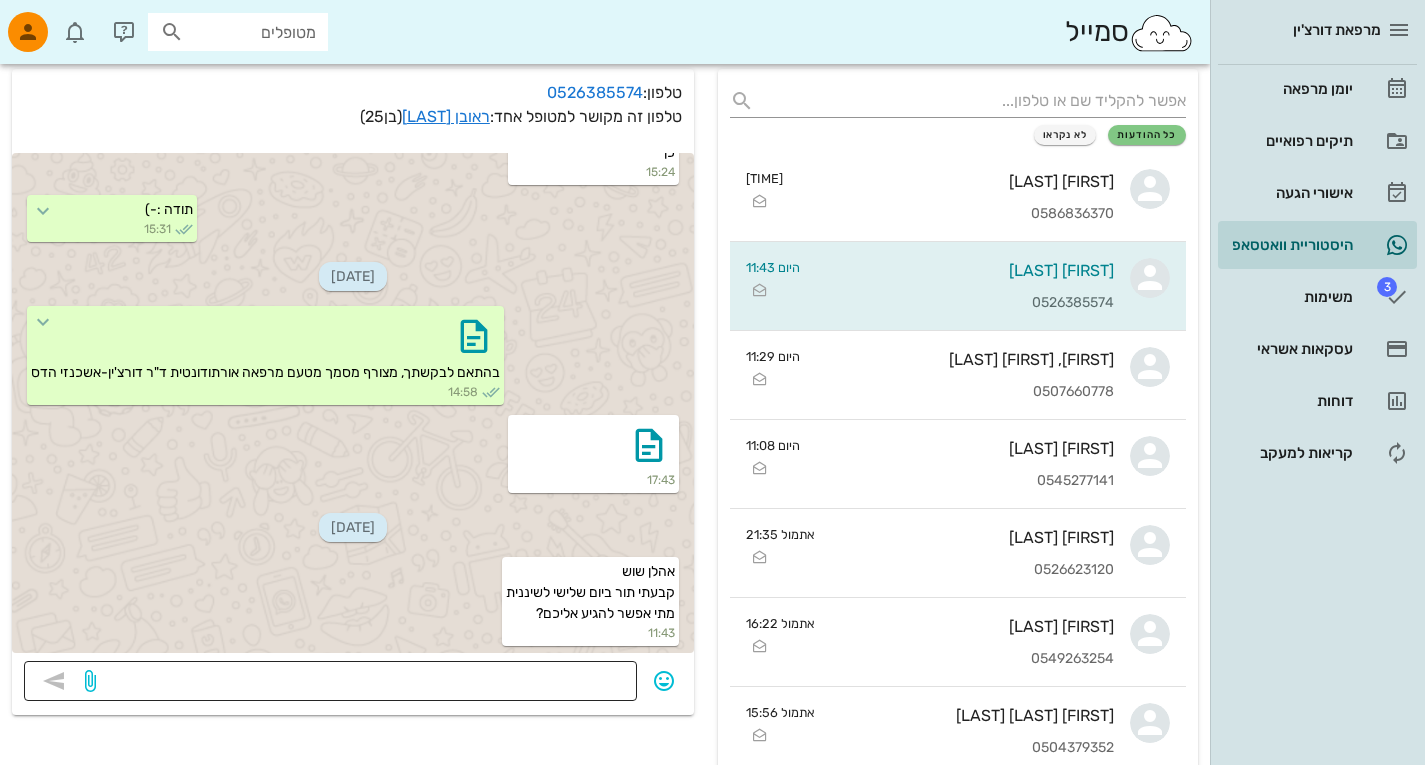click at bounding box center (362, 683) 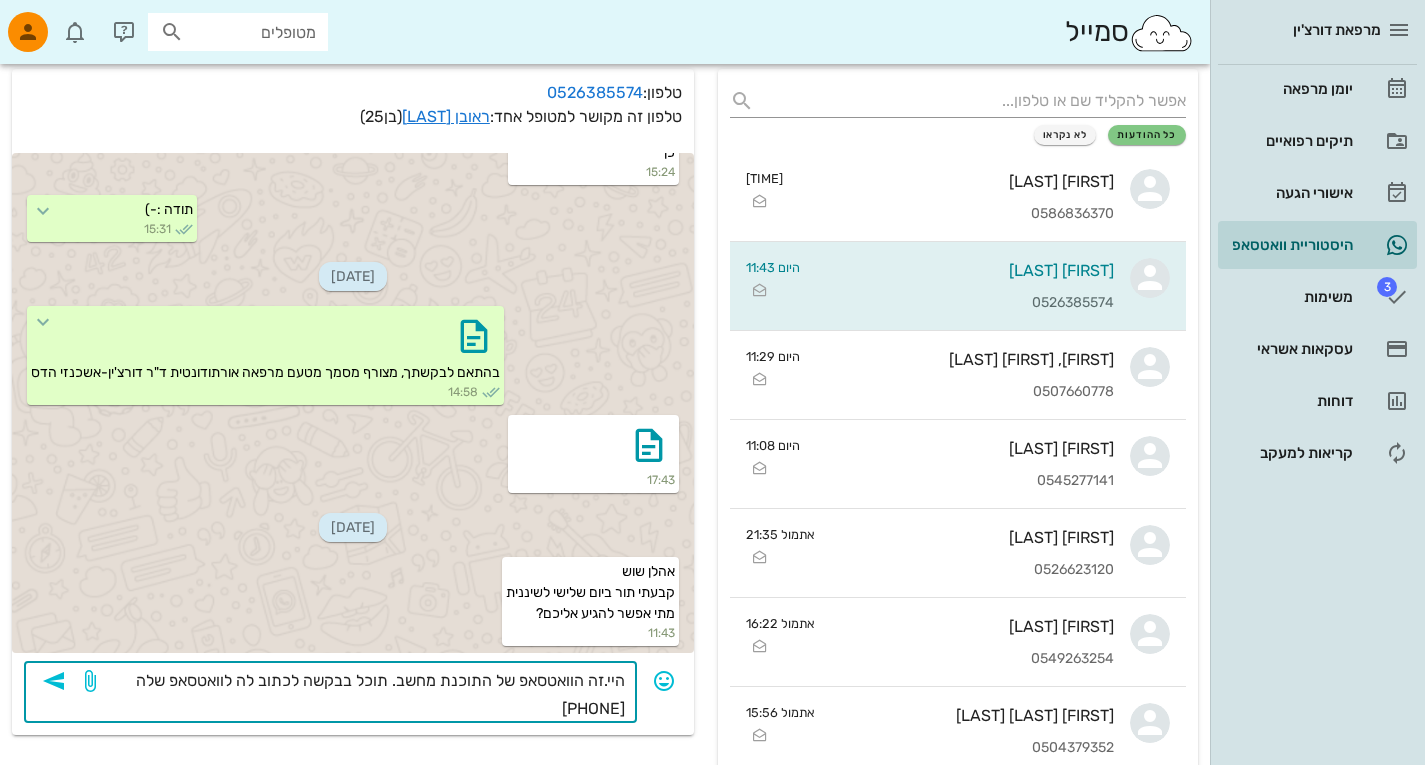 type on "היי.זה הוואטסאפ של התוכנת מחשב. תוכל בבקשה לכתוב לה לוואטסאפ שלה [PHONE]" 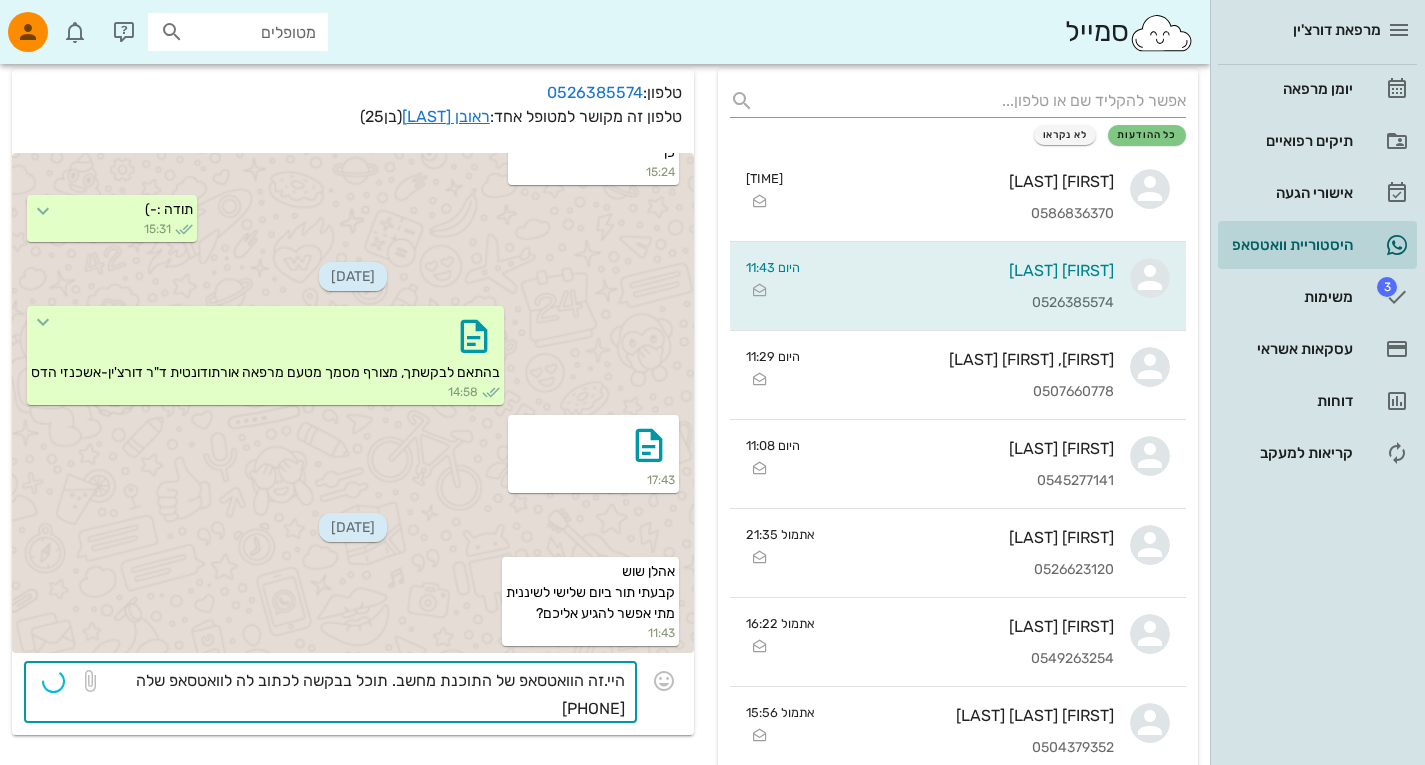 type 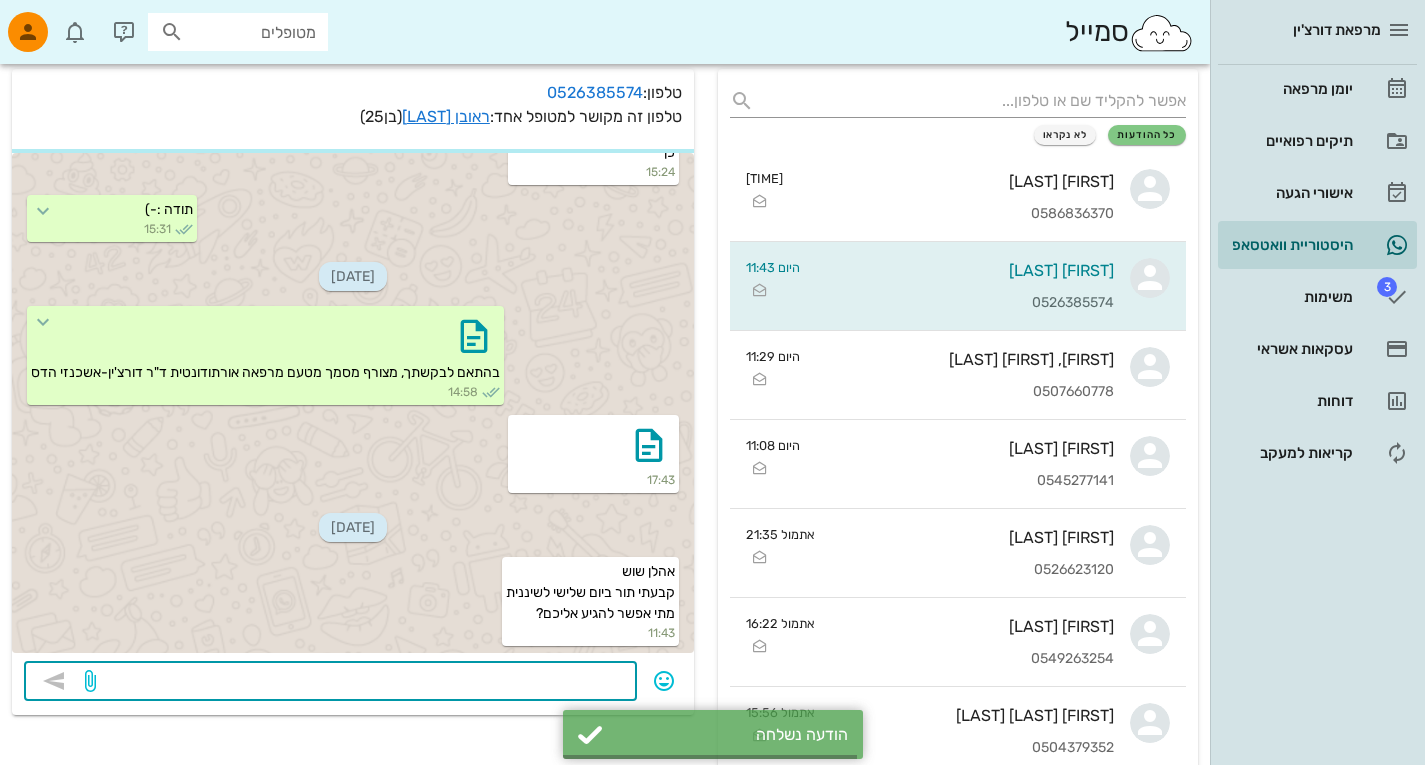 scroll, scrollTop: 1133, scrollLeft: 0, axis: vertical 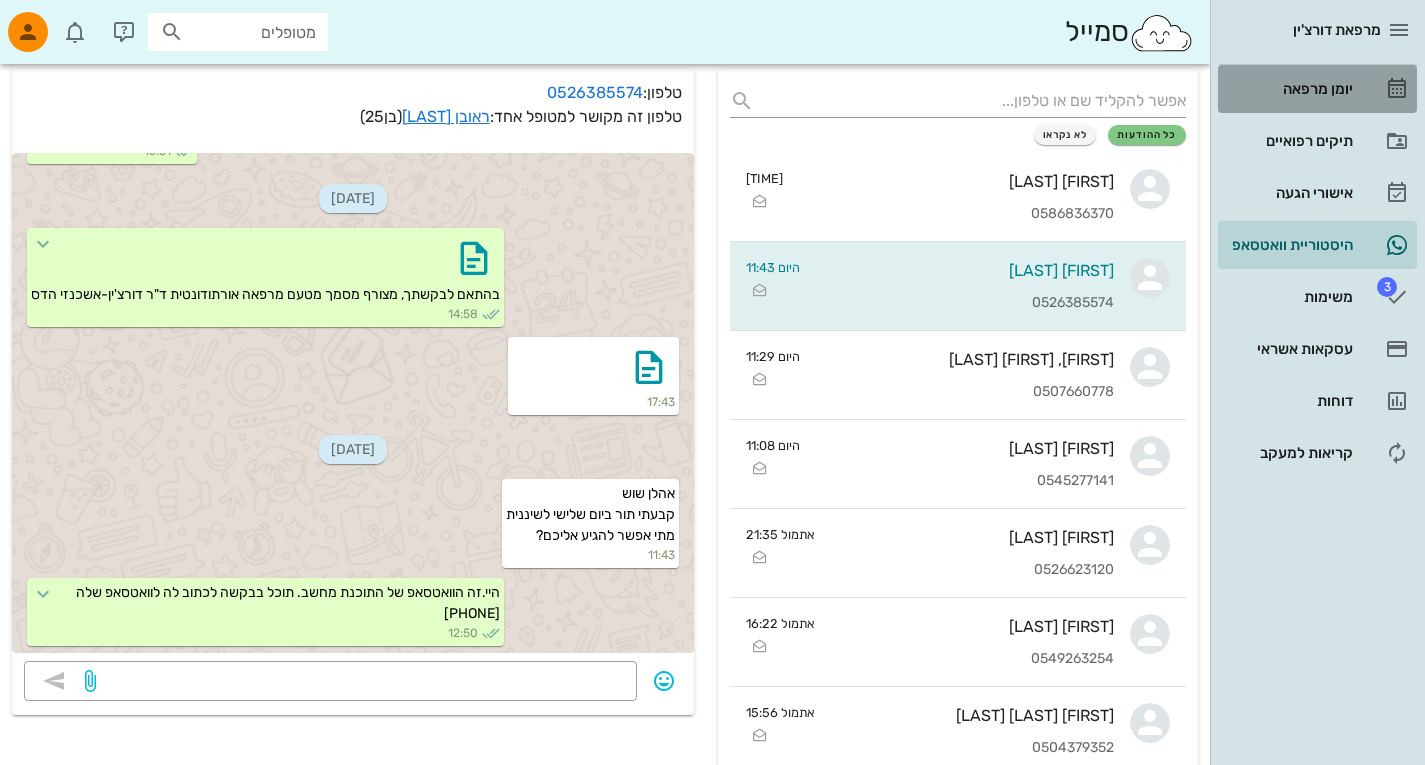 click on "יומן מרפאה" at bounding box center [1289, 89] 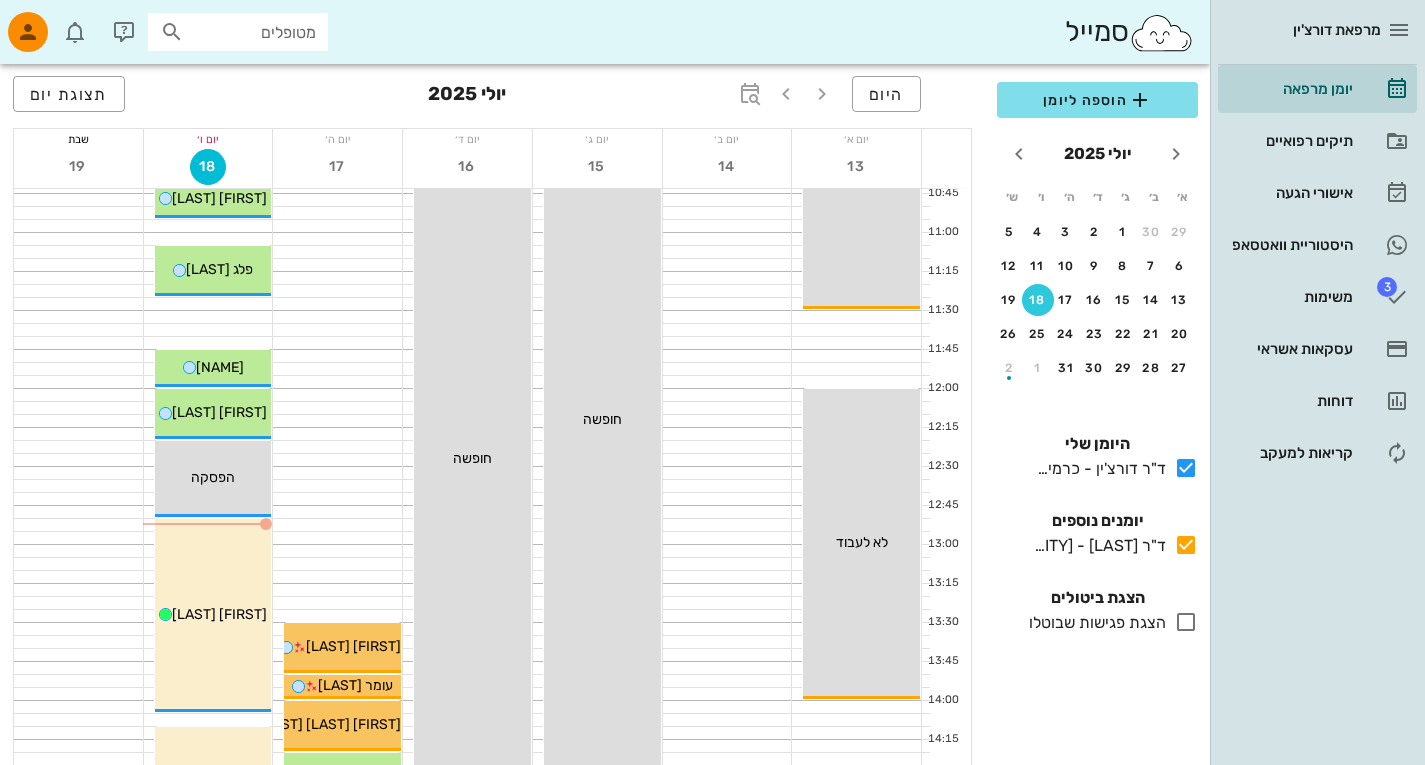 scroll, scrollTop: 579, scrollLeft: 0, axis: vertical 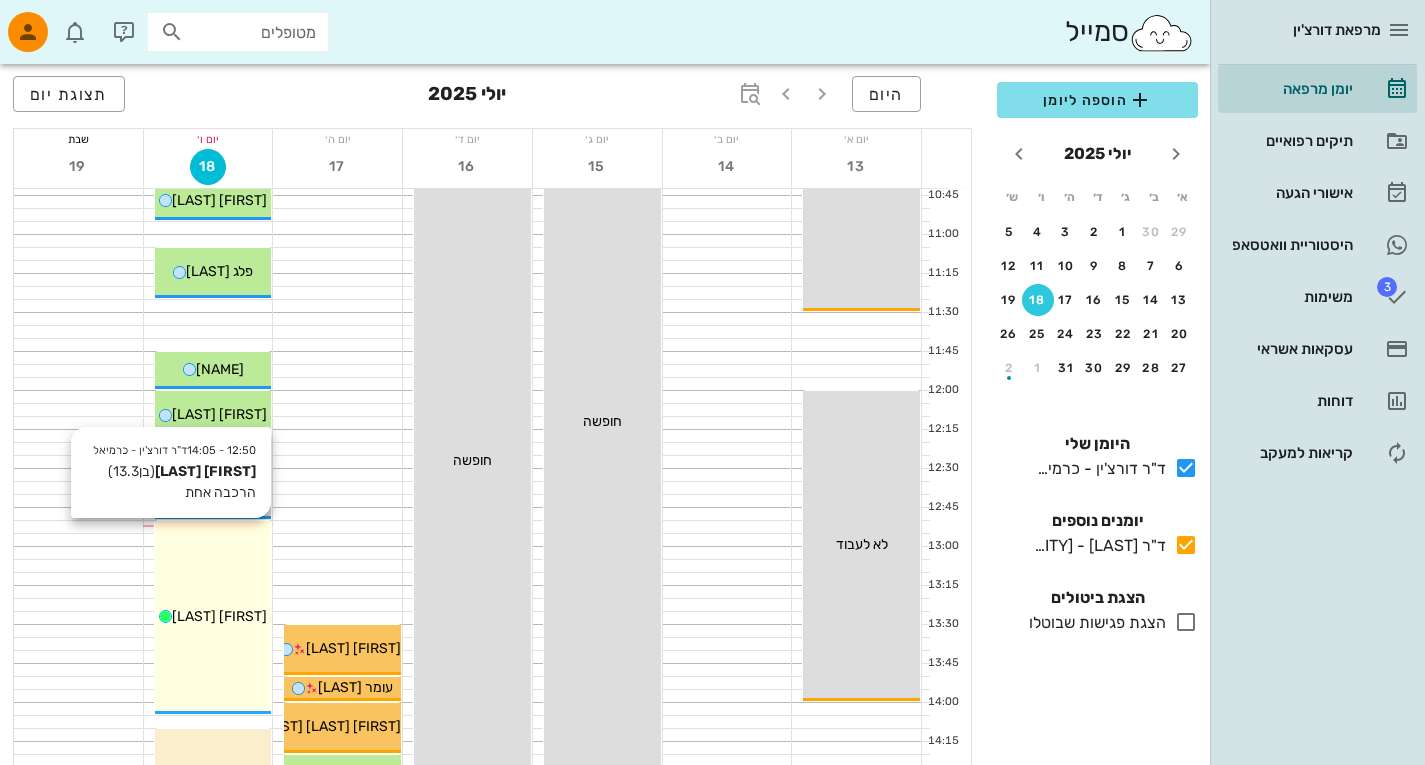 click on "[FIRST] [LAST]" at bounding box center (213, 616) 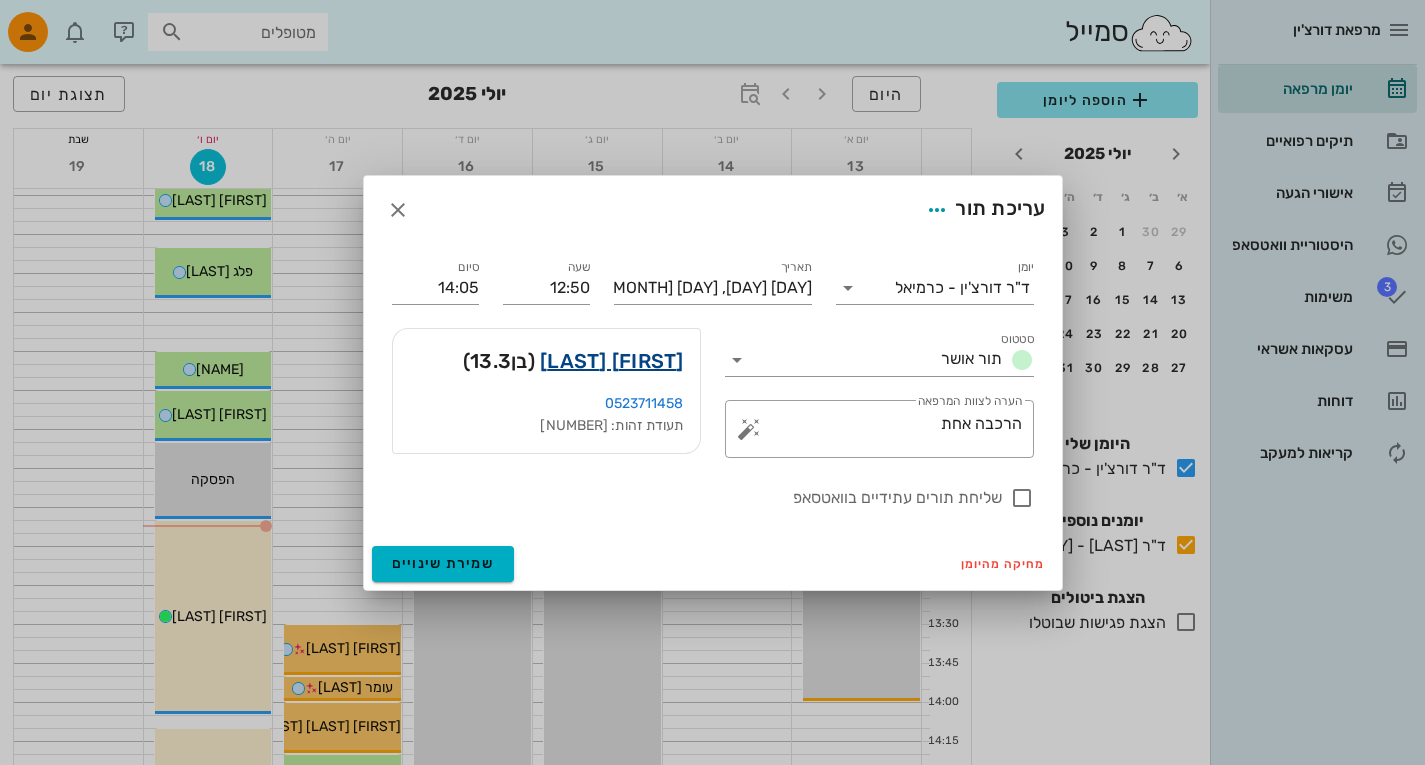 click on "[FIRST]
[LAST]" at bounding box center [612, 361] 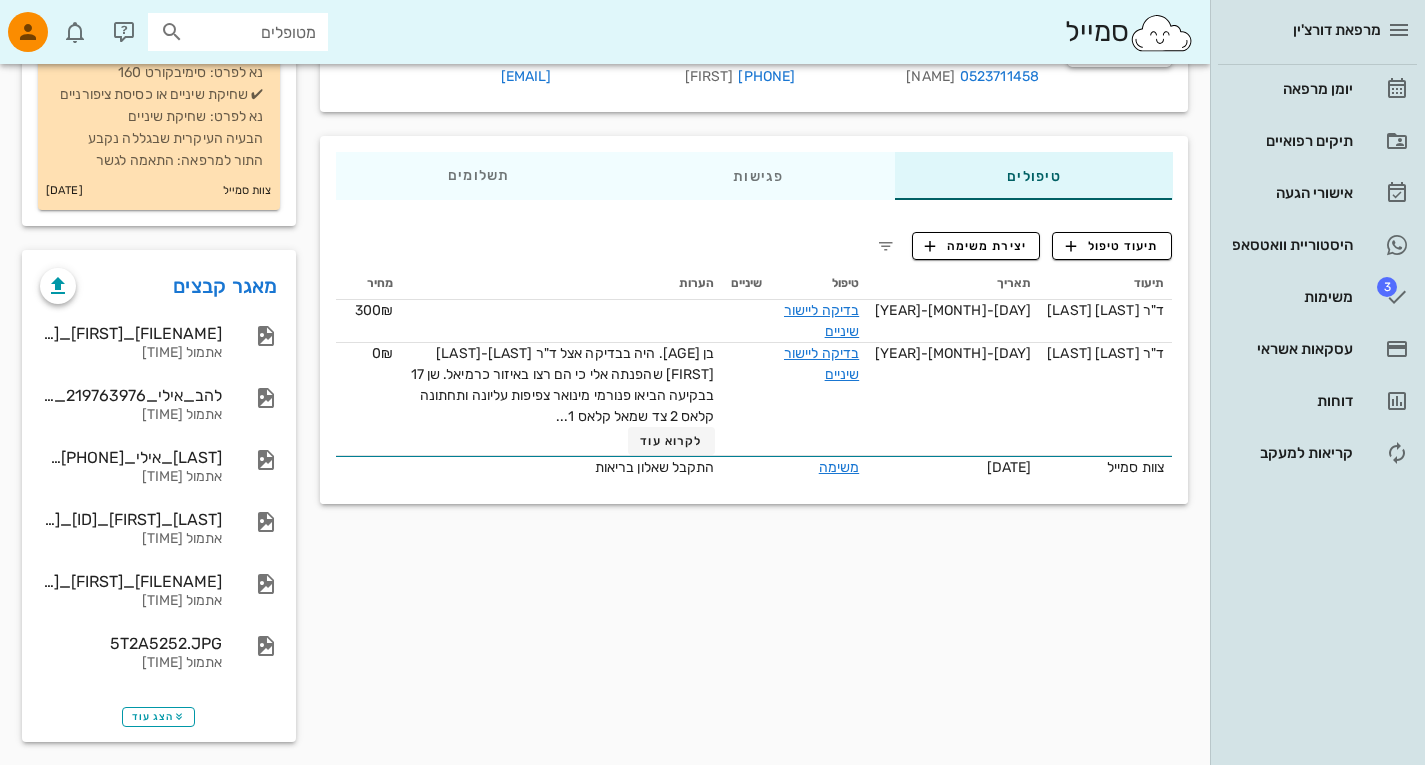 scroll, scrollTop: 290, scrollLeft: 0, axis: vertical 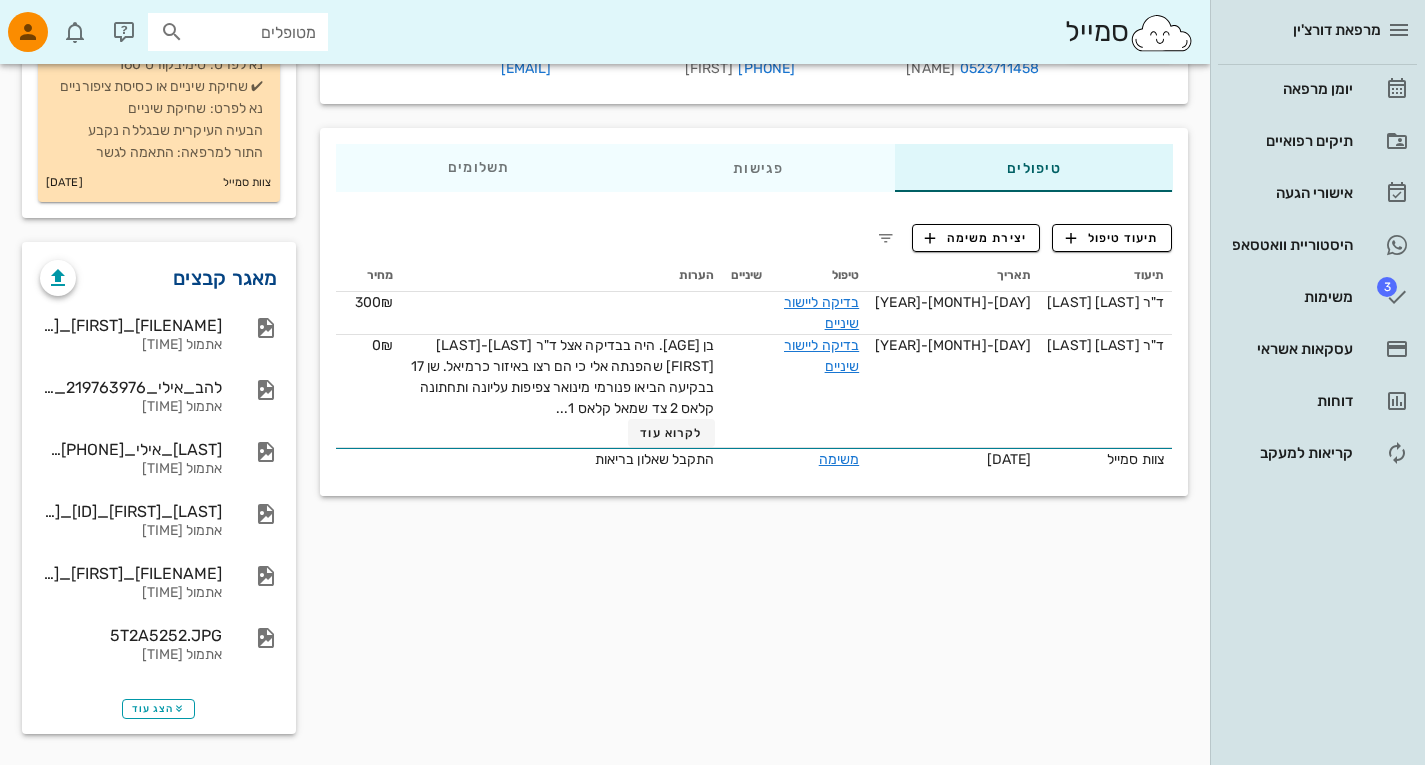 click on "מאגר קבצים" at bounding box center [225, 278] 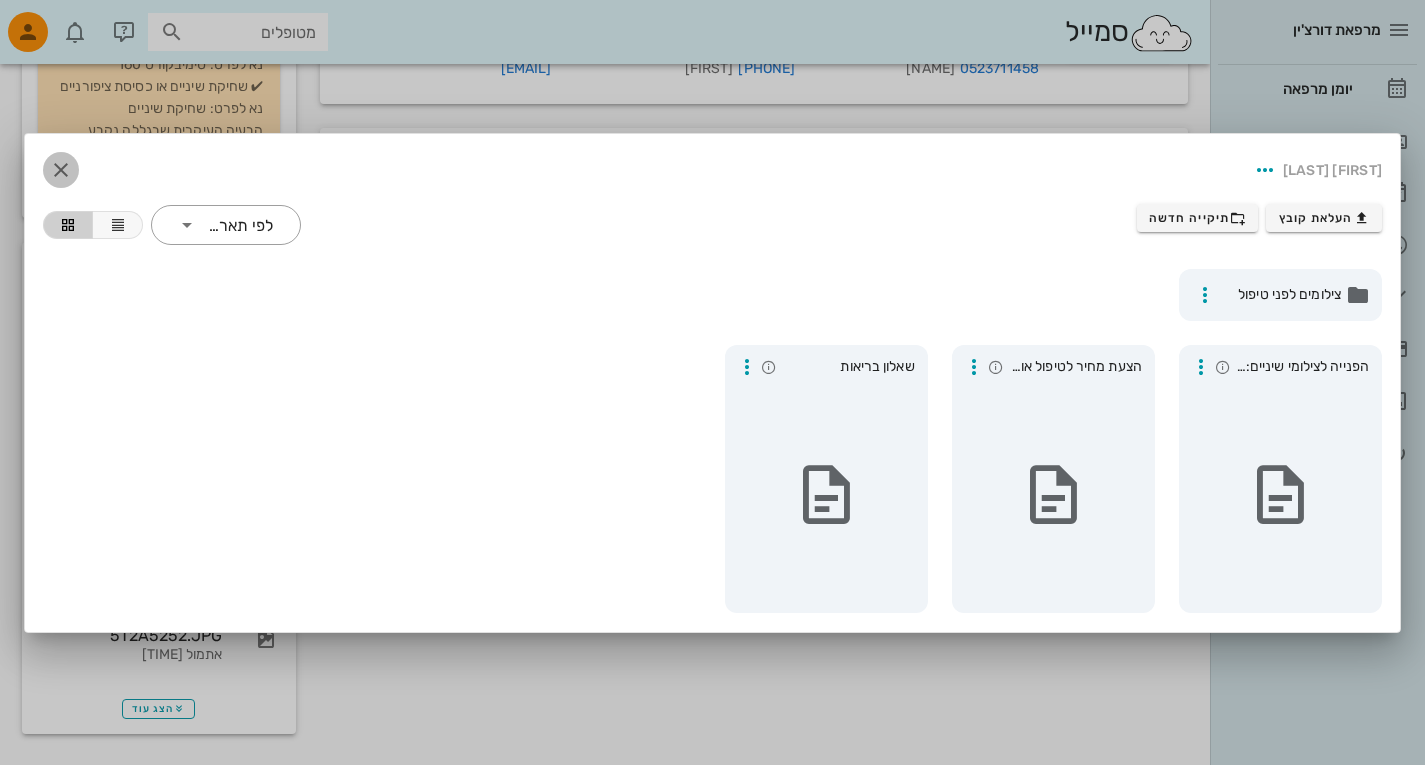 click at bounding box center (61, 170) 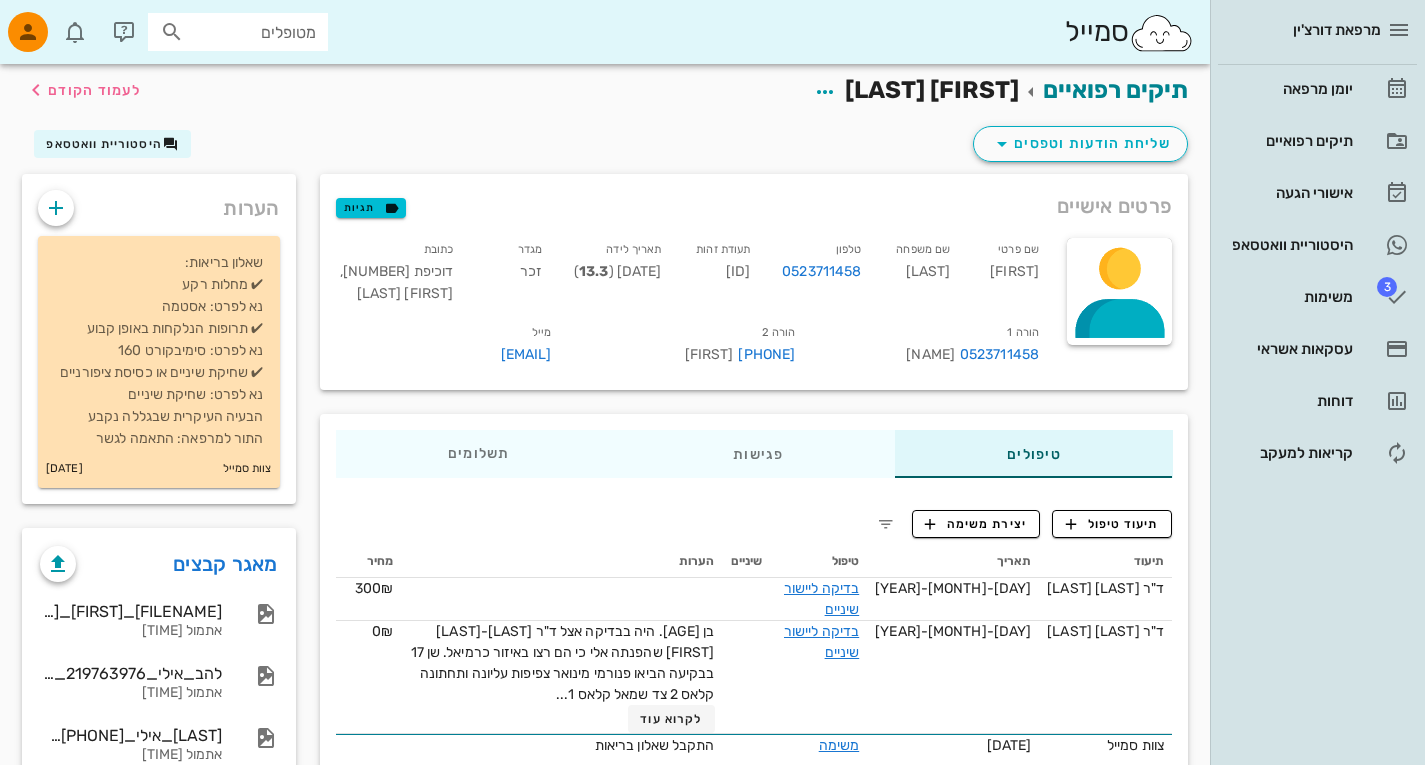 scroll, scrollTop: 0, scrollLeft: 0, axis: both 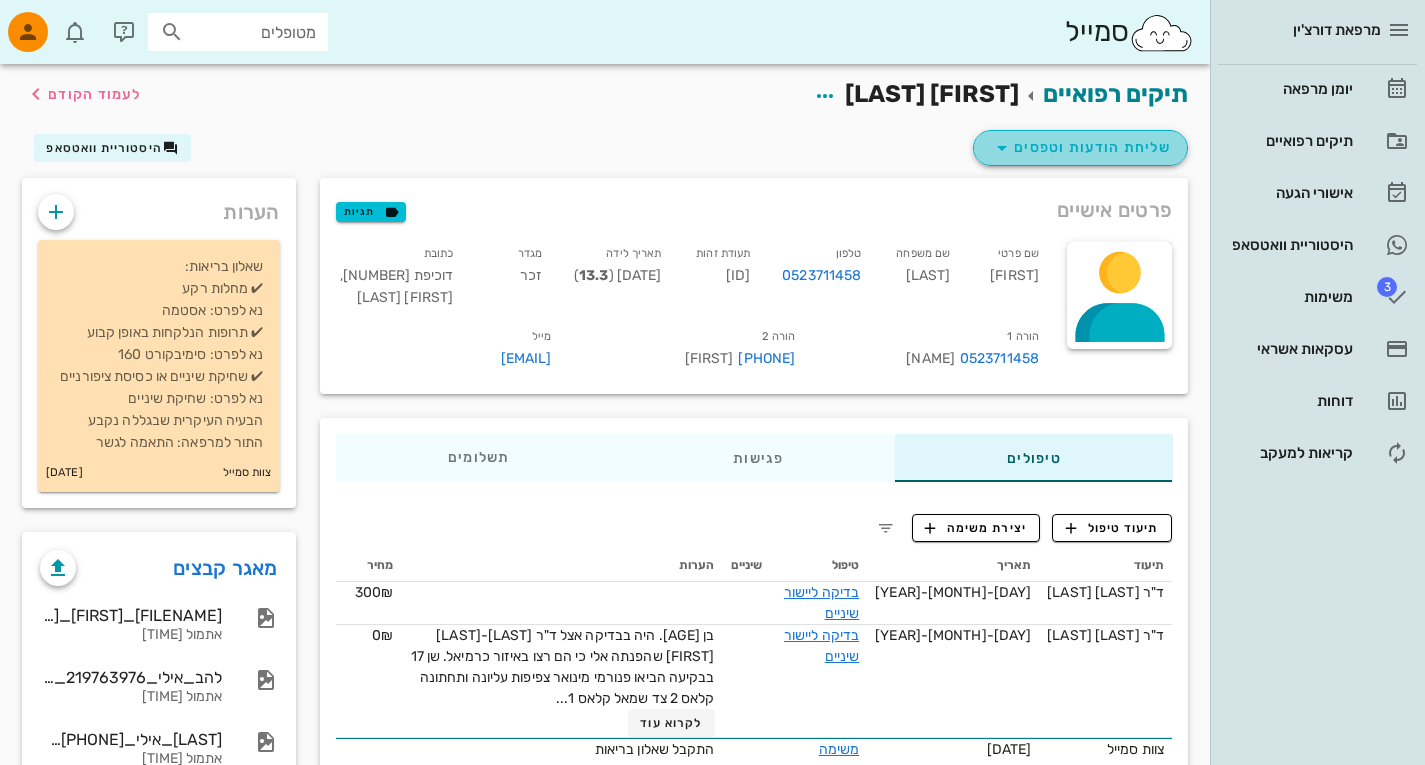 click on "שליחת הודעות וטפסים" at bounding box center (1080, 148) 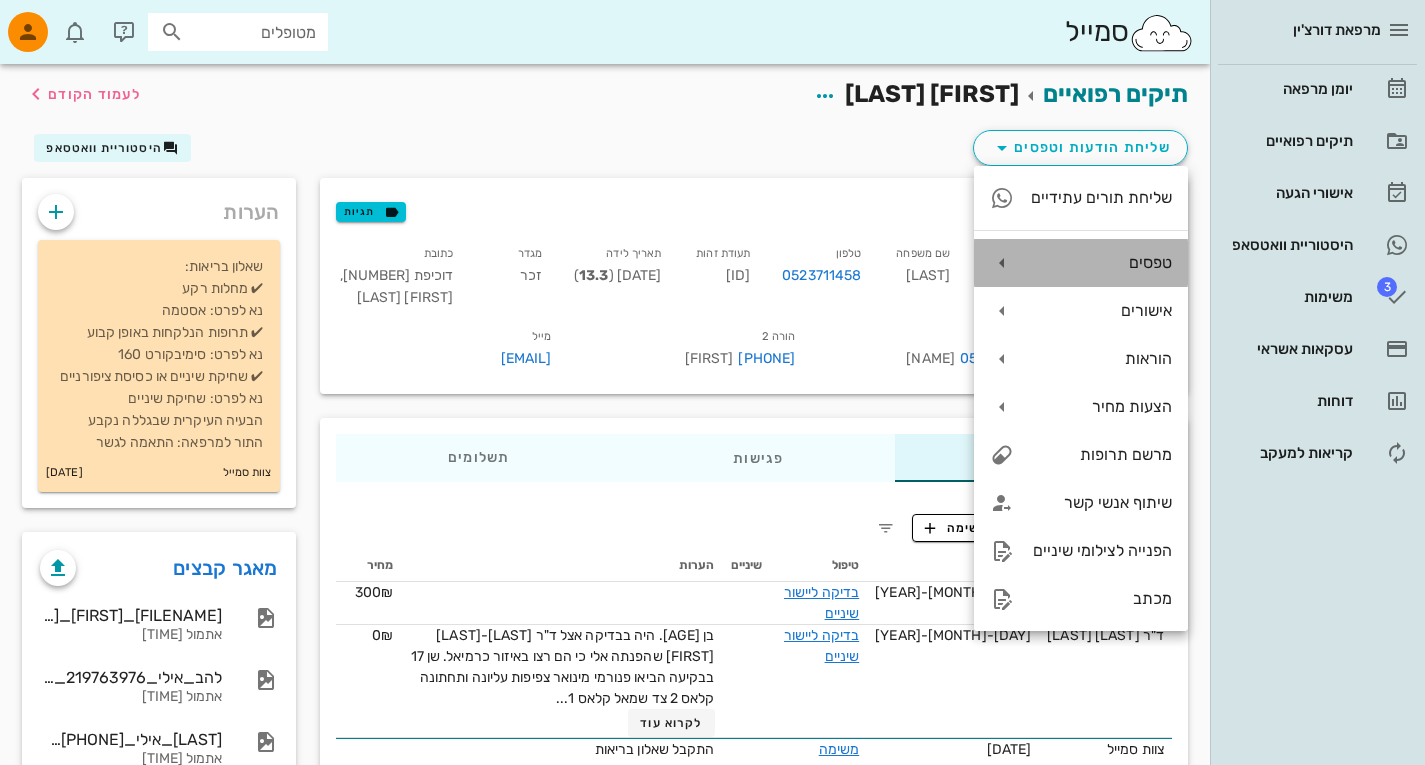 click on "טפסים" at bounding box center (1101, 262) 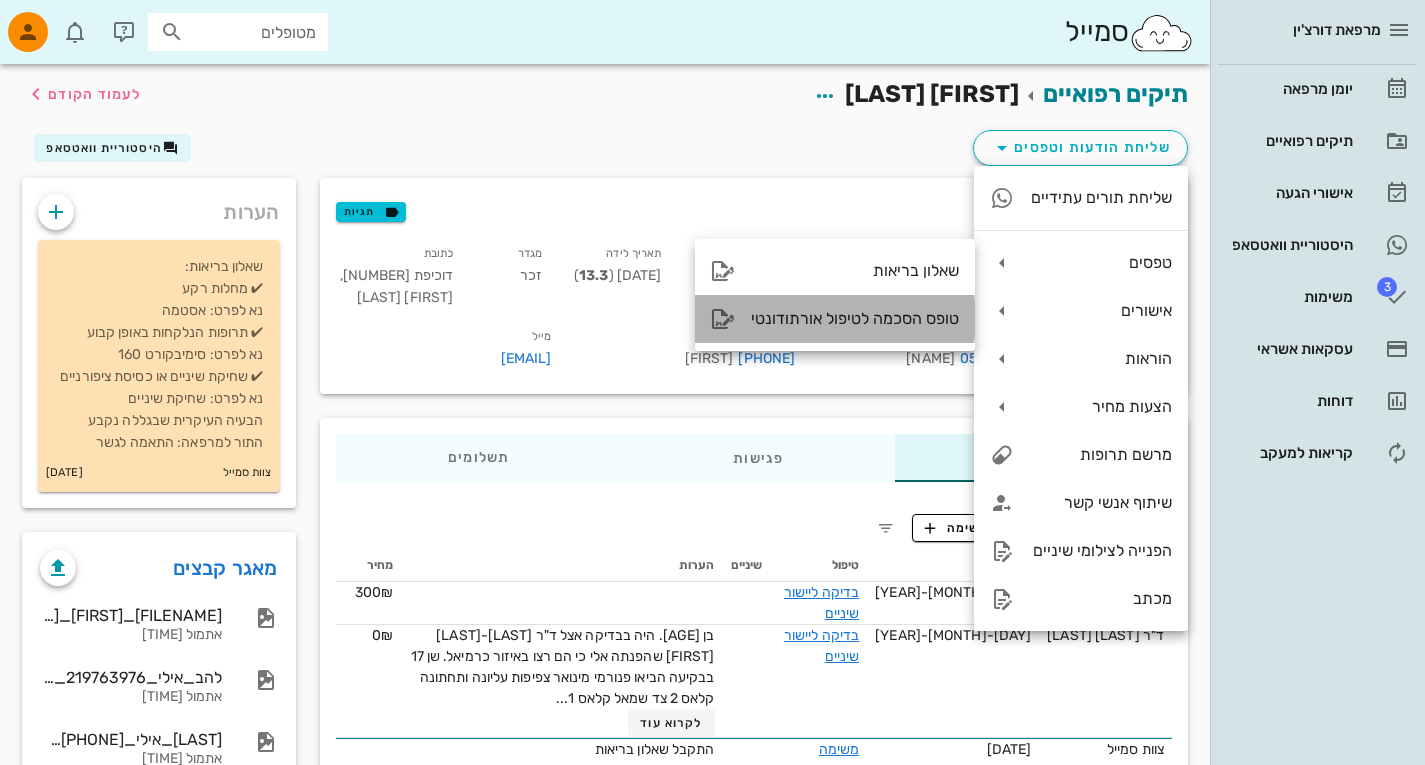 click on "טופס הסכמה לטיפול אורתודונטי" at bounding box center [855, 318] 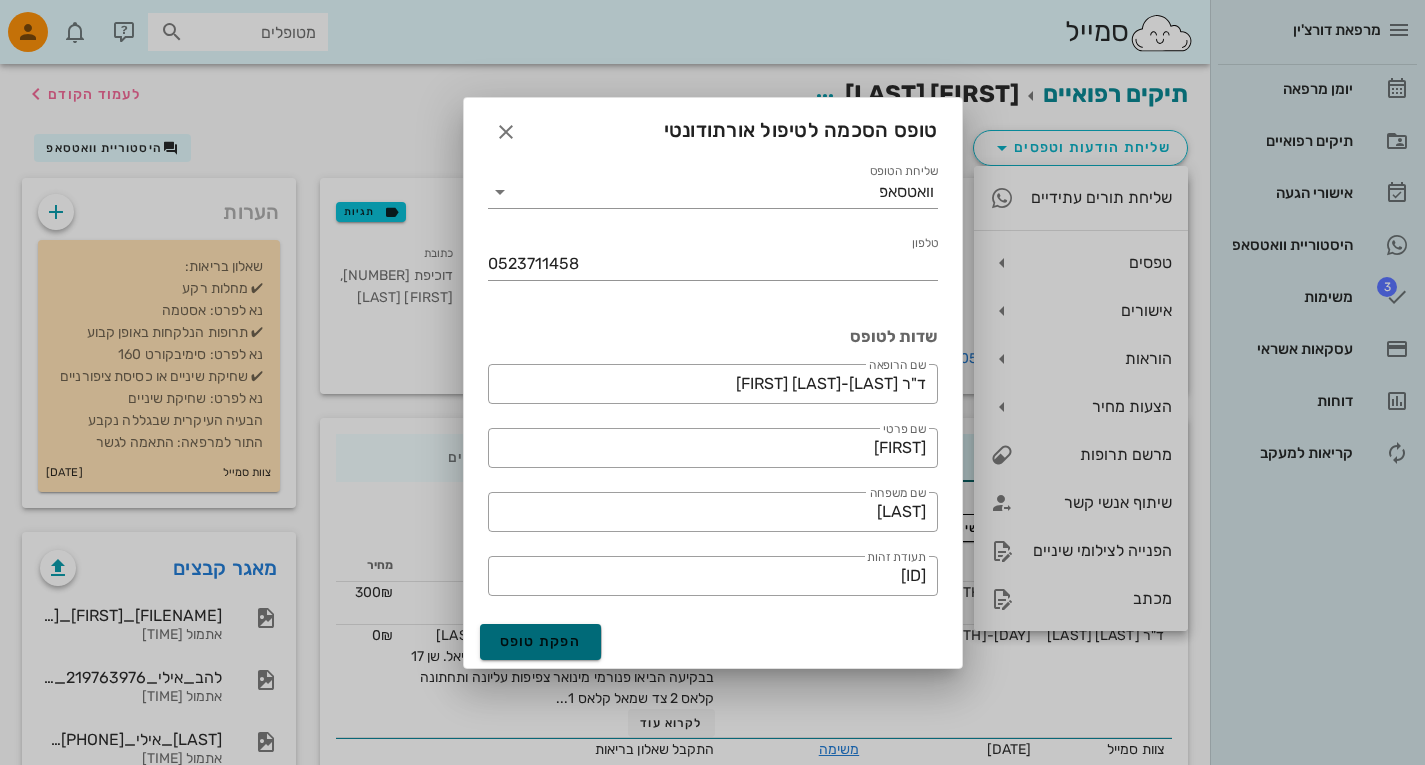 click on "הפקת טופס" at bounding box center (541, 642) 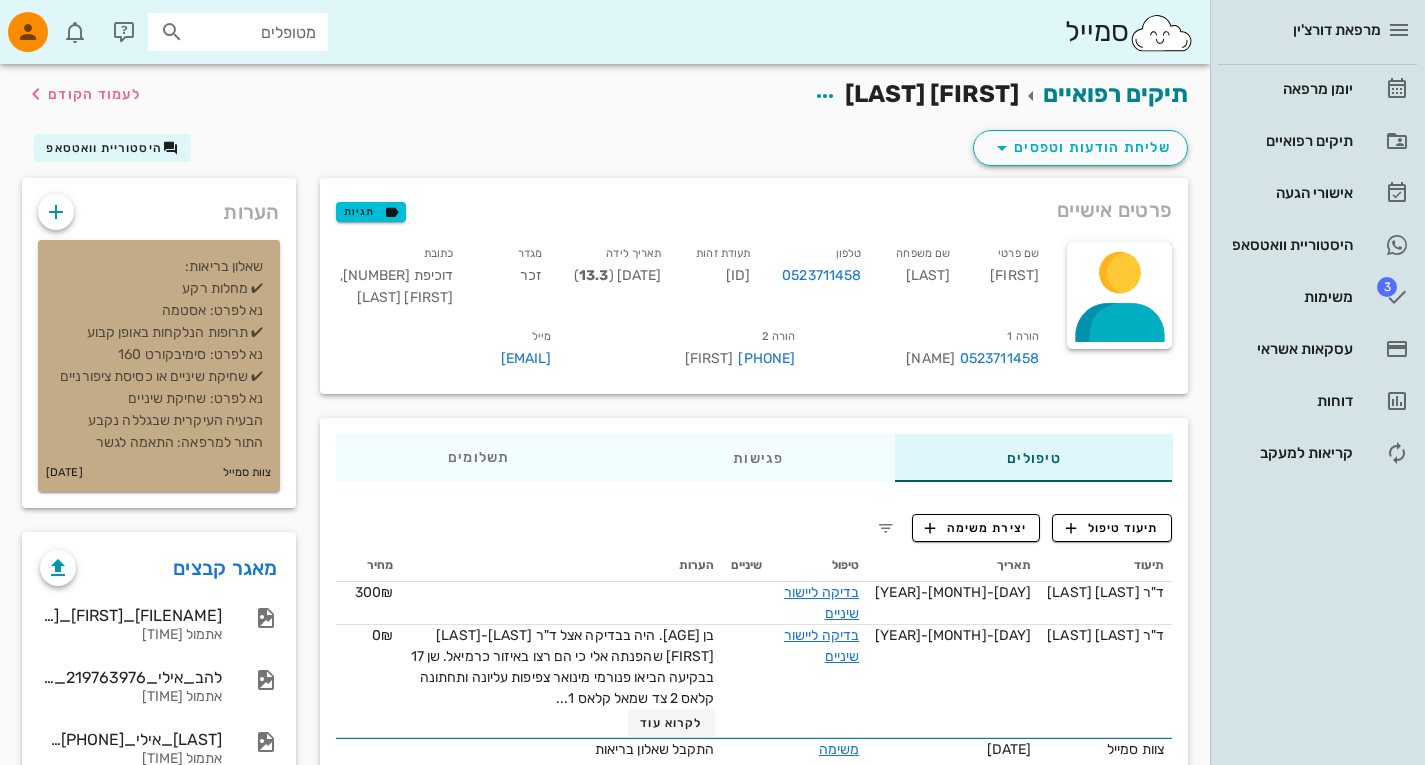 click on "שאלון בריאות:
✔ מחלות רקע
נא לפרט: אסטמה
✔ תרופות הנלקחות באופן קבוע
נא לפרט: סימיבקורט 160
✔ שחיקת שיניים או כסיסת ציפורניים
נא לפרט: שחיקת שיניים
הבעיה העיקרית שבגללה נקבע התור למרפאה: התאמה לגשר" at bounding box center [159, 355] 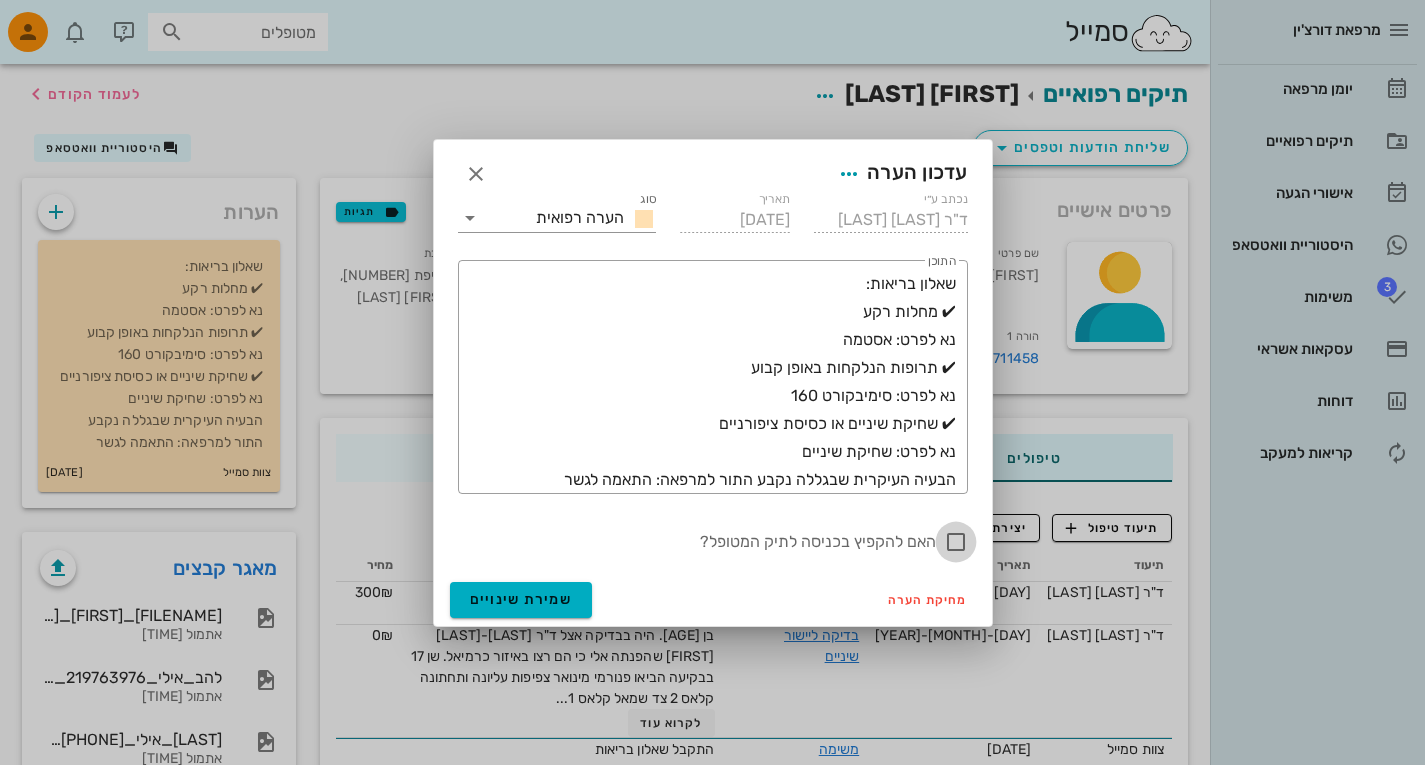 click at bounding box center (956, 542) 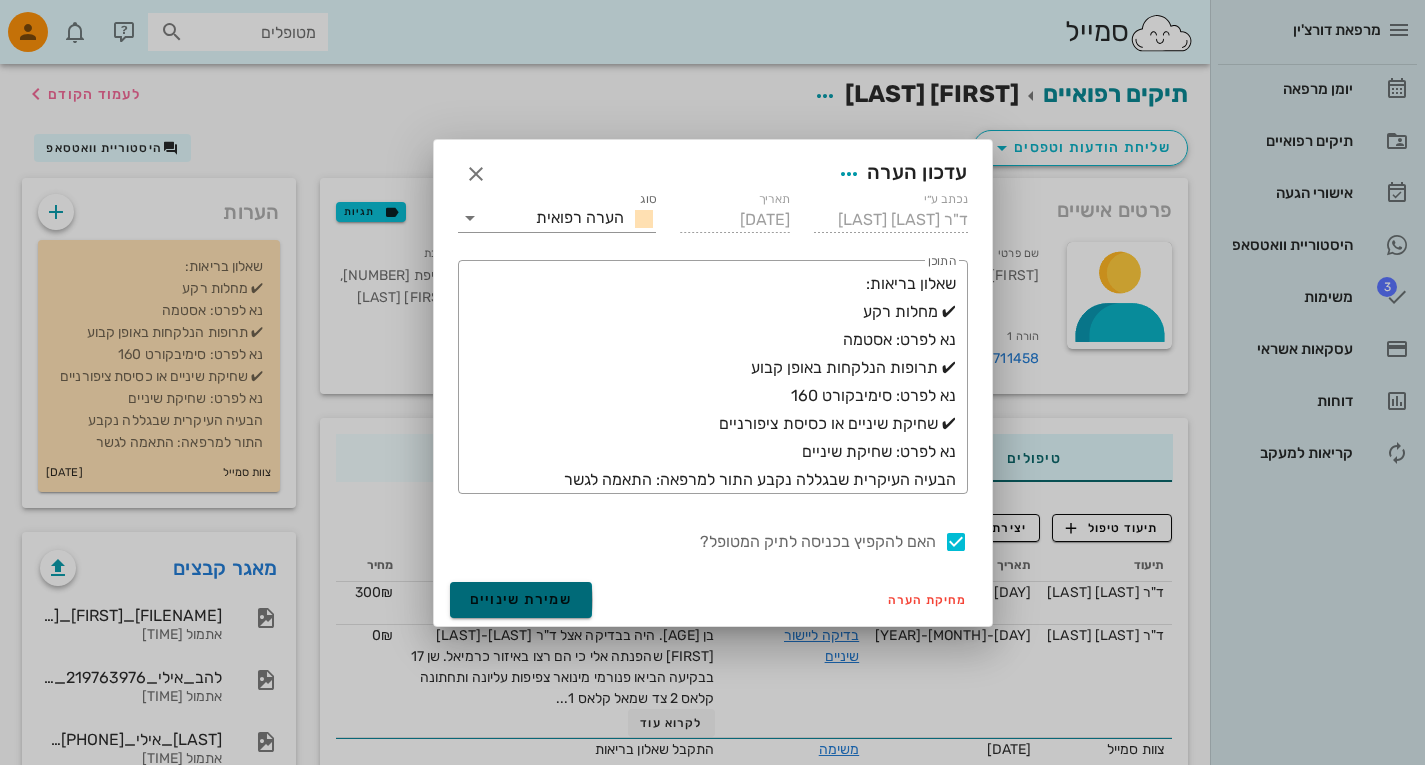 click on "שמירת שינויים" at bounding box center [521, 599] 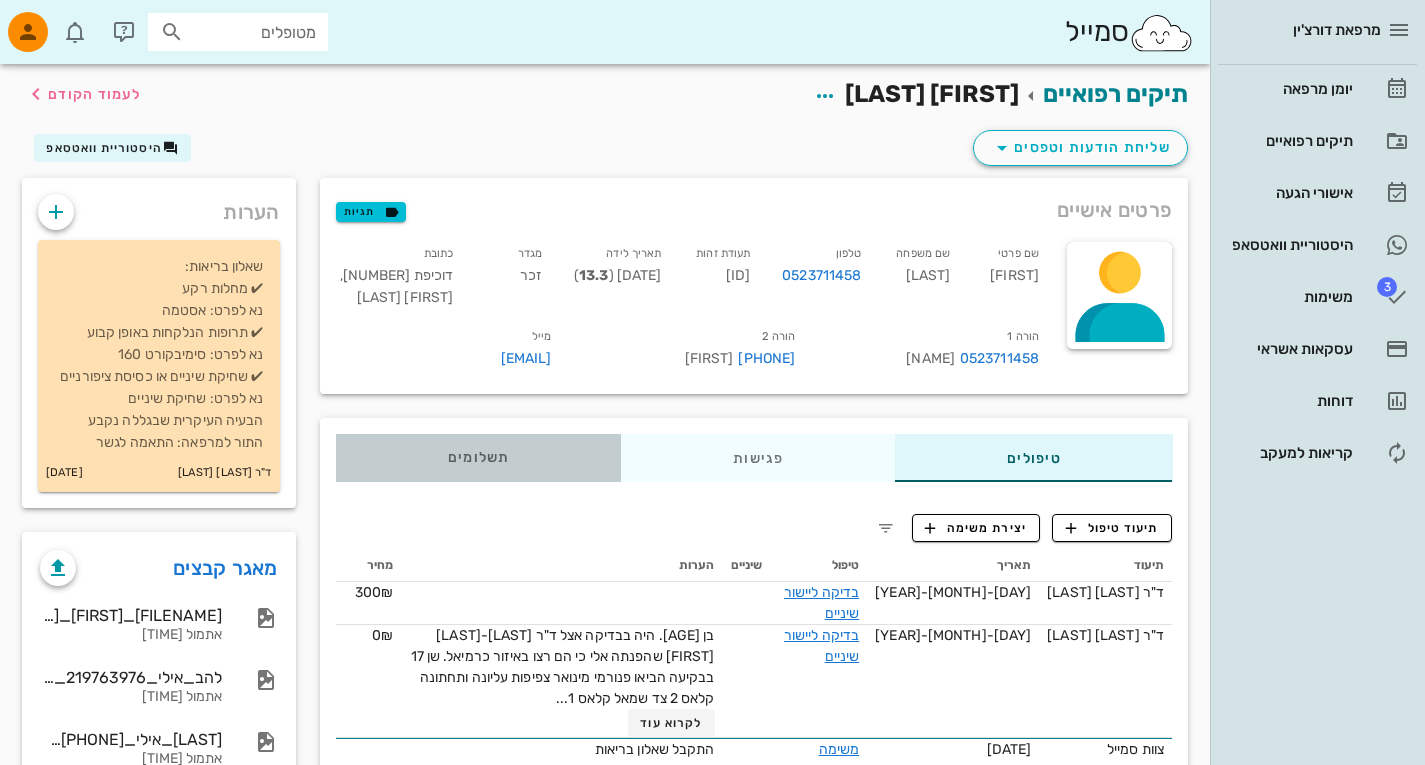 click on "תשלומים
0₪" at bounding box center (478, 458) 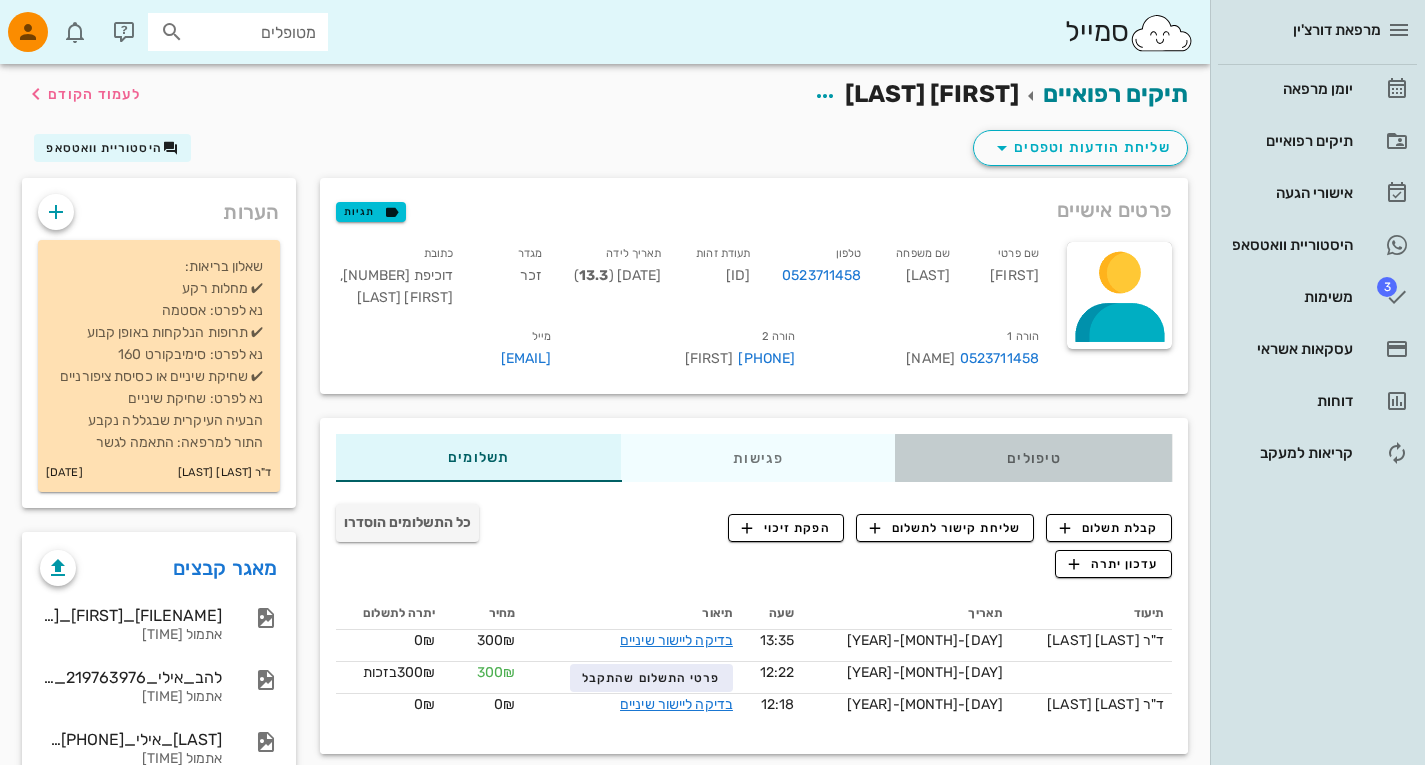 click on "טיפולים" at bounding box center [1033, 458] 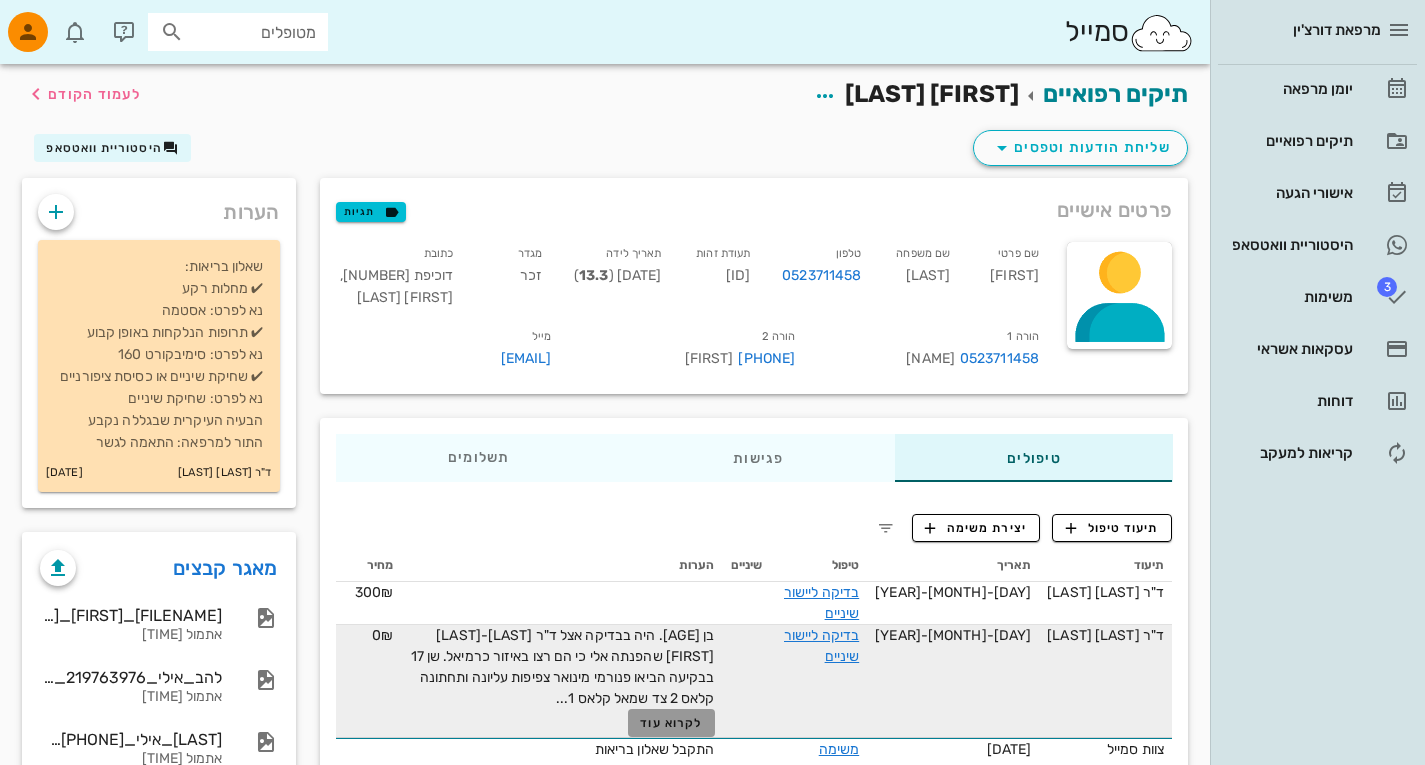 click on "לקרוא עוד" at bounding box center [671, 723] 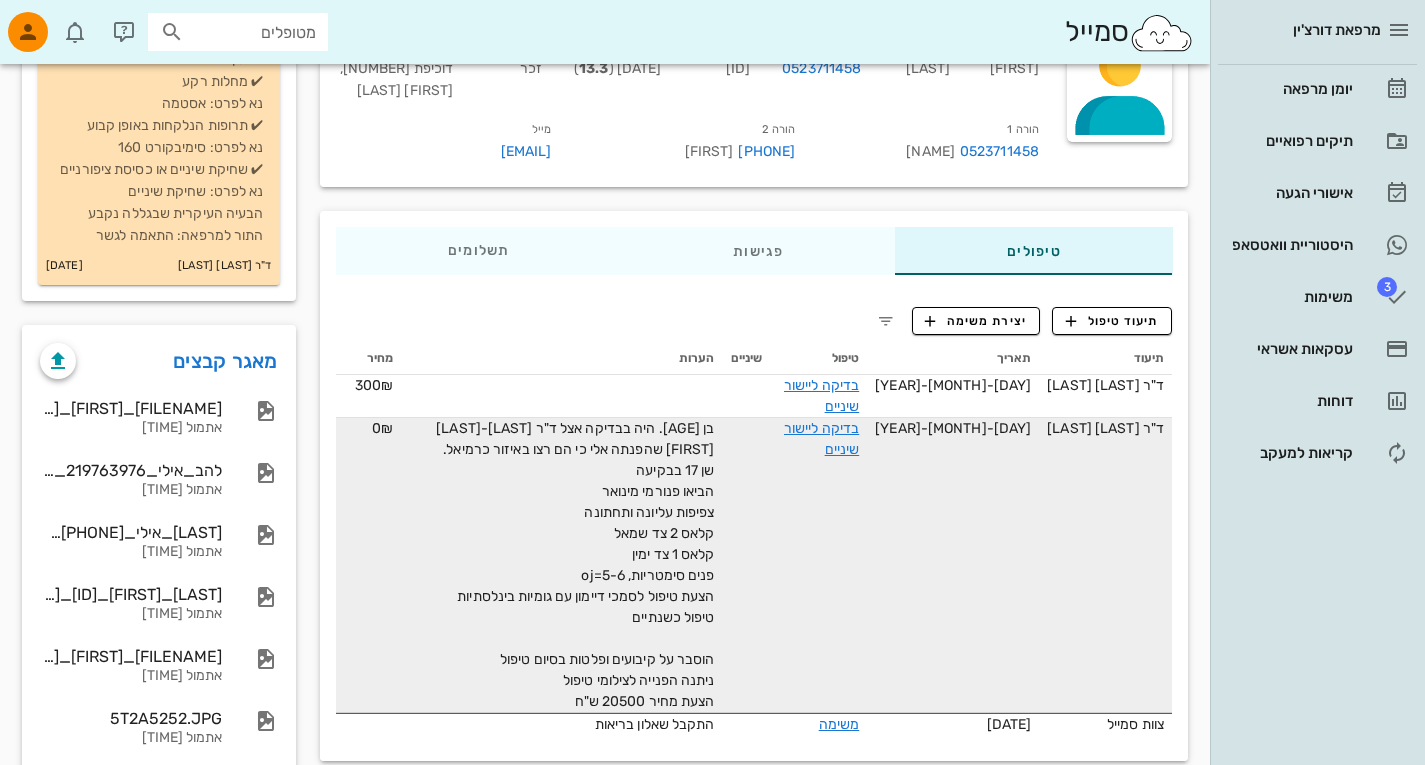 scroll, scrollTop: 290, scrollLeft: 0, axis: vertical 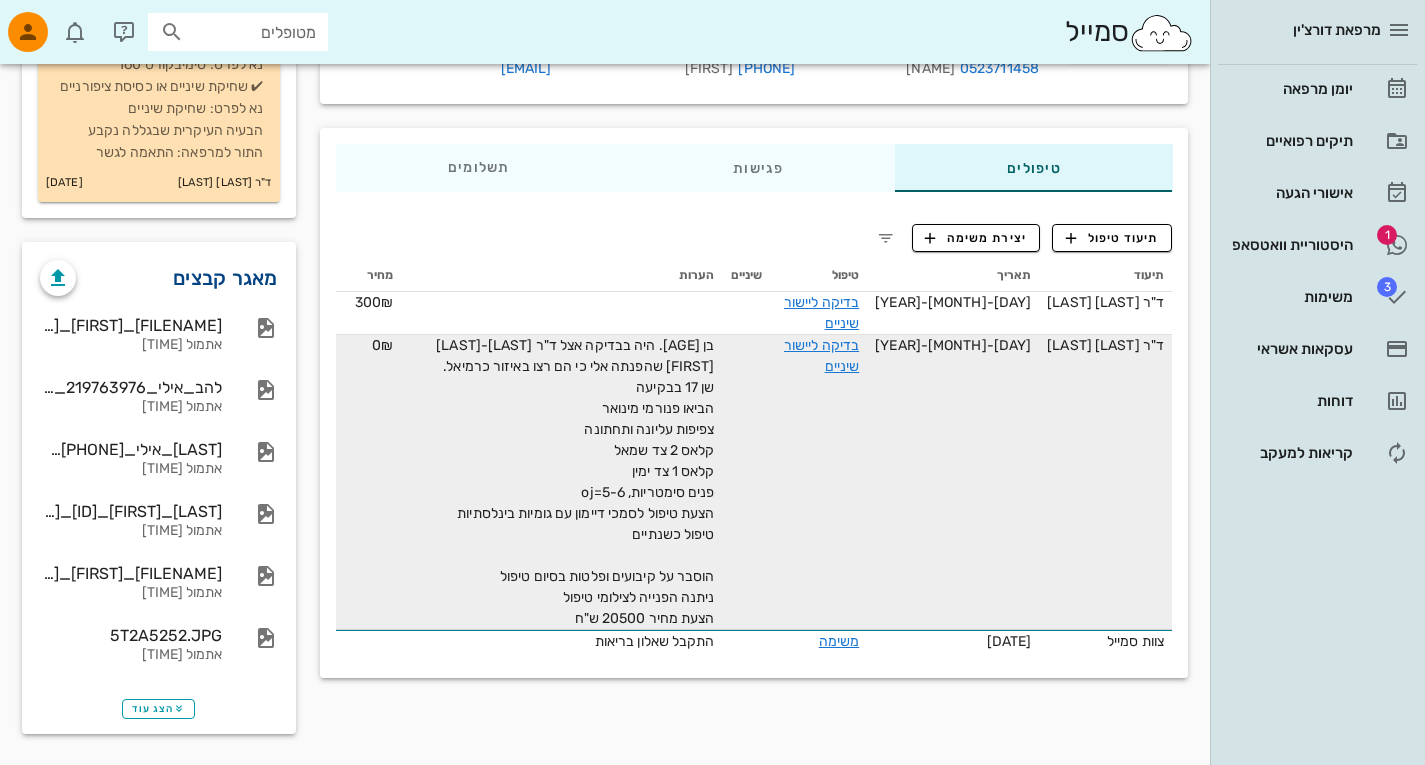 click on "מאגר קבצים" at bounding box center (225, 278) 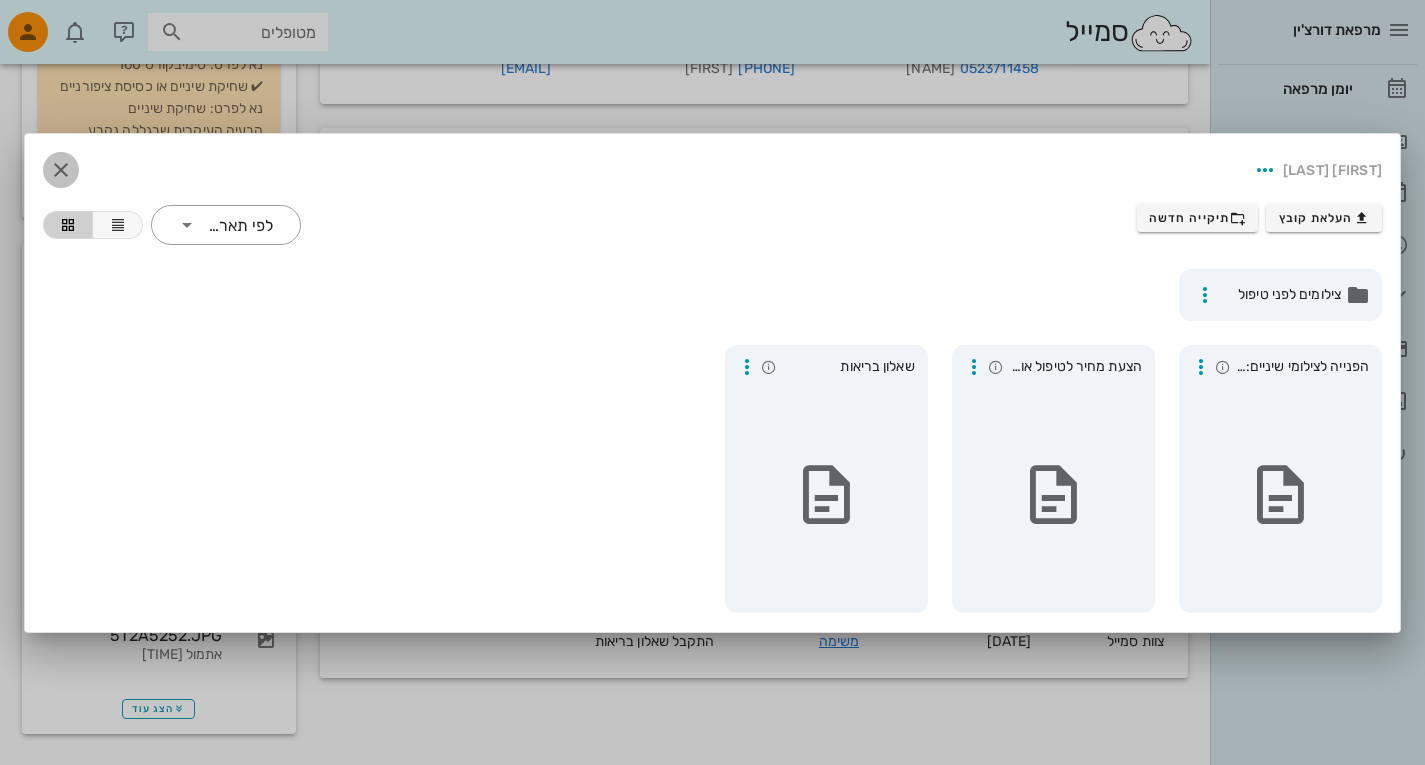 click at bounding box center (61, 170) 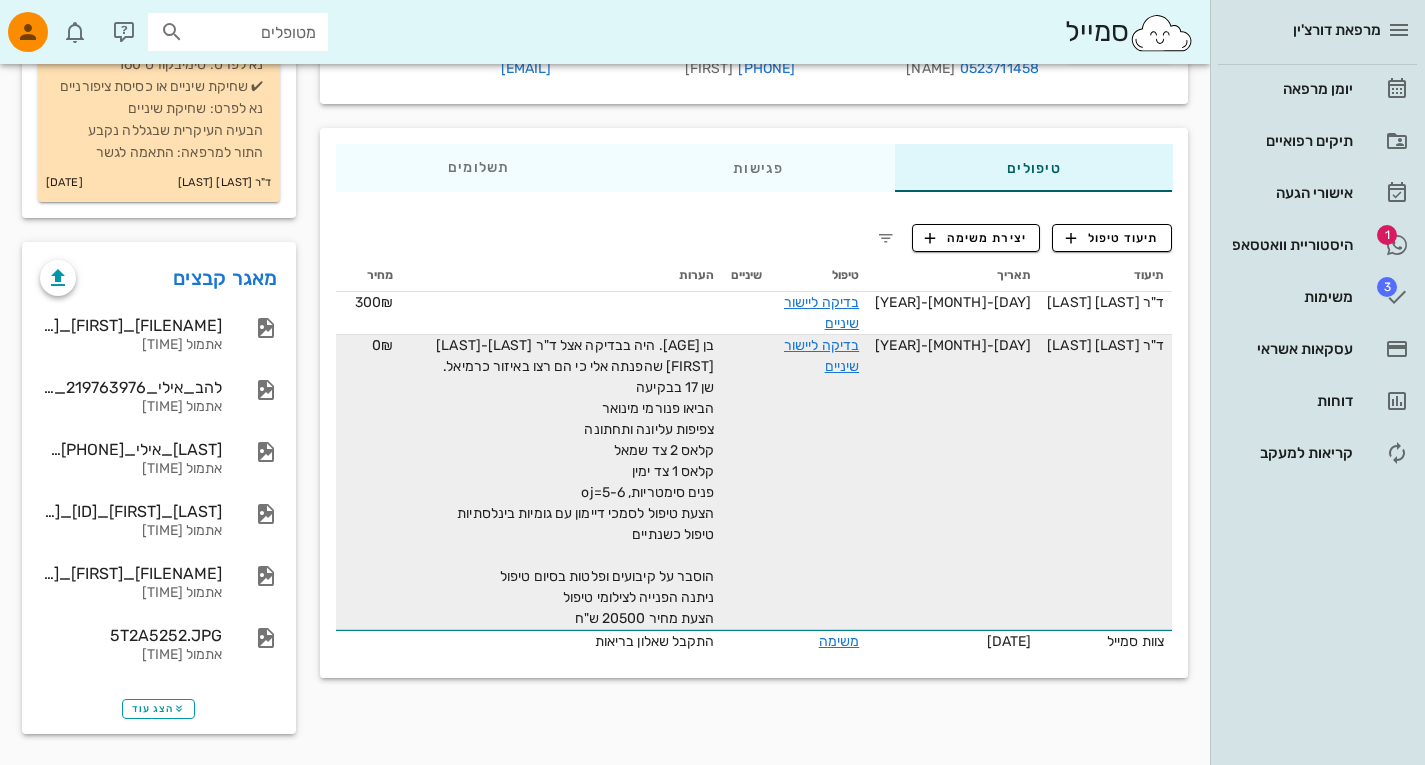 scroll, scrollTop: 0, scrollLeft: 0, axis: both 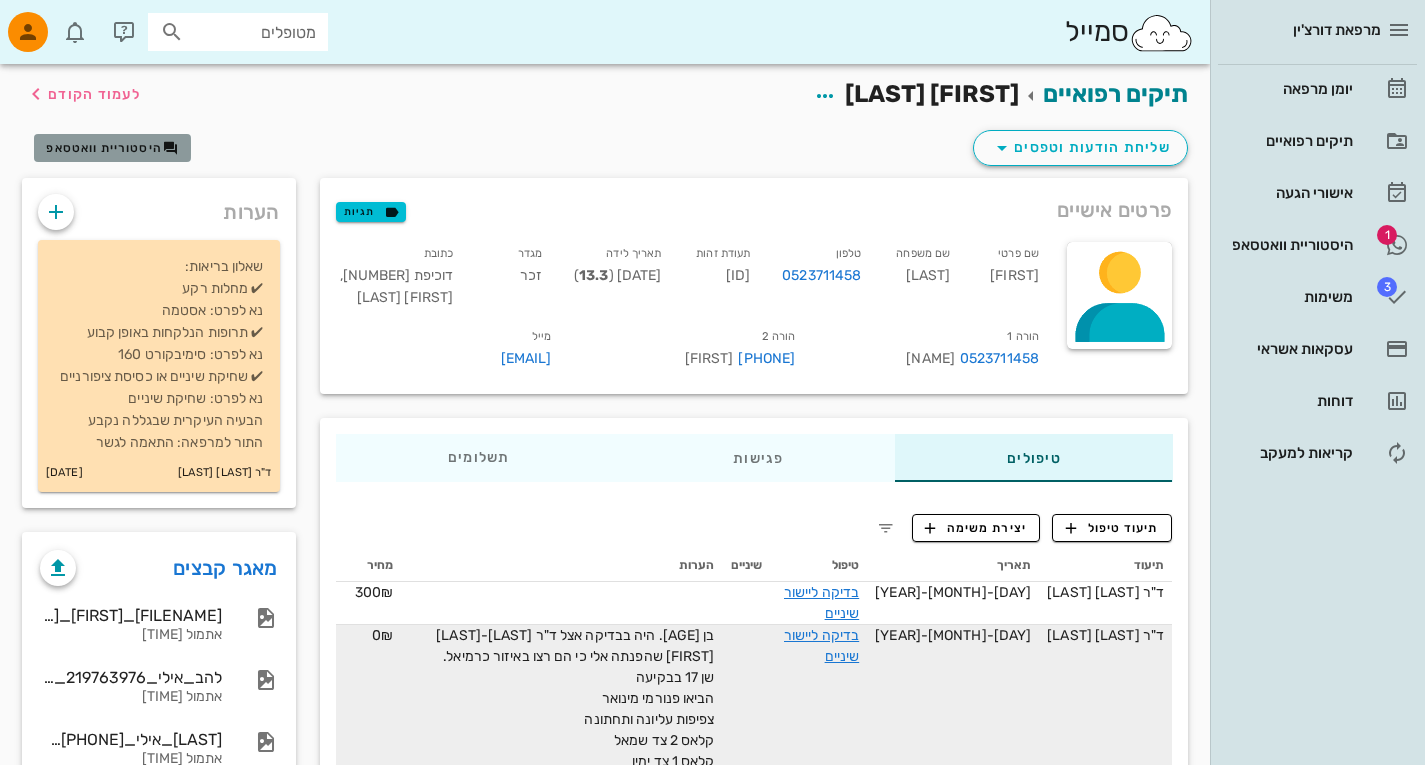click on "היסטוריית וואטסאפ" at bounding box center [104, 148] 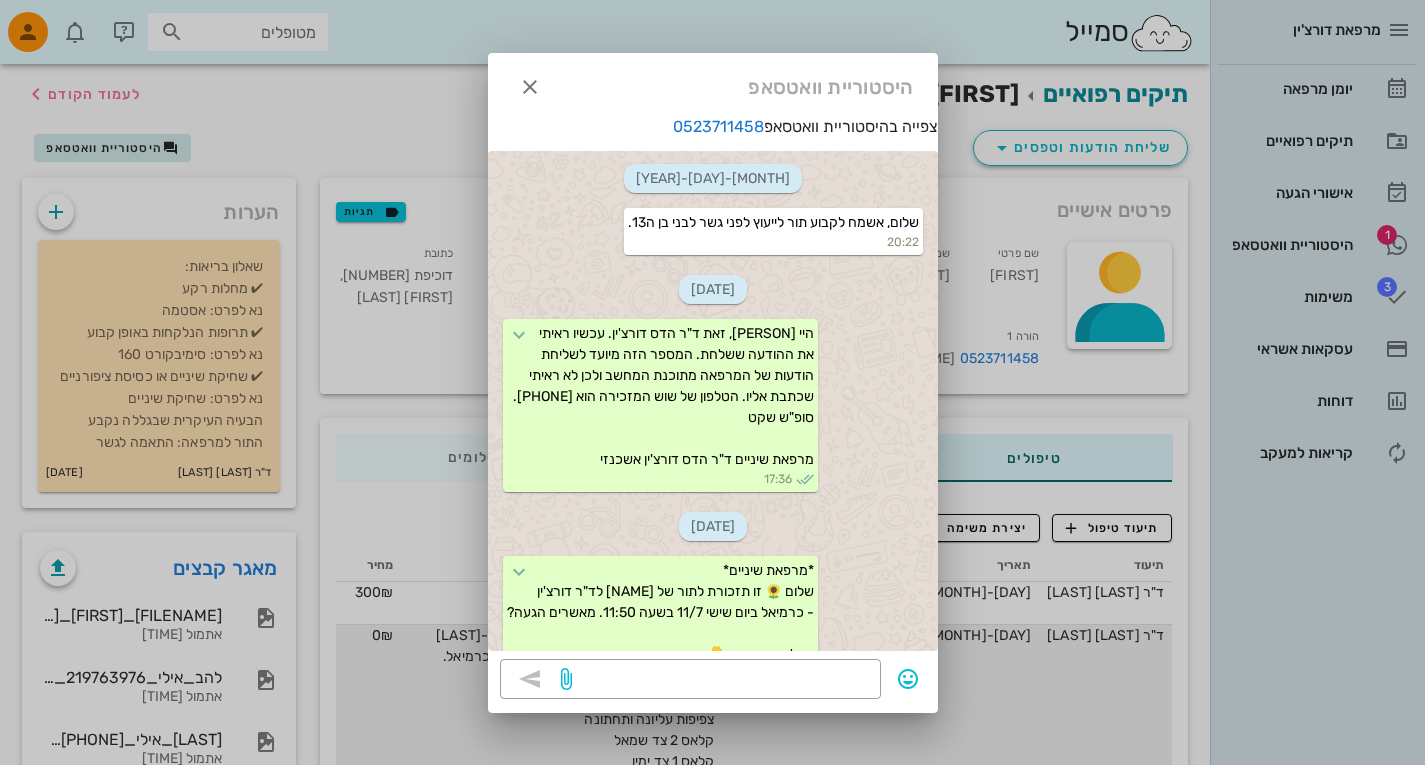 scroll, scrollTop: 2613, scrollLeft: 0, axis: vertical 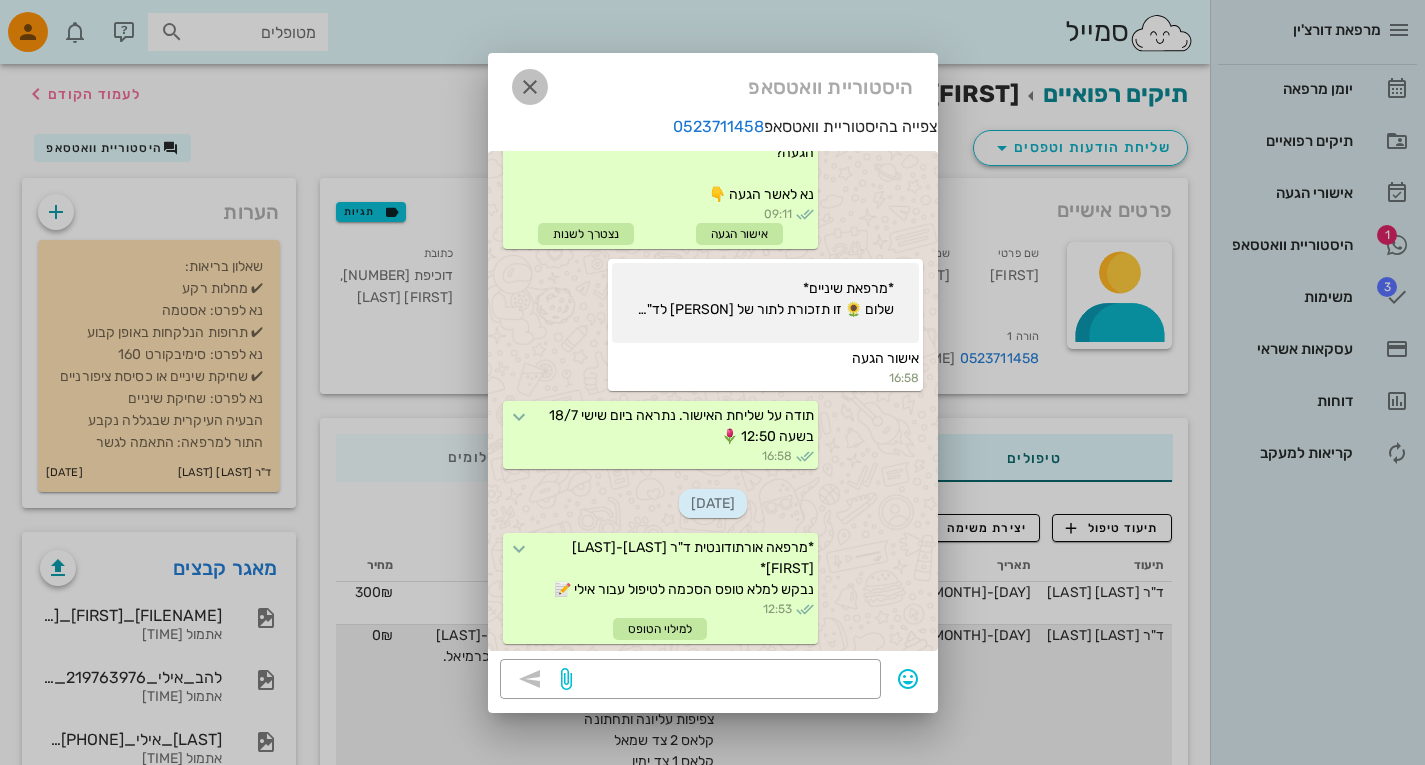 click at bounding box center (530, 87) 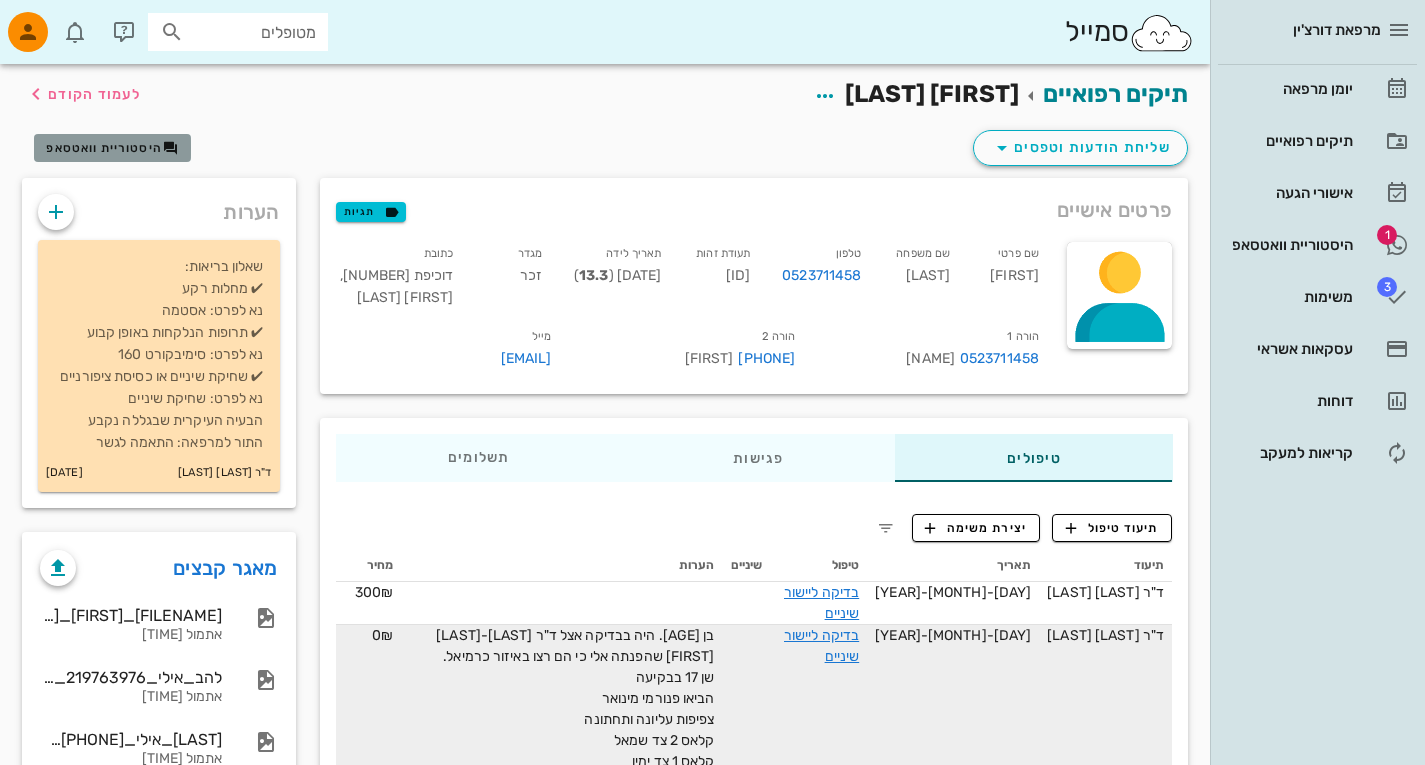 click on "היסטוריית וואטסאפ" at bounding box center [104, 148] 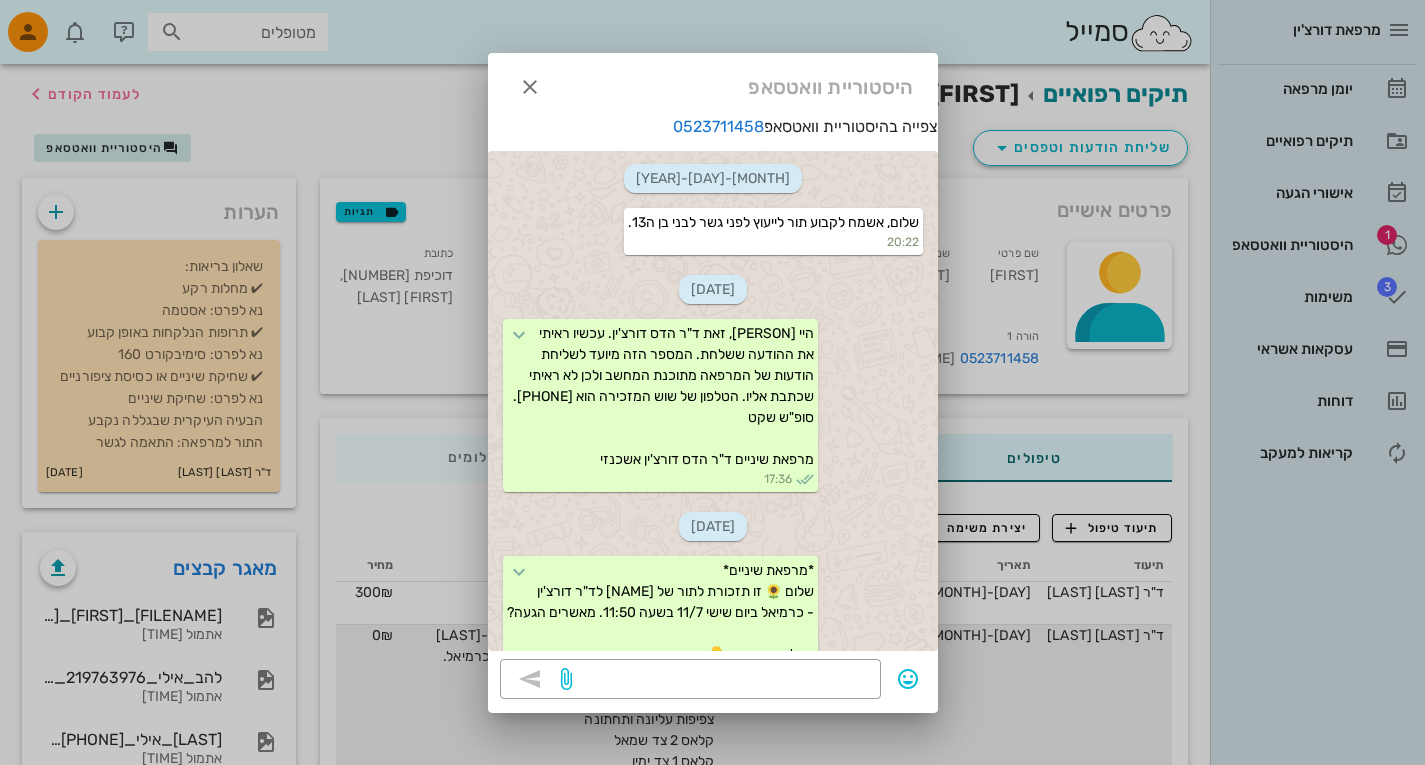 scroll, scrollTop: 2743, scrollLeft: 0, axis: vertical 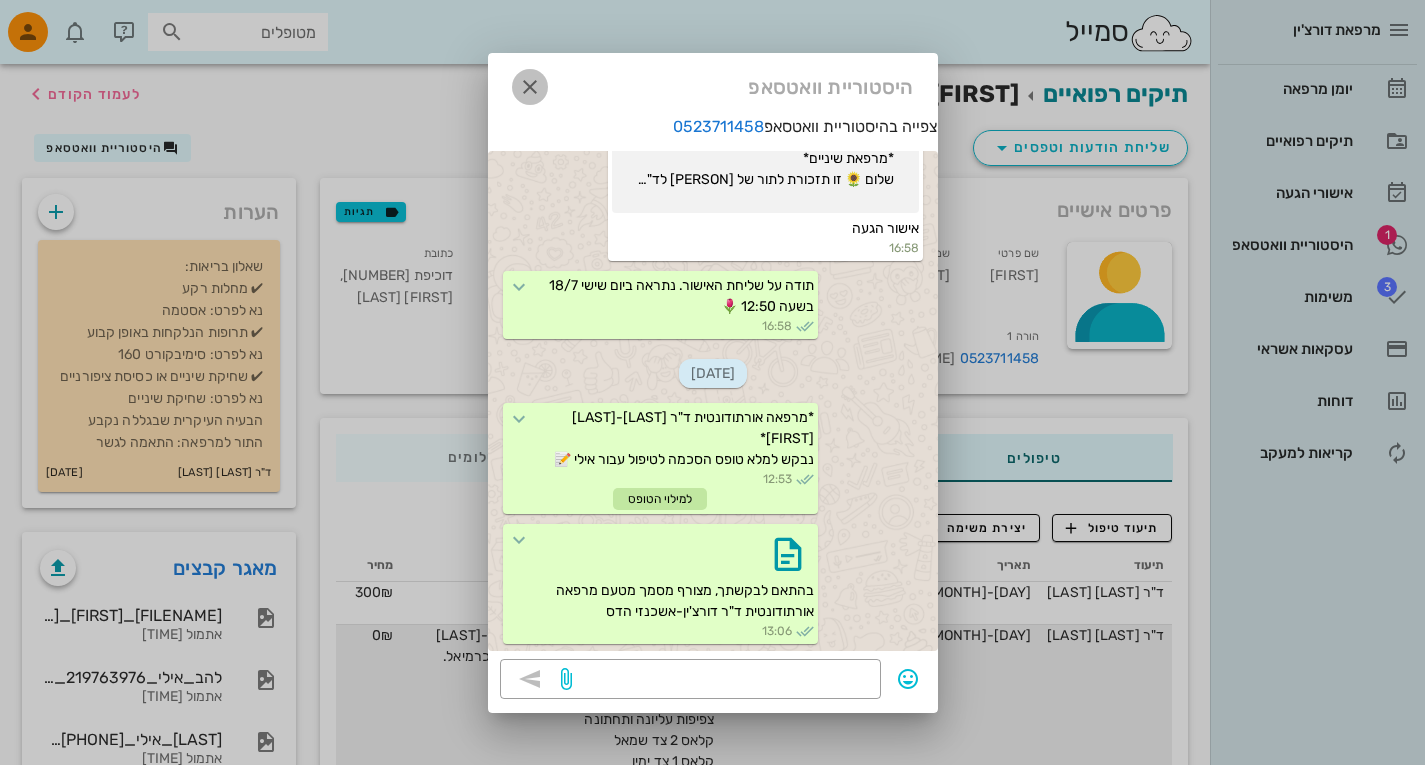 click at bounding box center (530, 87) 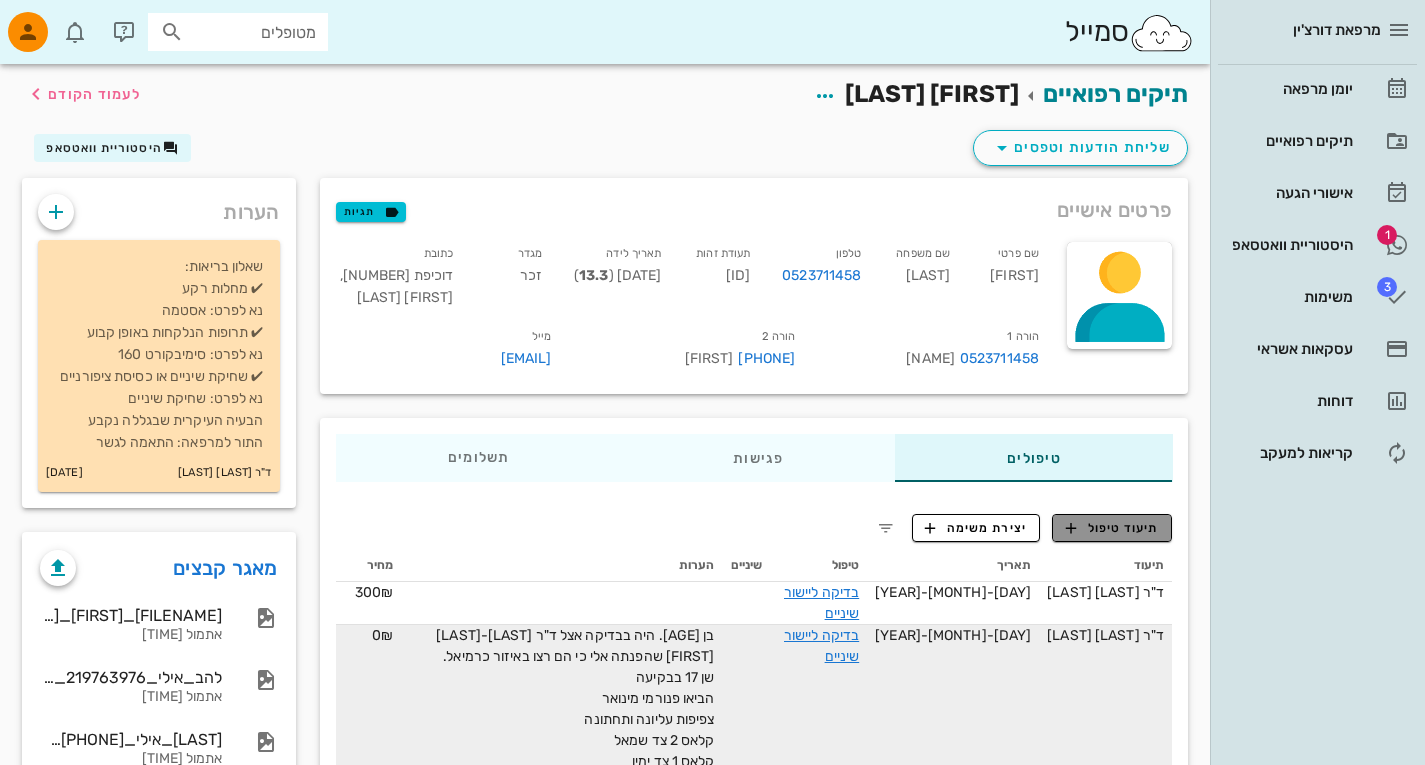 click on "תיעוד טיפול" at bounding box center [1112, 528] 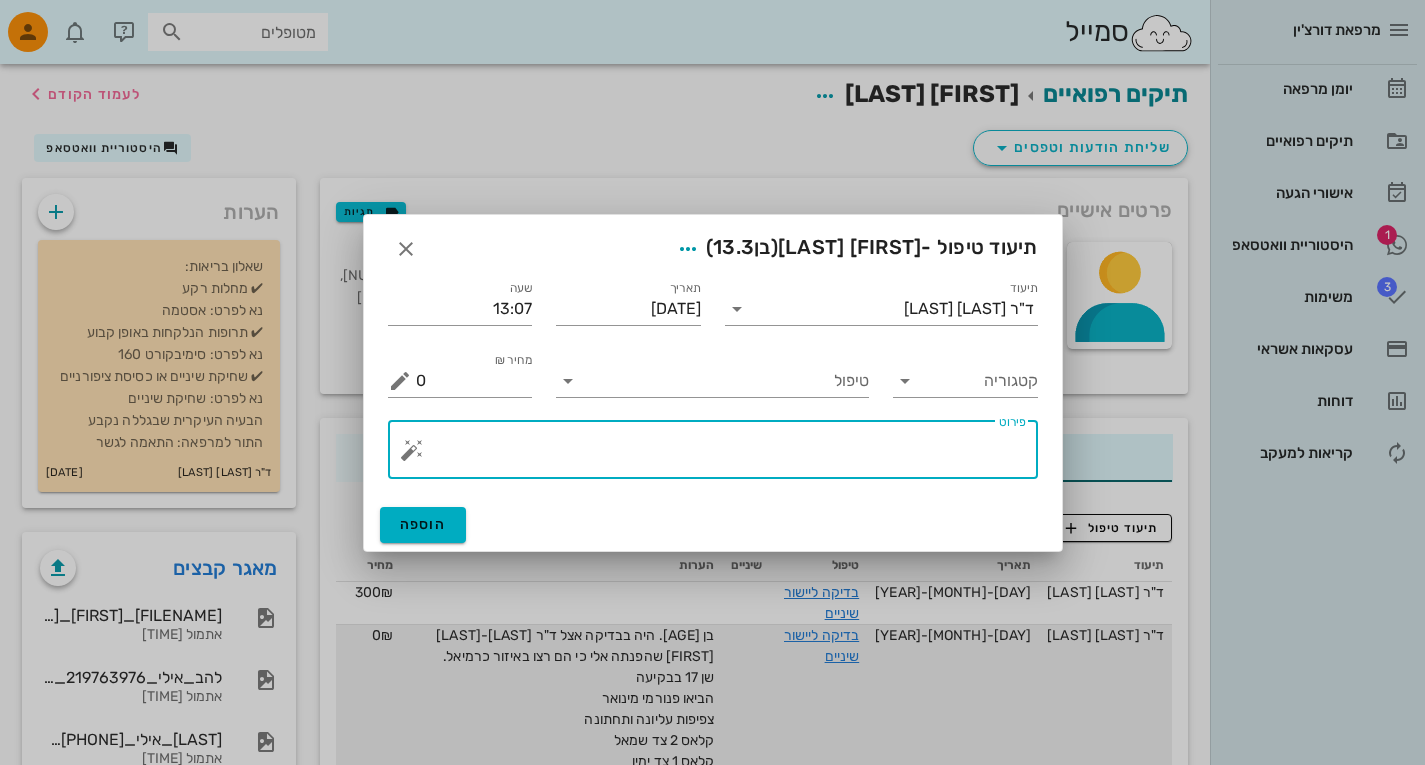 click on "פירוט" at bounding box center (721, 455) 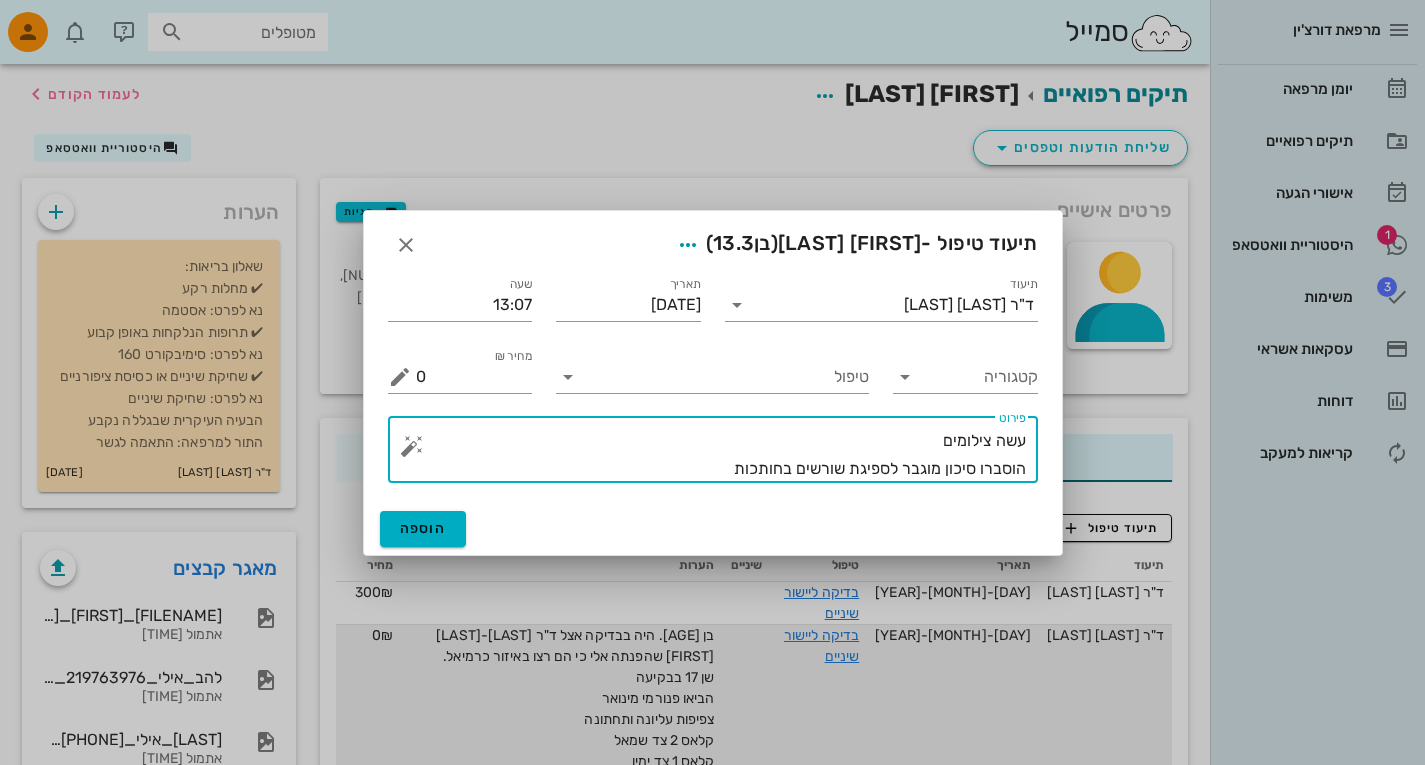 click on "עשה צילומים
הוסברו סיכון מוגבר לספיגת שורשים בחותכות" at bounding box center (721, 455) 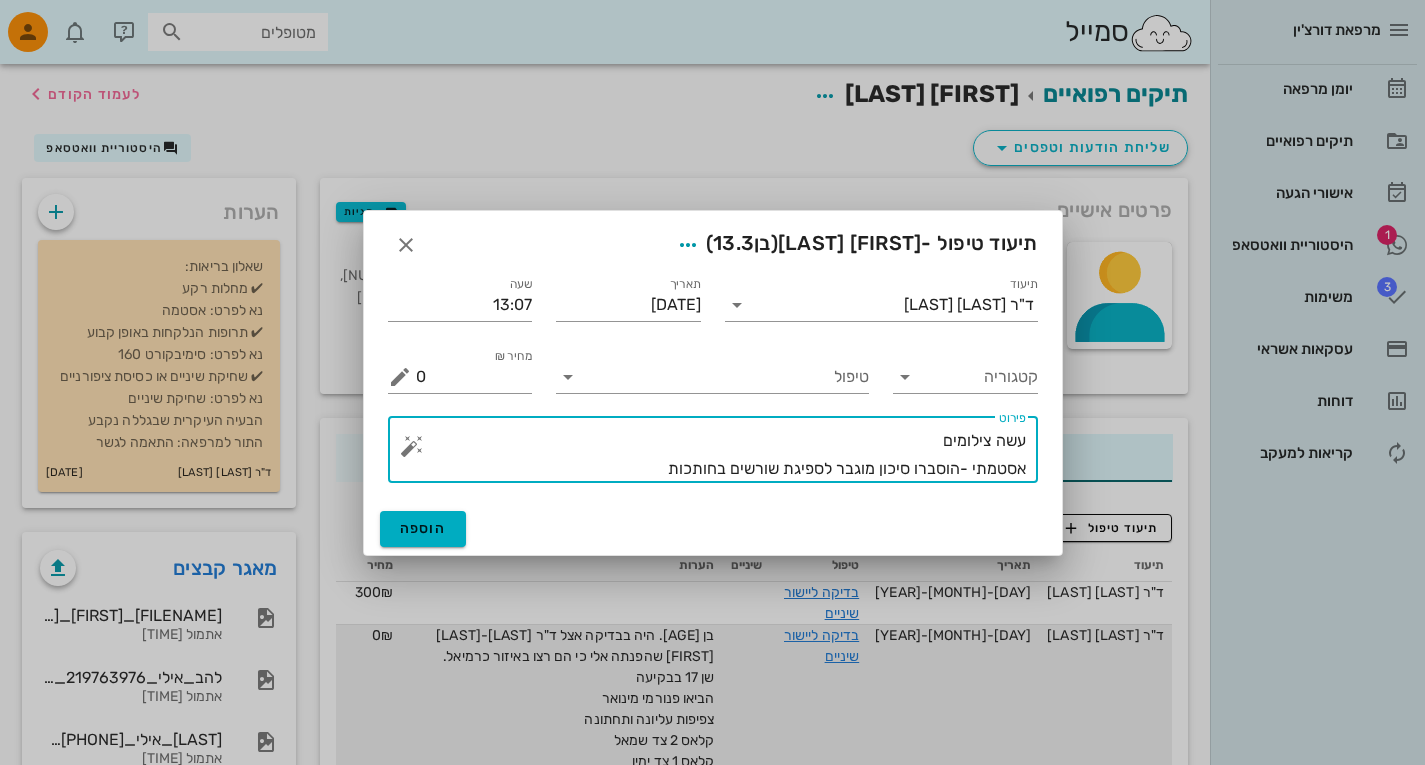 click on "עשה צילומים
אסטמתי -הוסברו סיכון מוגבר לספיגת שורשים בחותכות" at bounding box center [721, 455] 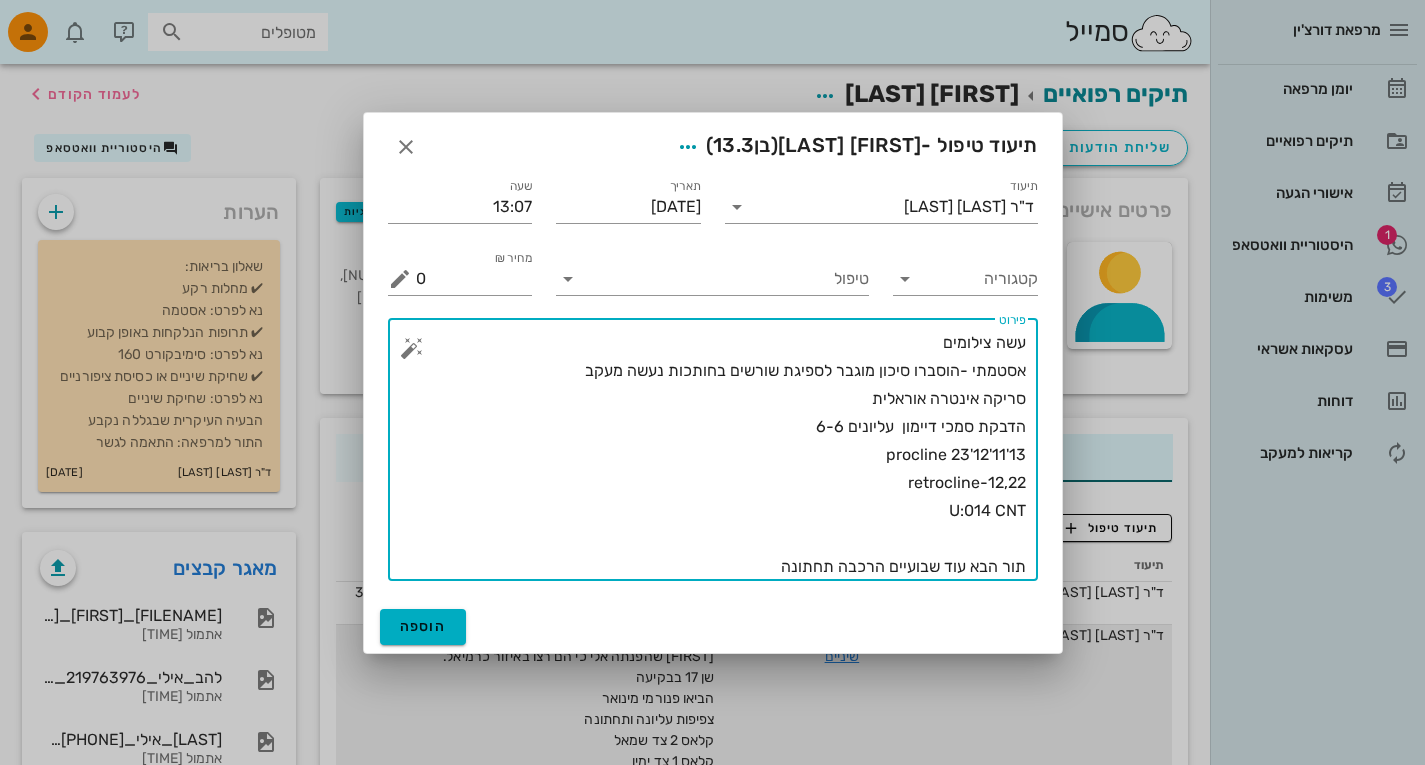 type on "עשה צילומים
אסטמתי -הוסברו סיכון מוגבר לספיגת שורשים בחותכות נעשה מעקב
סריקה אינטרה אוראלית
הדבקת סמכי דיימון  עליונים 6-6
13'11'12'23 procline
12,22-retrocline
U:014 CNT
תור הבא עוד שבועיים הרכבה תחתונה" 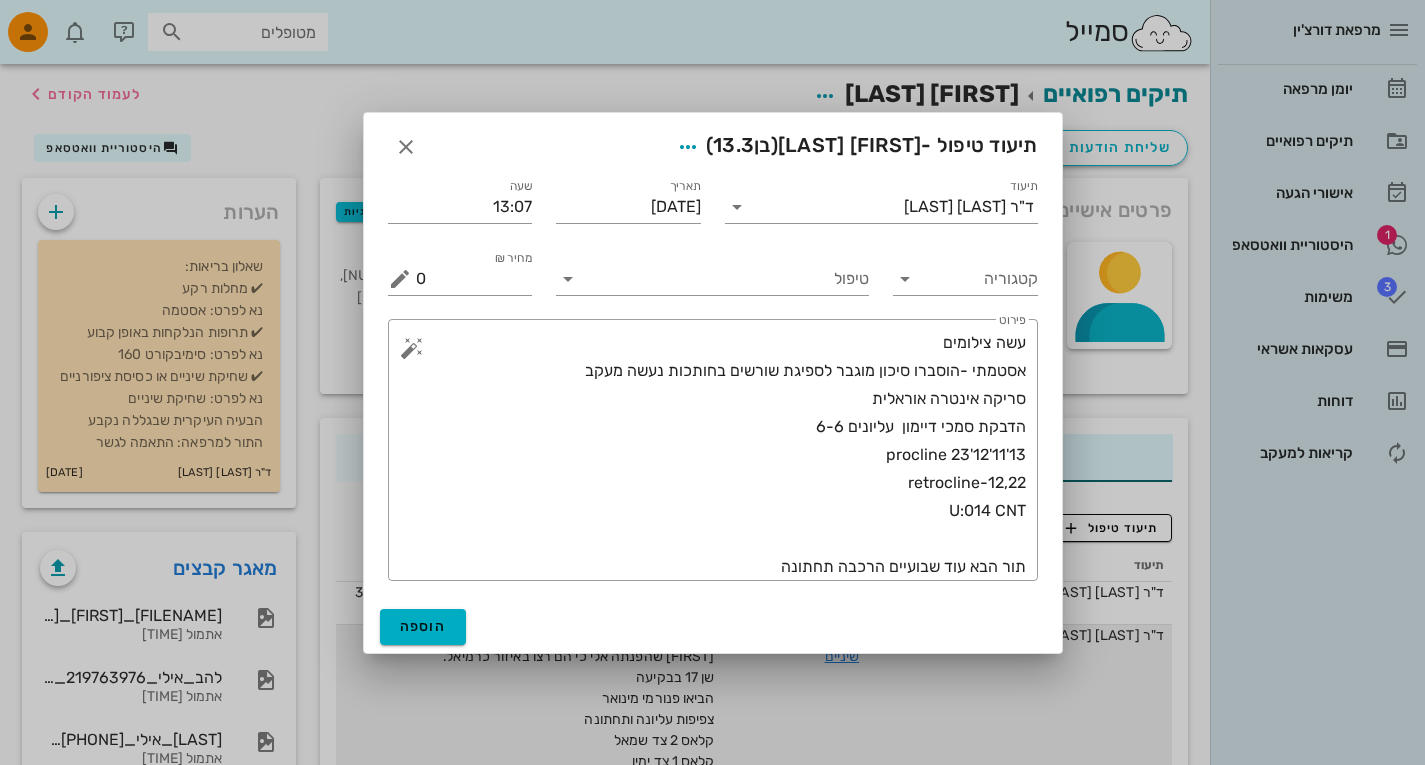 click on "מחיר ₪ 0" at bounding box center [460, 271] 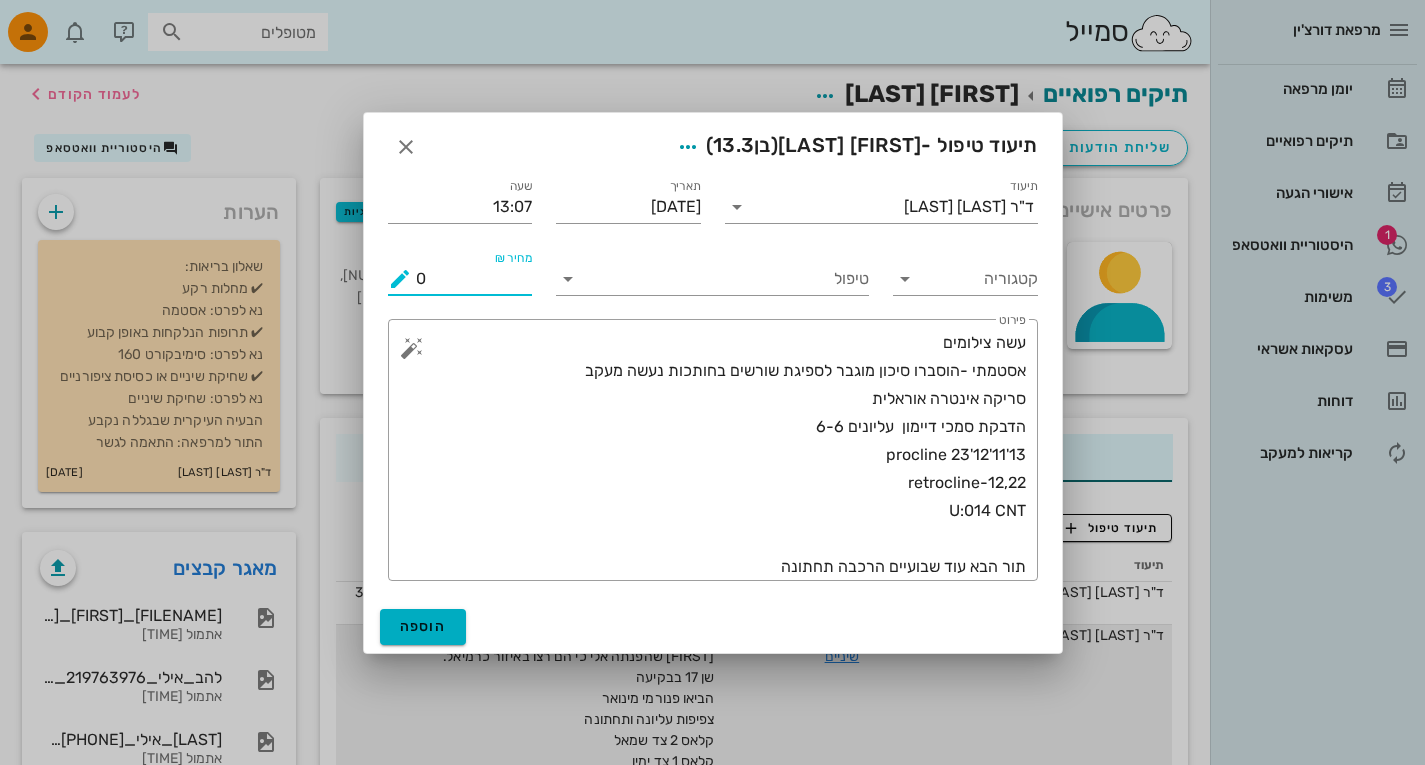 click on "0" at bounding box center [474, 279] 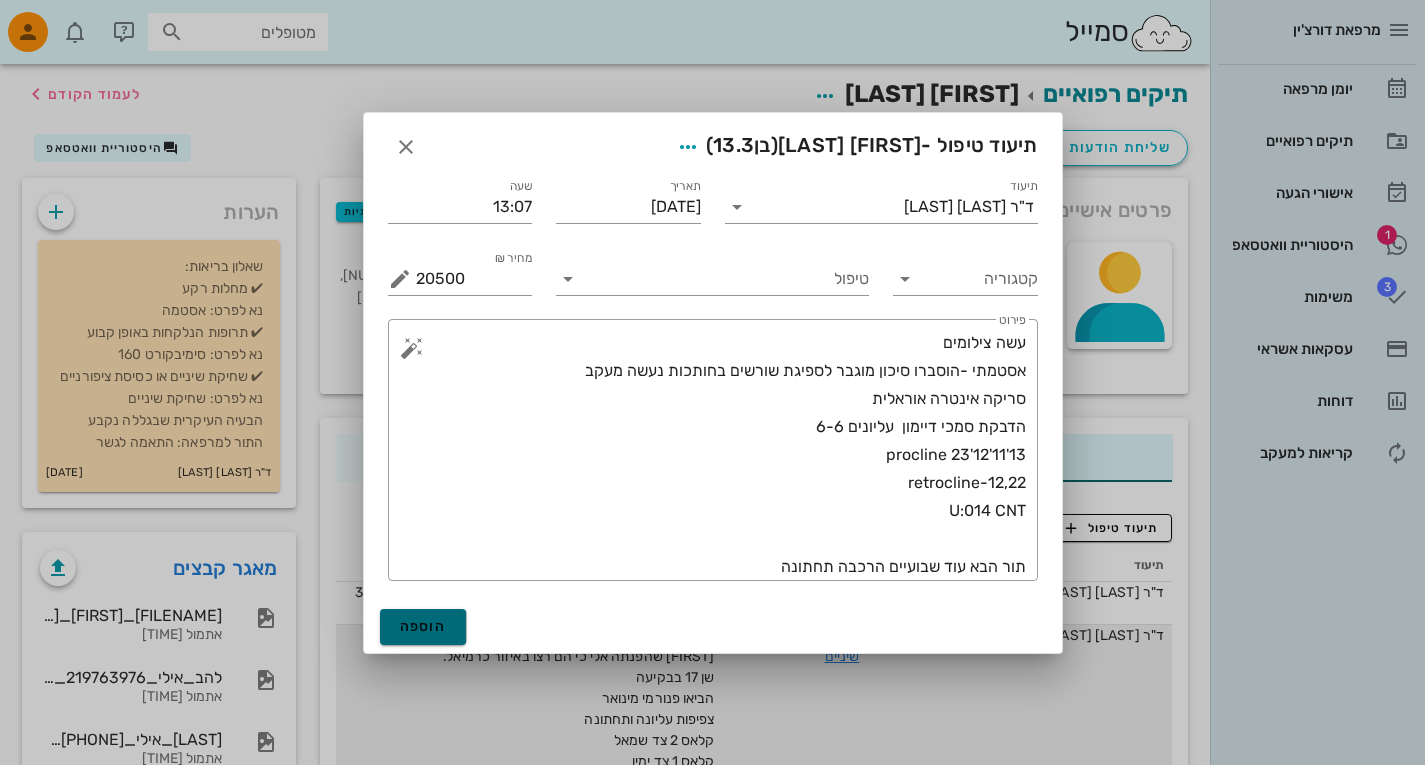 click on "הוספה" at bounding box center (423, 627) 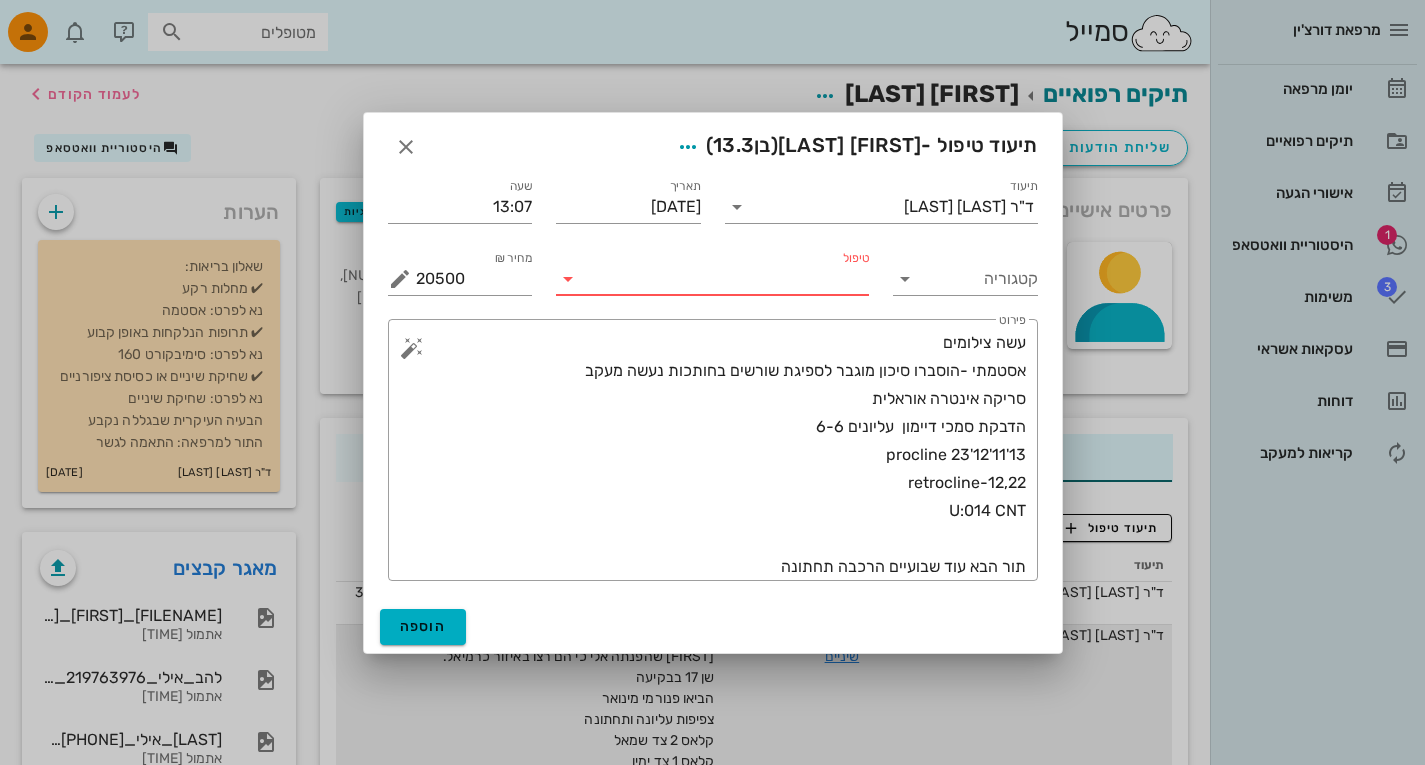 click on "טיפול" at bounding box center (726, 279) 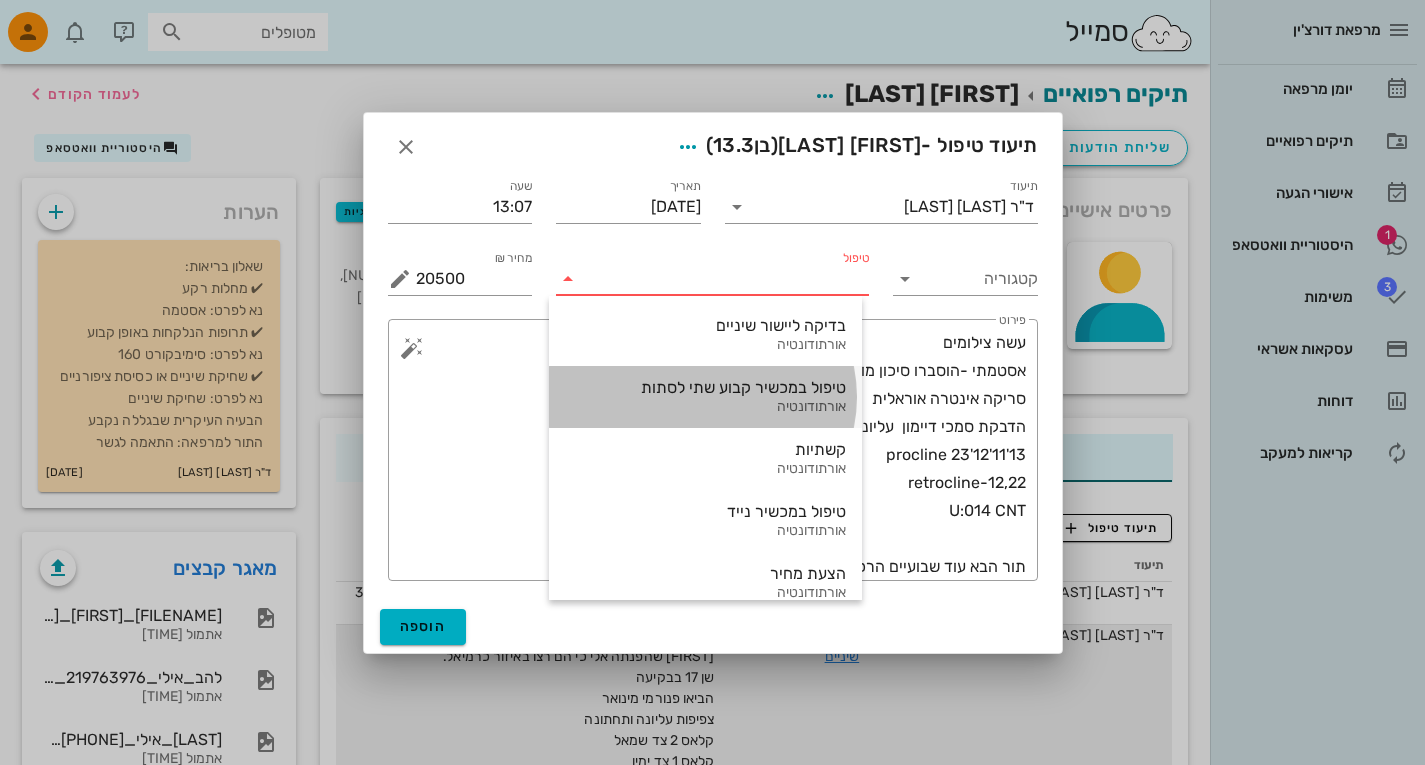 click on "טיפול במכשיר קבוע שתי לסתות" at bounding box center (705, 387) 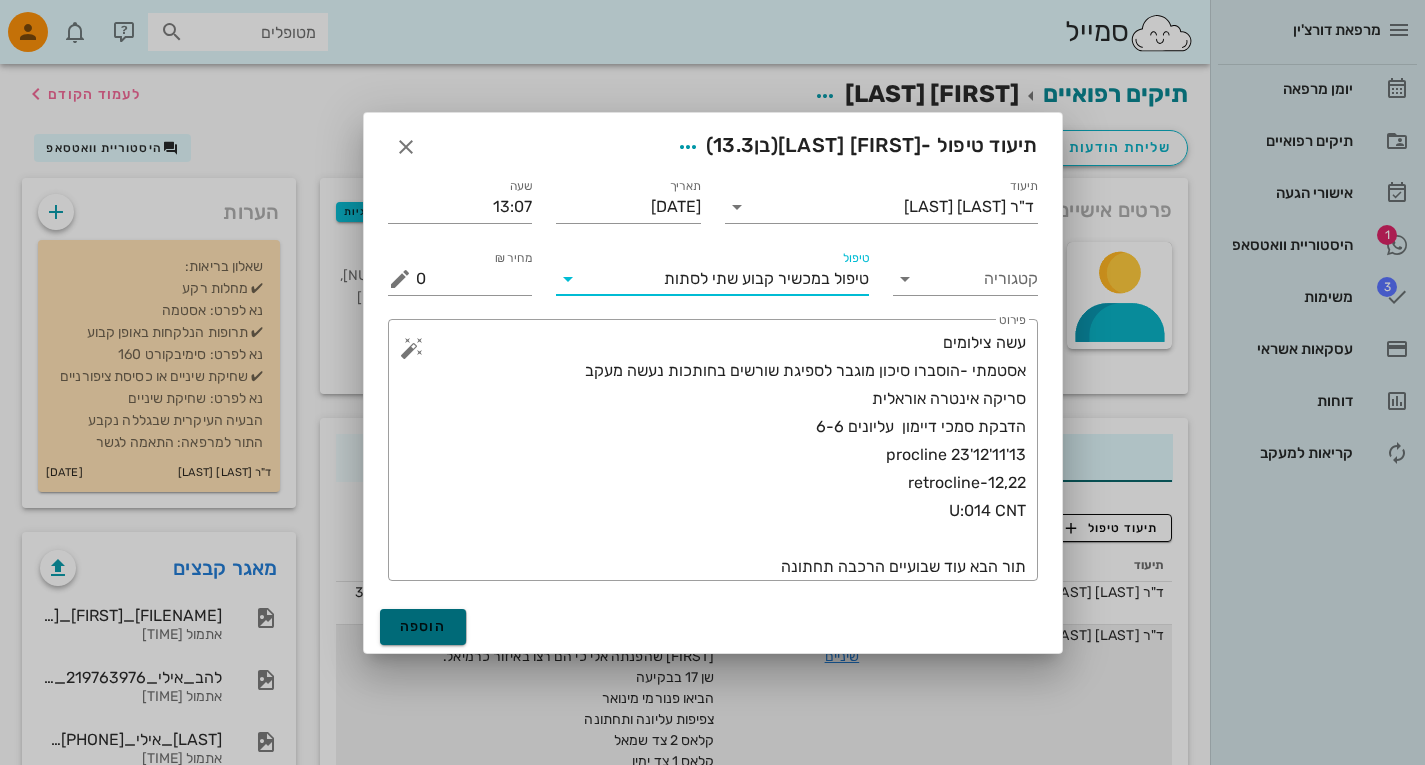 click on "הוספה" at bounding box center (423, 626) 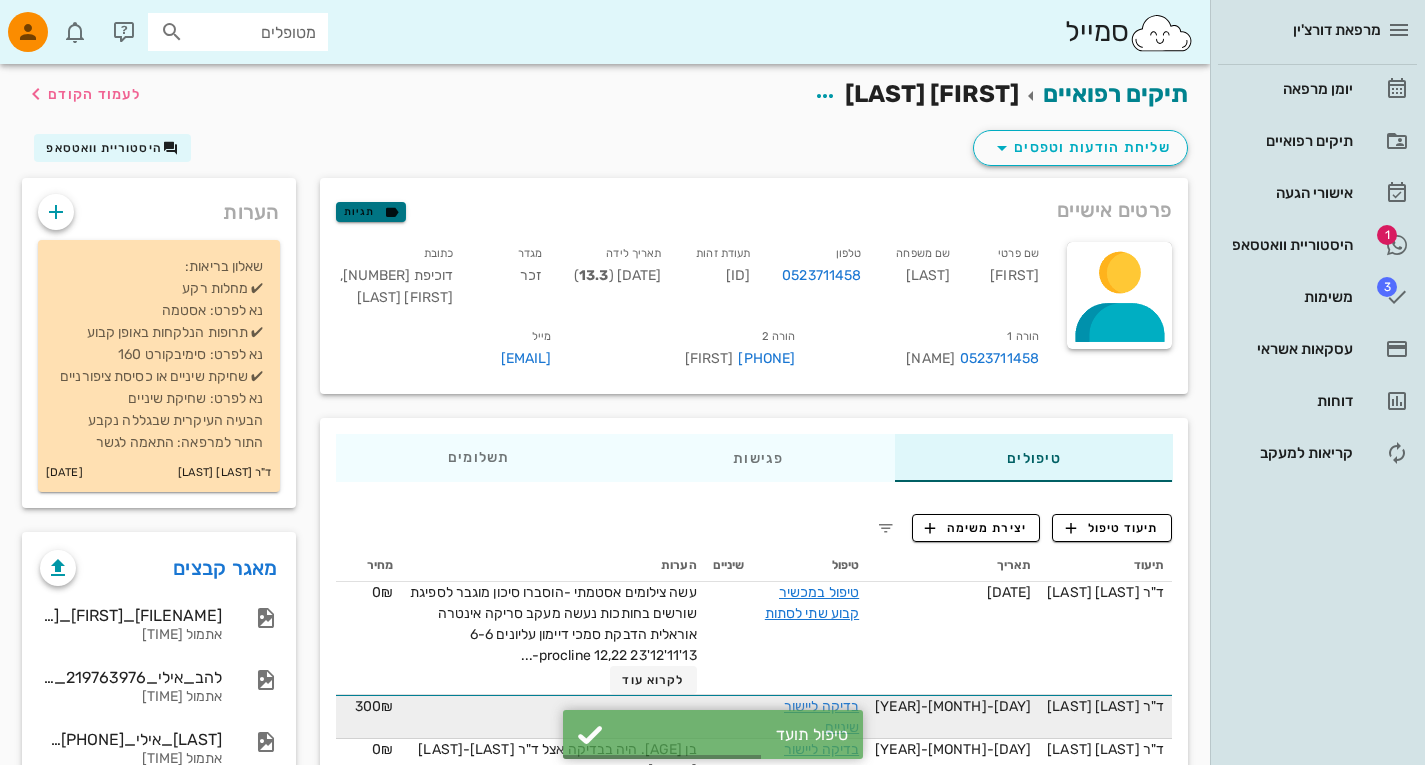click on "תגיות" at bounding box center [371, 212] 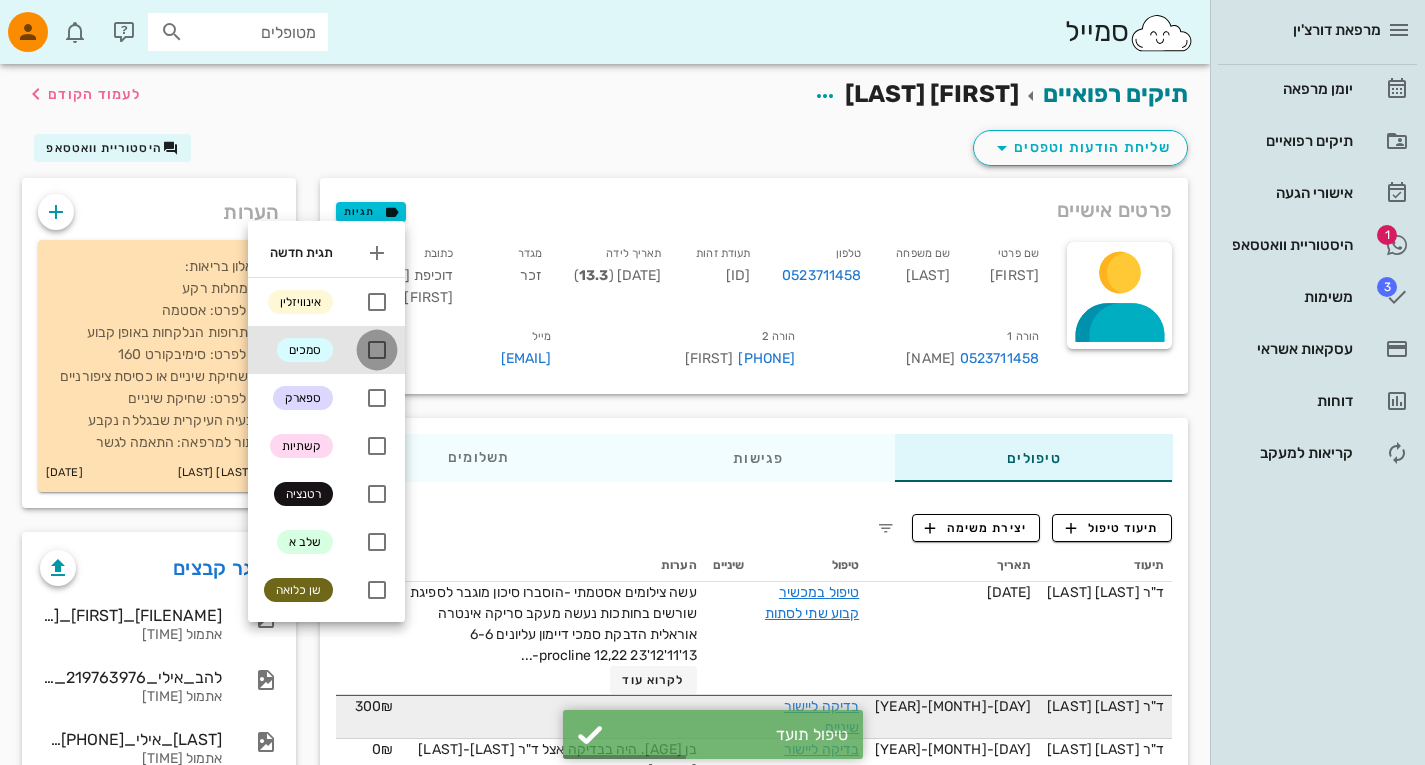 click at bounding box center [377, 350] 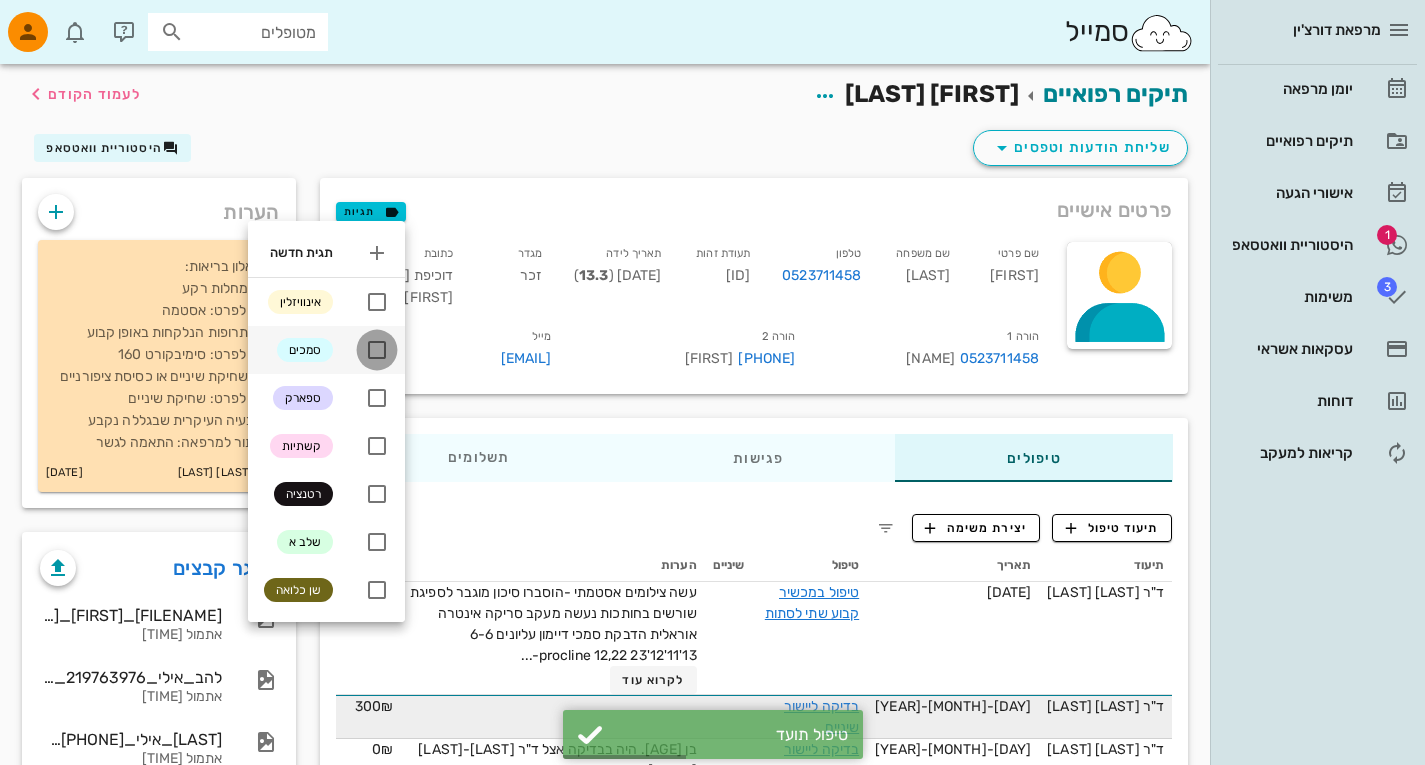 checkbox on "true" 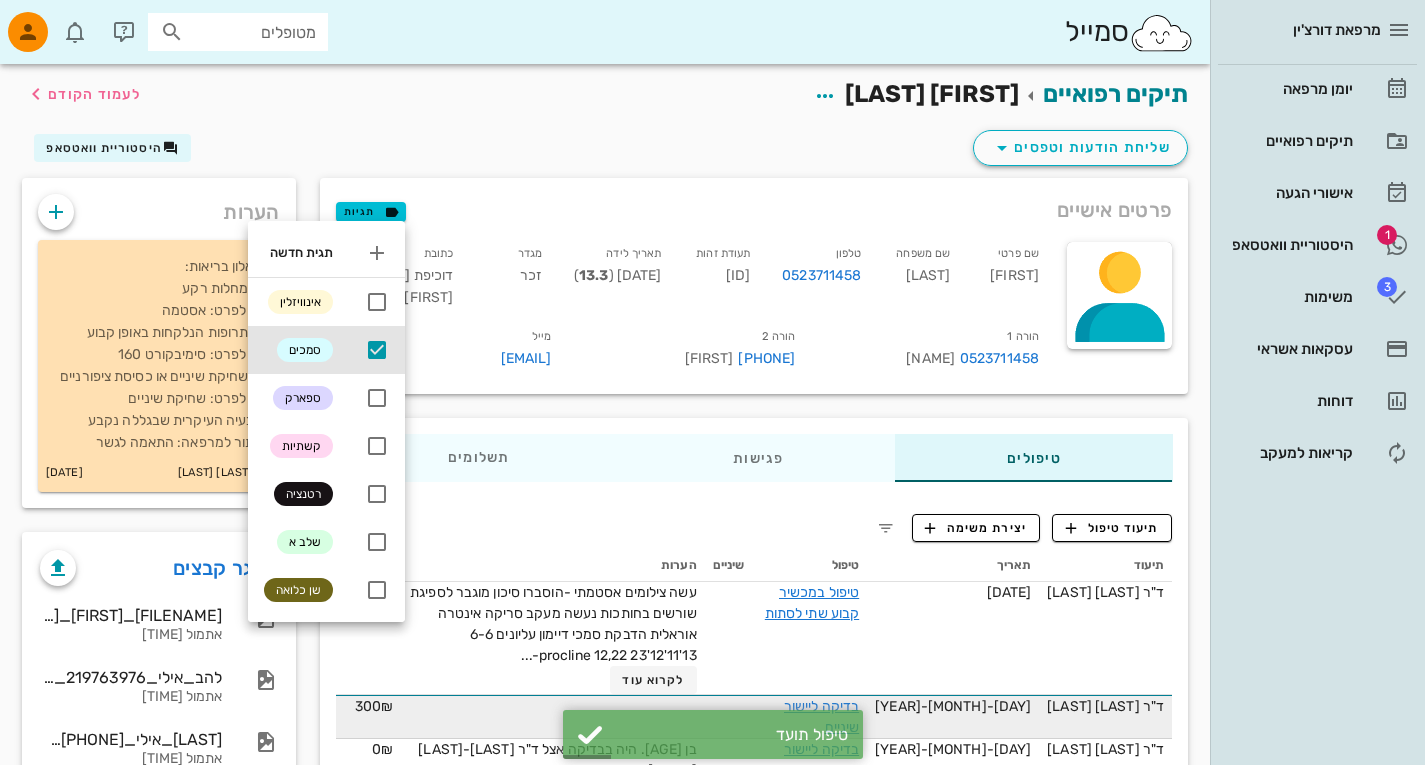click on "שליחת הודעות וטפסים
היסטוריית וואטסאפ" at bounding box center [605, 152] 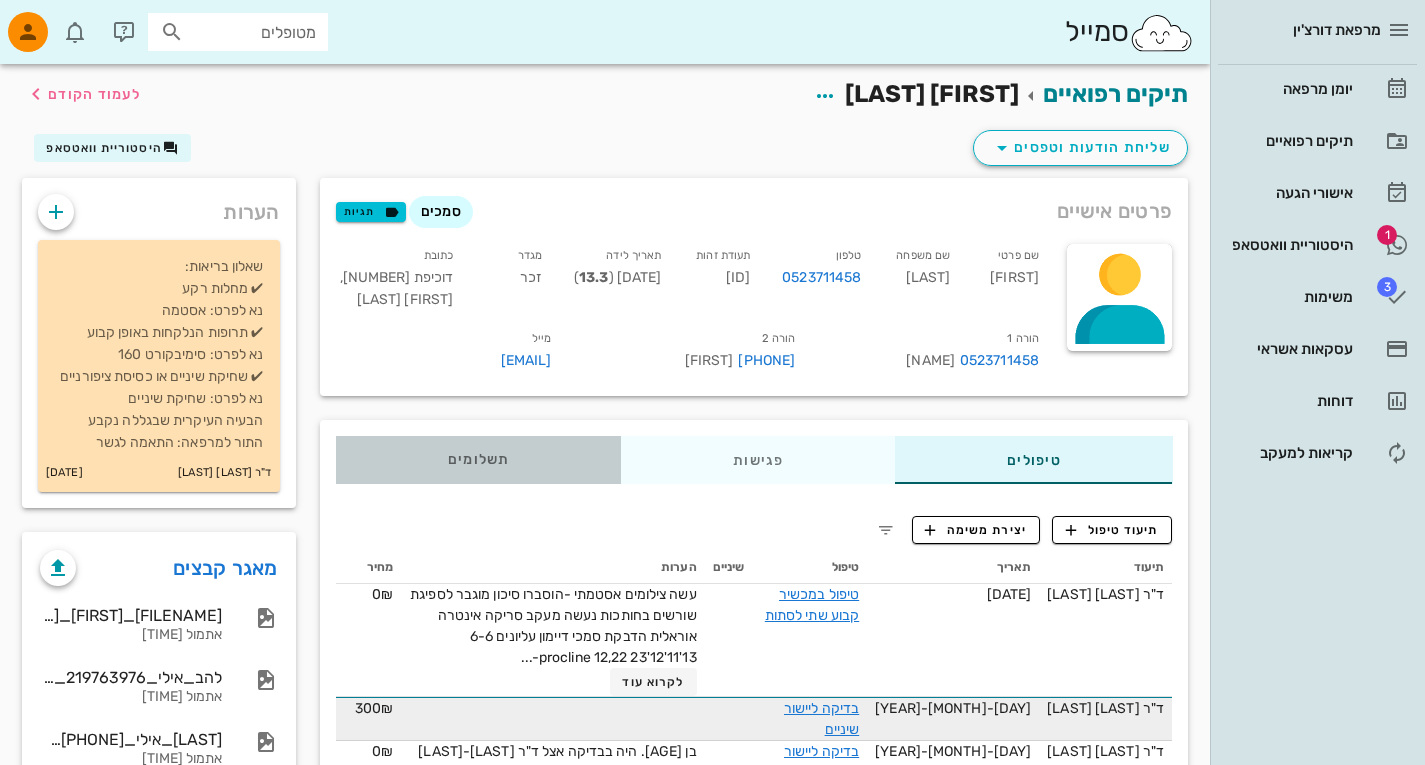 click on "תשלומים
0₪" at bounding box center (478, 460) 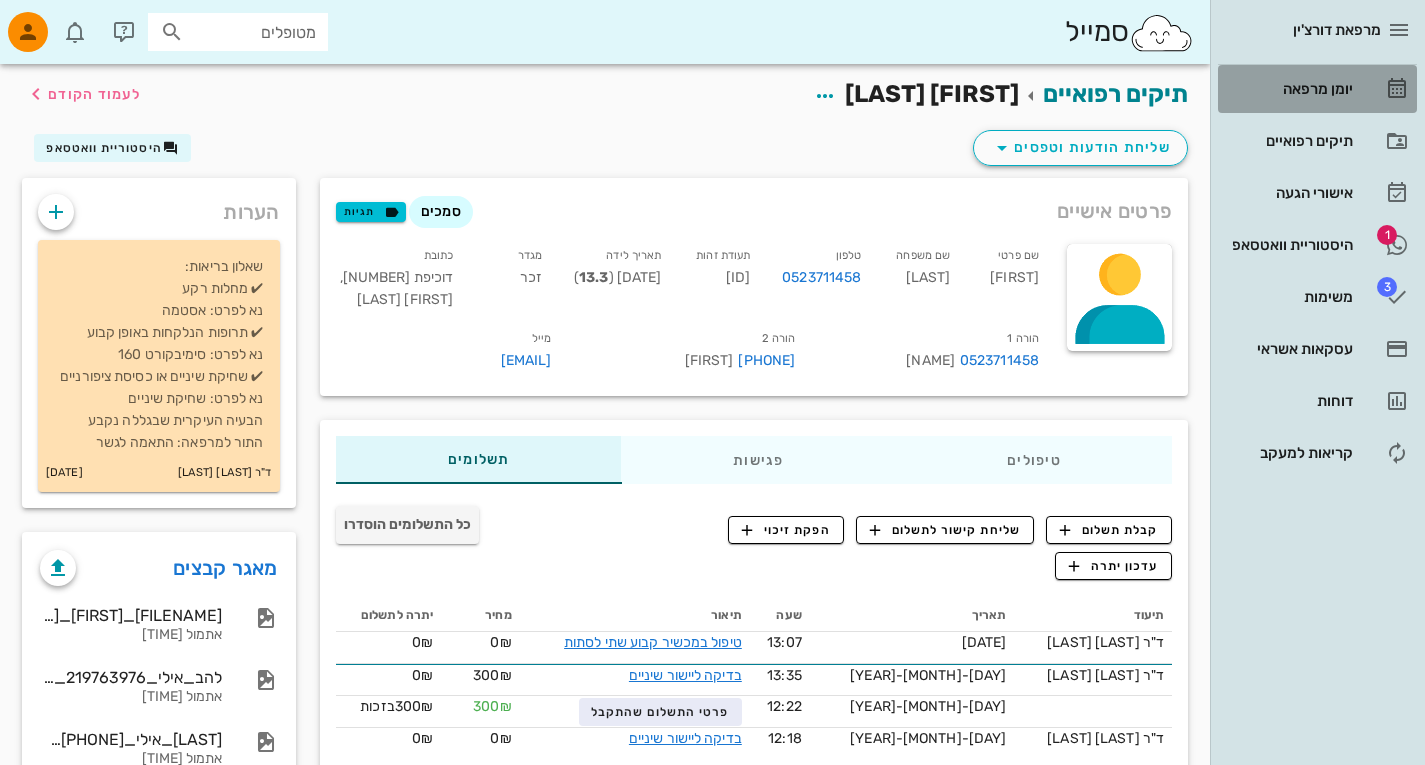 click on "יומן מרפאה" at bounding box center [1317, 89] 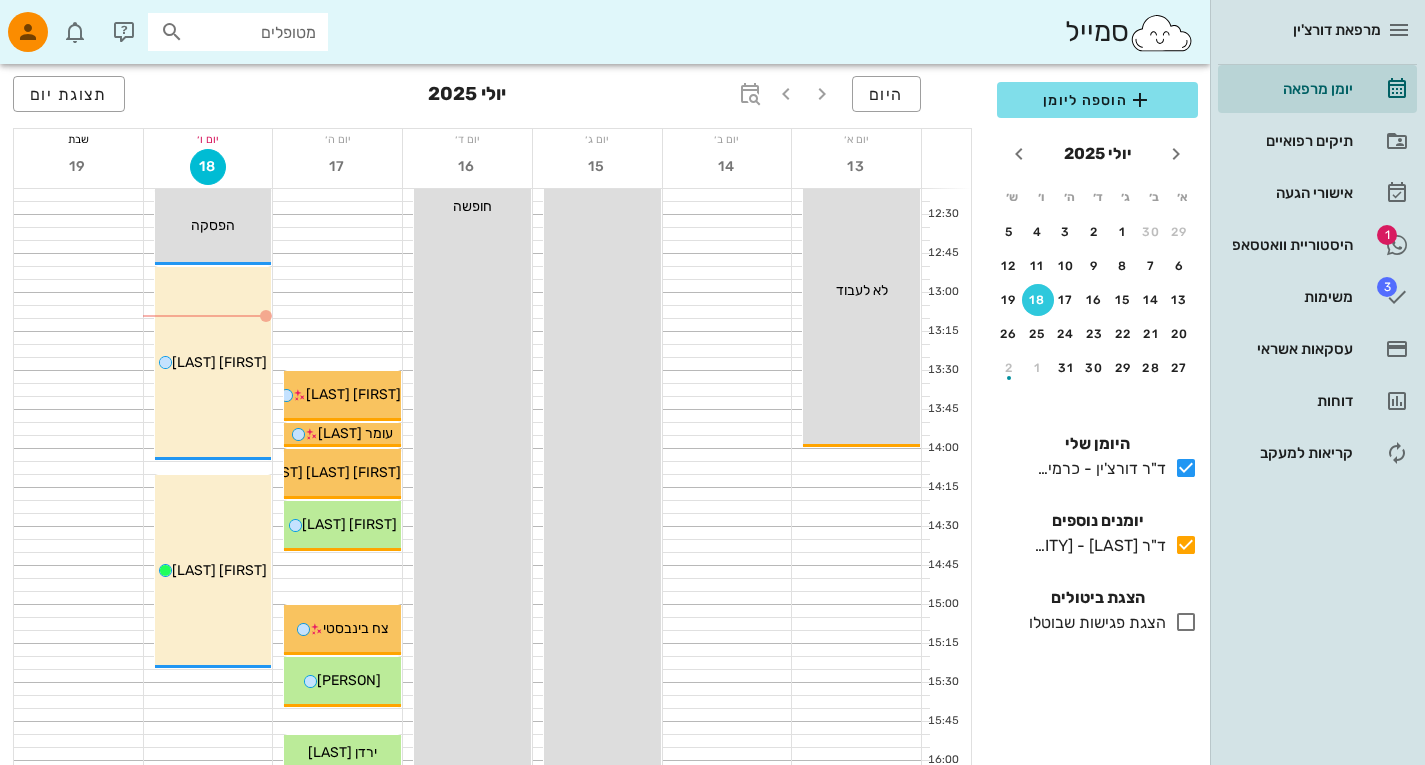 scroll, scrollTop: 848, scrollLeft: 0, axis: vertical 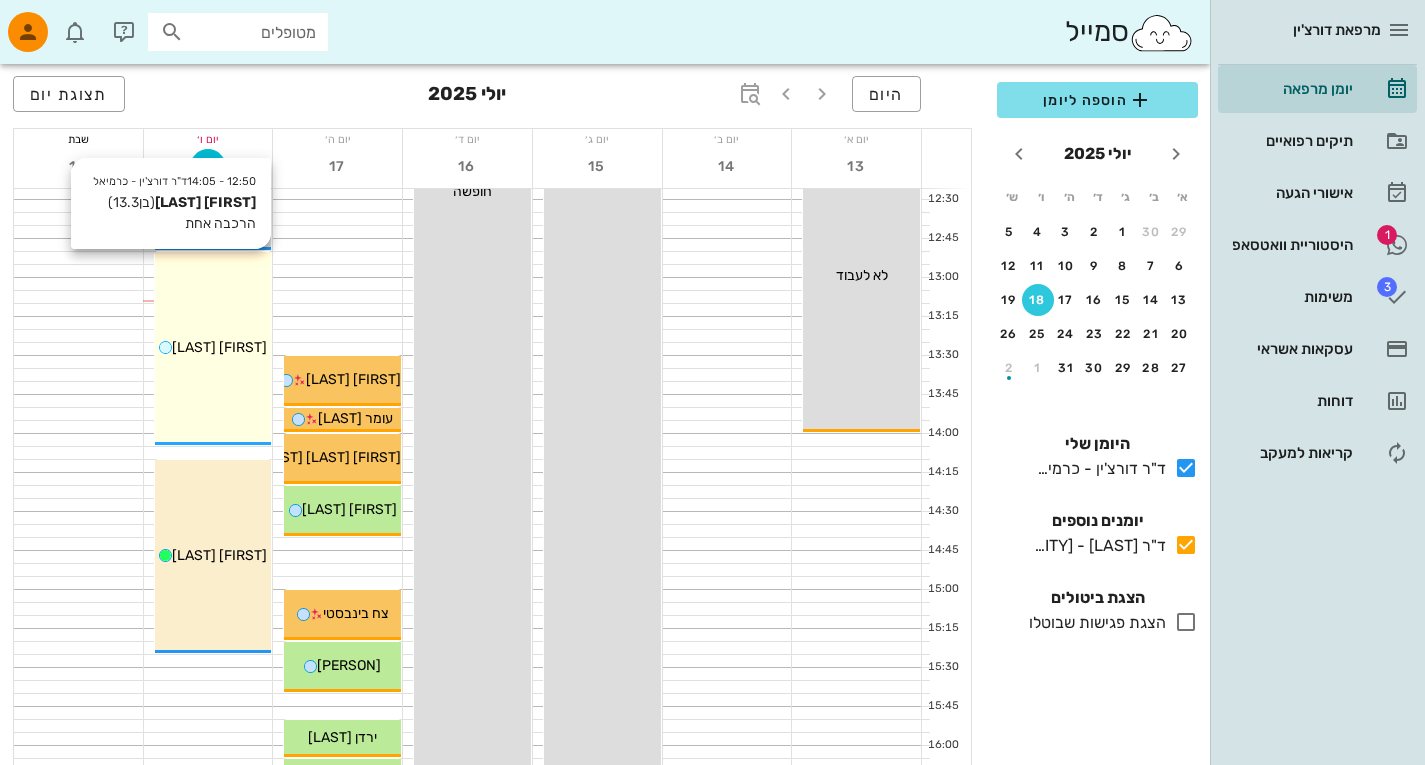 click on "12:50
- 14:05
ד"ר [LAST] - [CITY]
[FIRST]
[LAST]
(בן
13.3 )
הרכבה אחת
[FIRST] [LAST]" at bounding box center (213, 348) 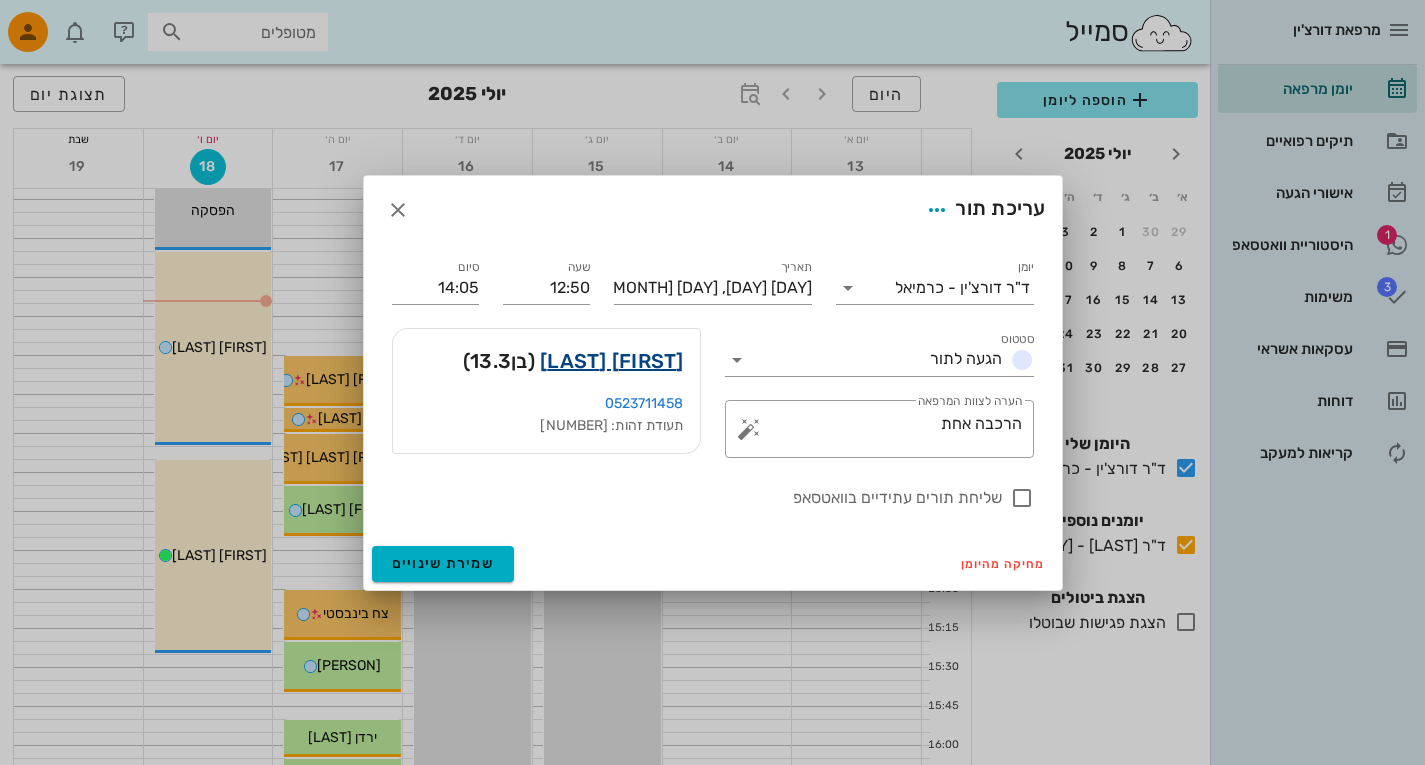 click on "[FIRST]
[LAST]" at bounding box center [612, 361] 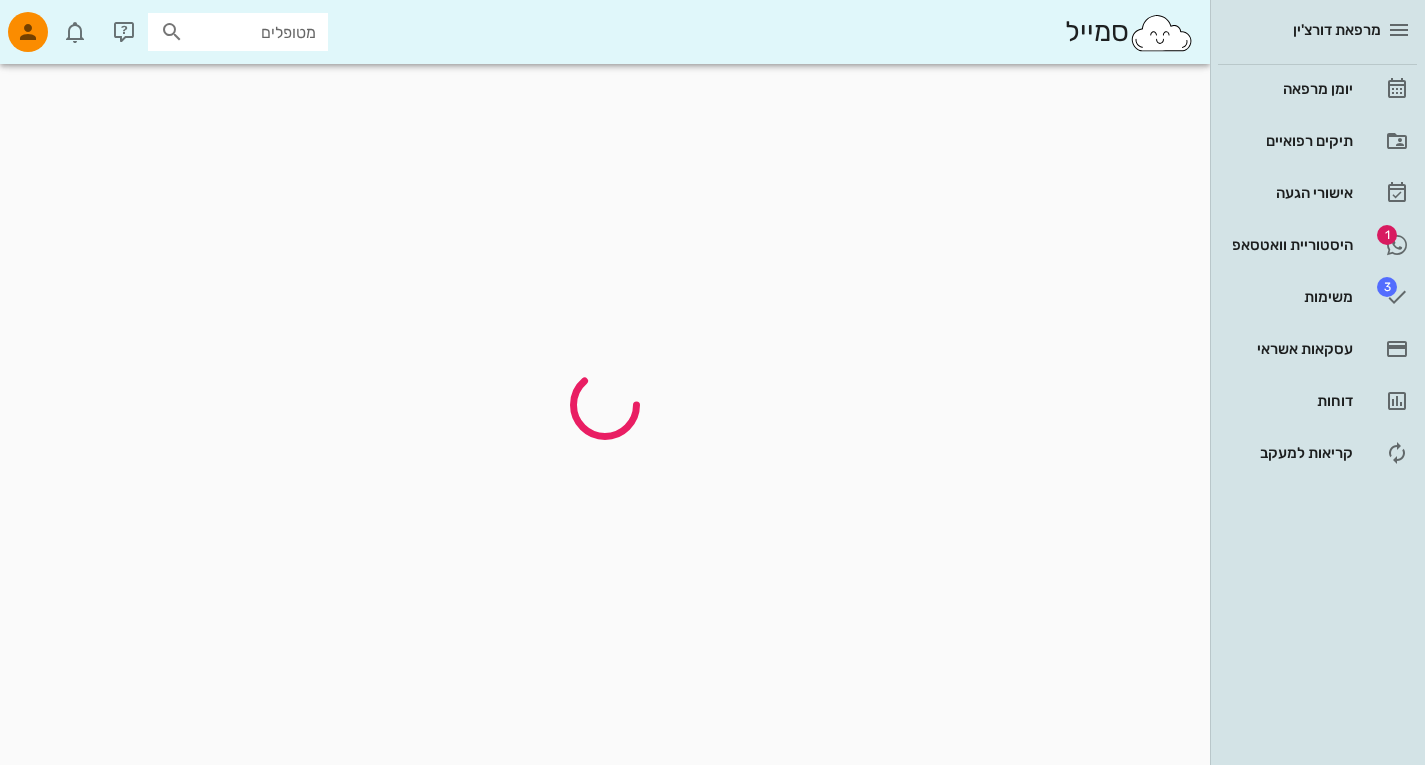scroll, scrollTop: 0, scrollLeft: 0, axis: both 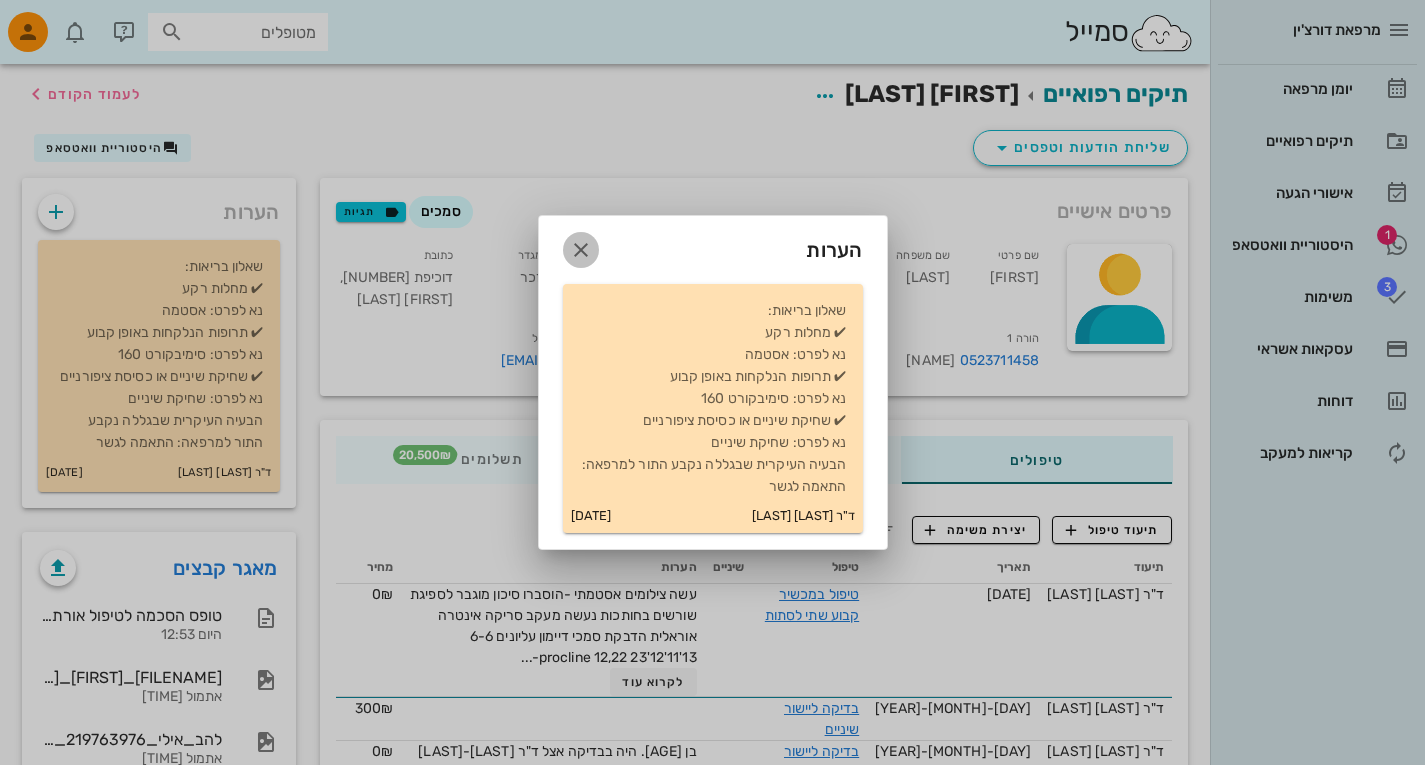 click at bounding box center (581, 250) 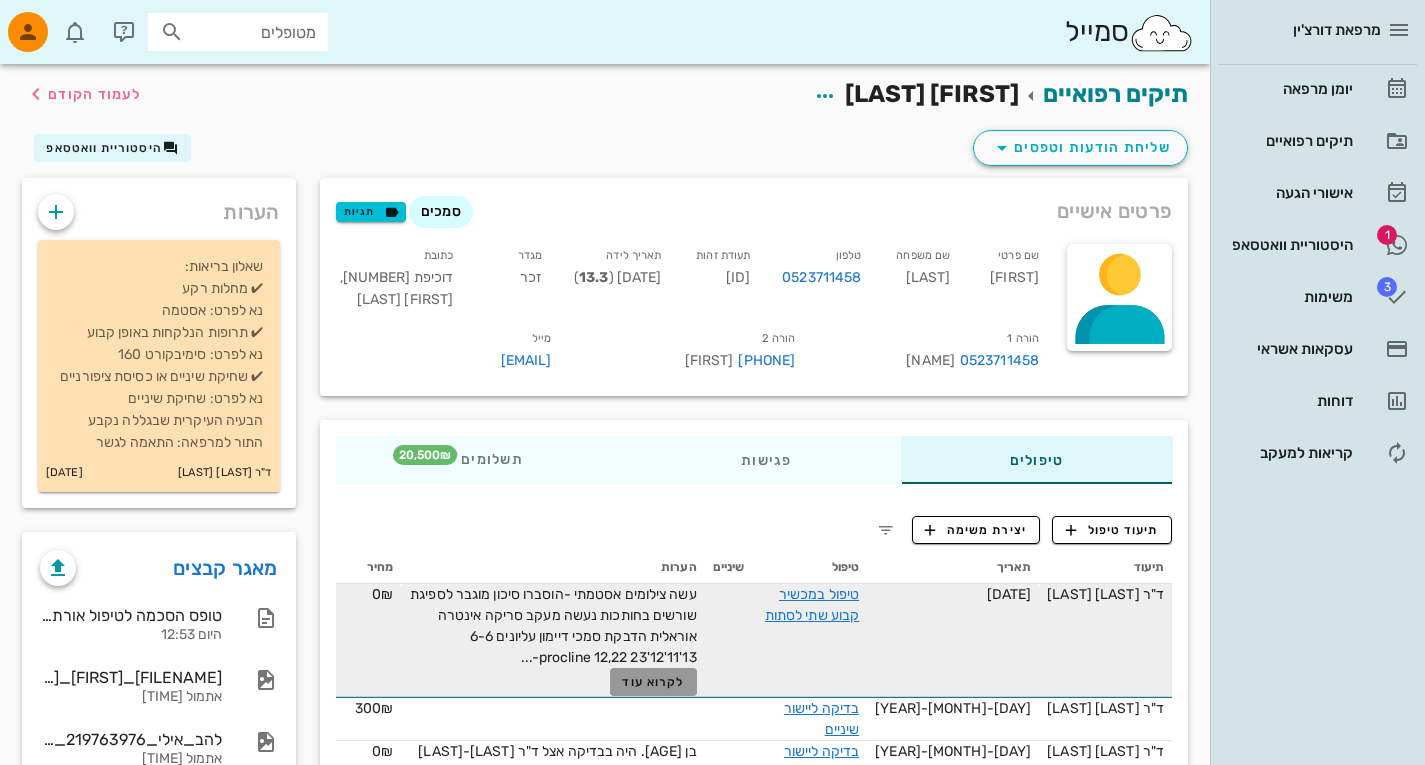 click on "לקרוא עוד" at bounding box center [653, 682] 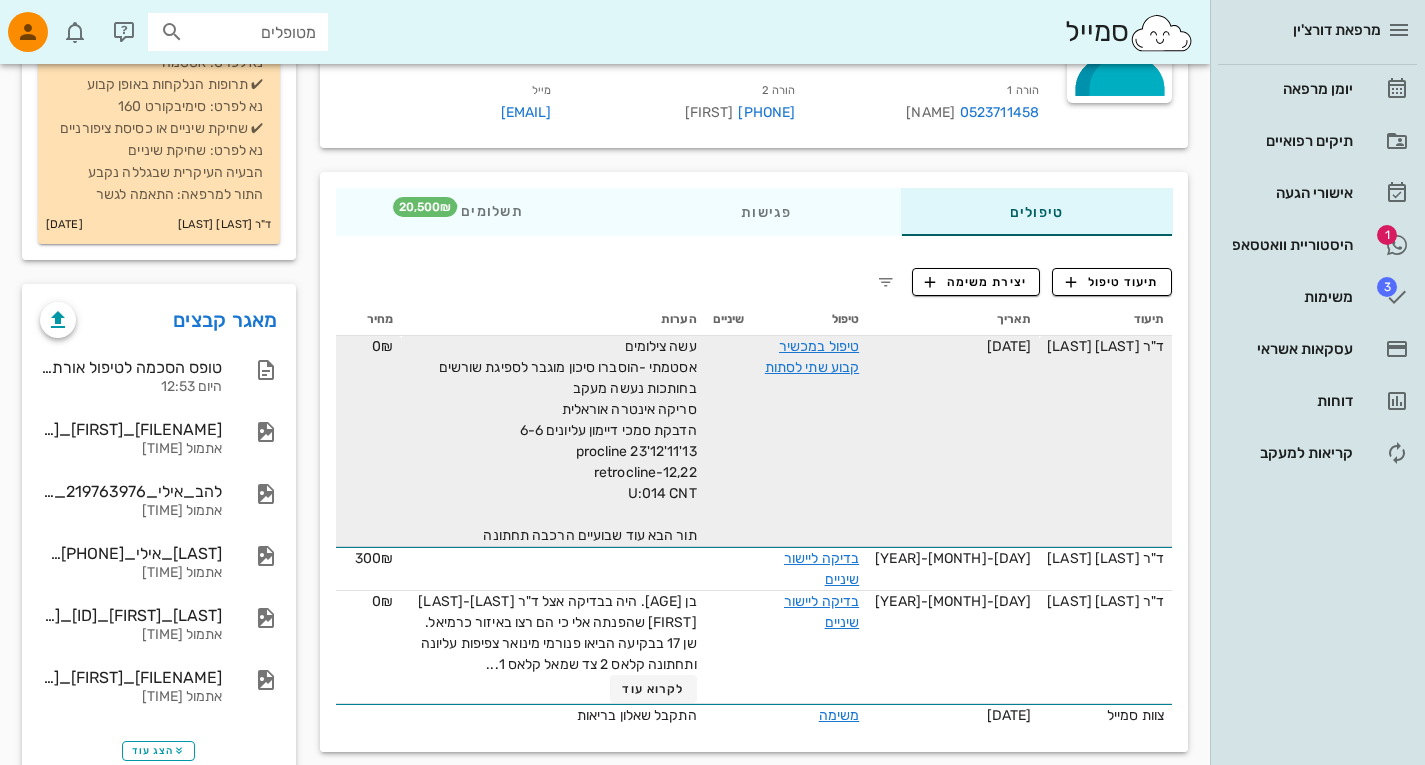 scroll, scrollTop: 290, scrollLeft: 0, axis: vertical 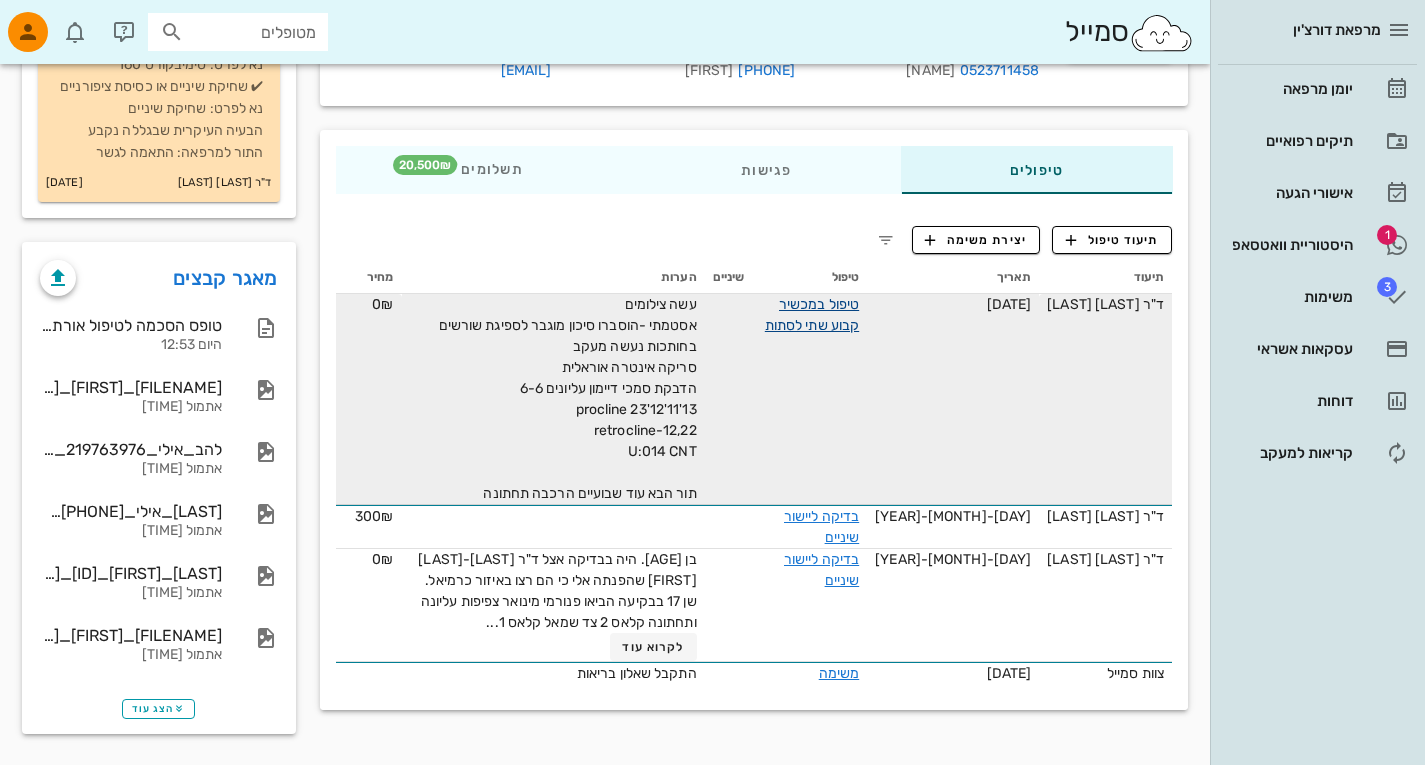 click on "טיפול במכשיר קבוע שתי לסתות" at bounding box center (812, 315) 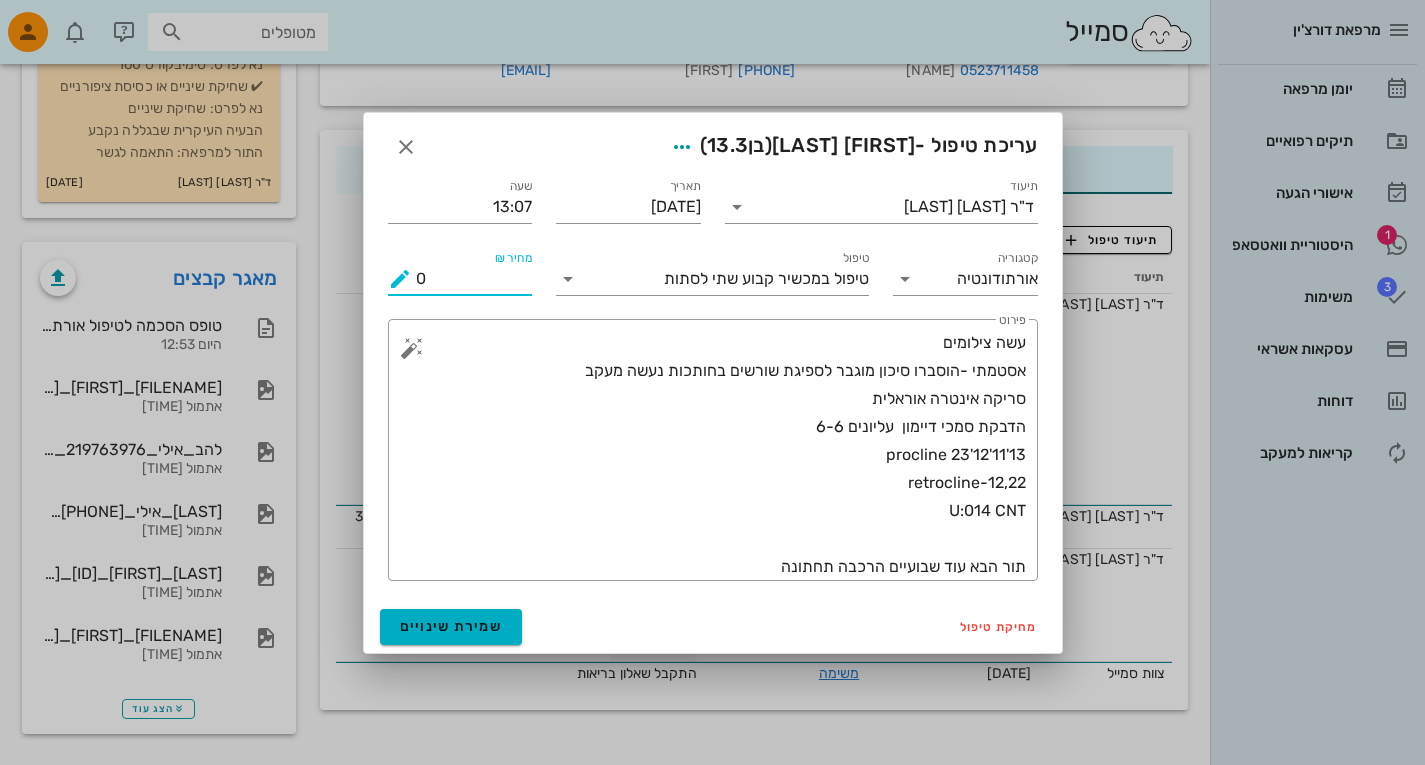 click on "0" at bounding box center (474, 279) 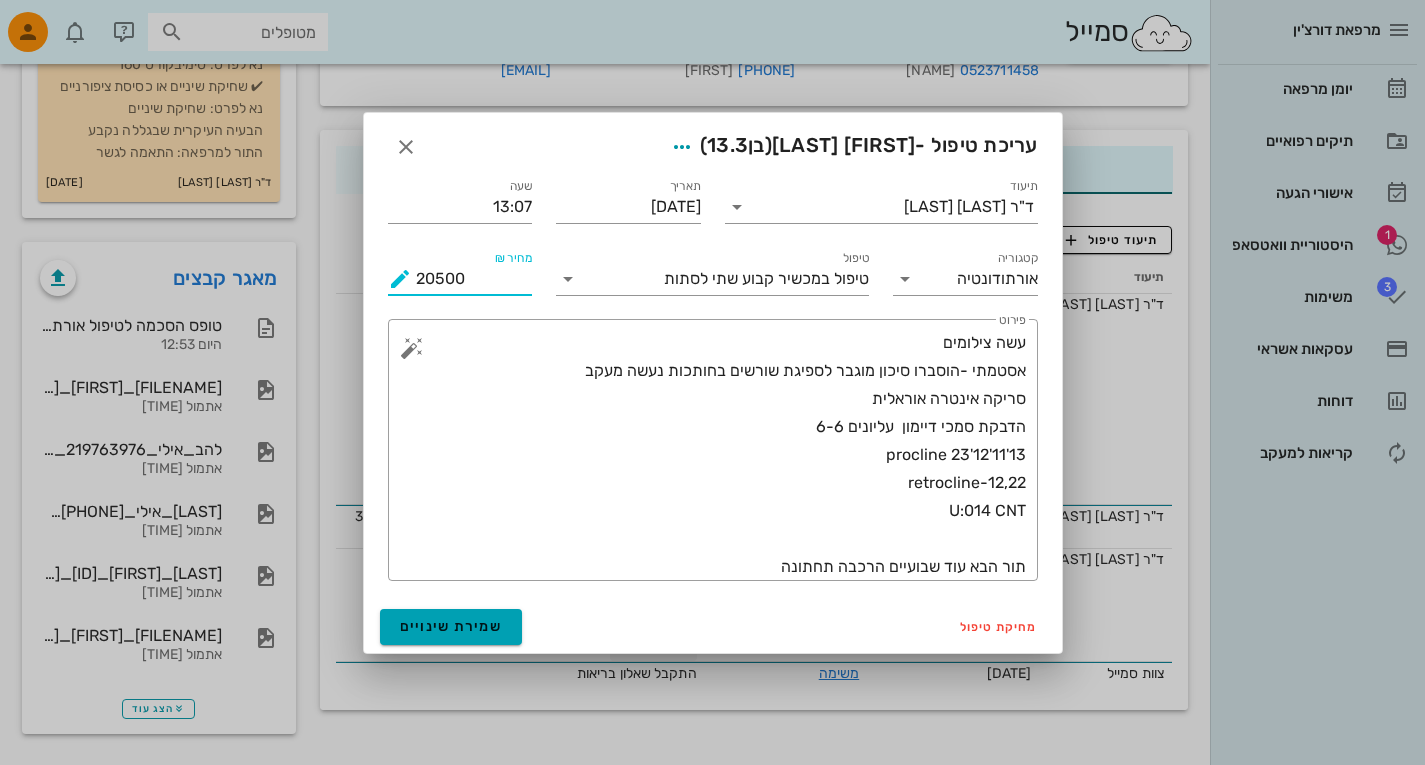 type on "20500" 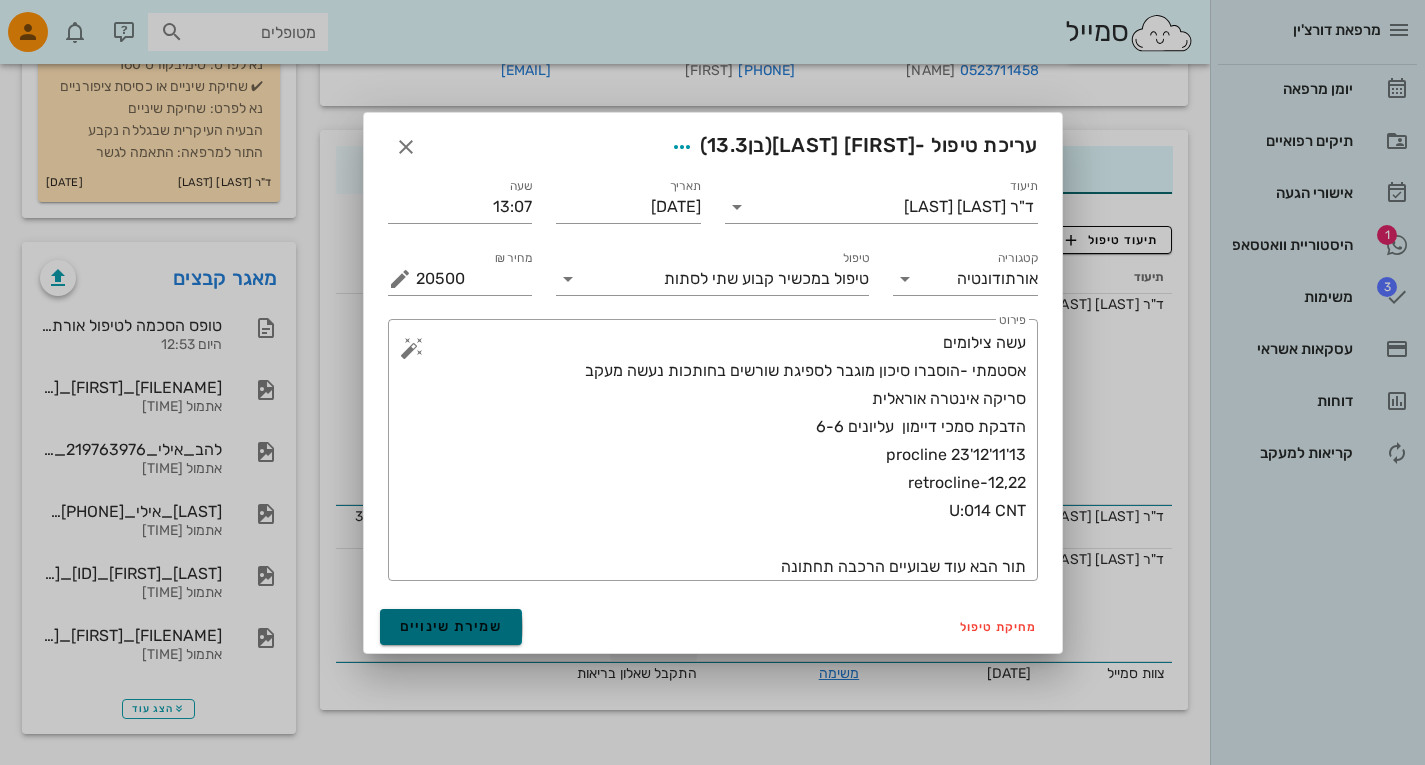 click on "שמירת שינויים" at bounding box center [451, 626] 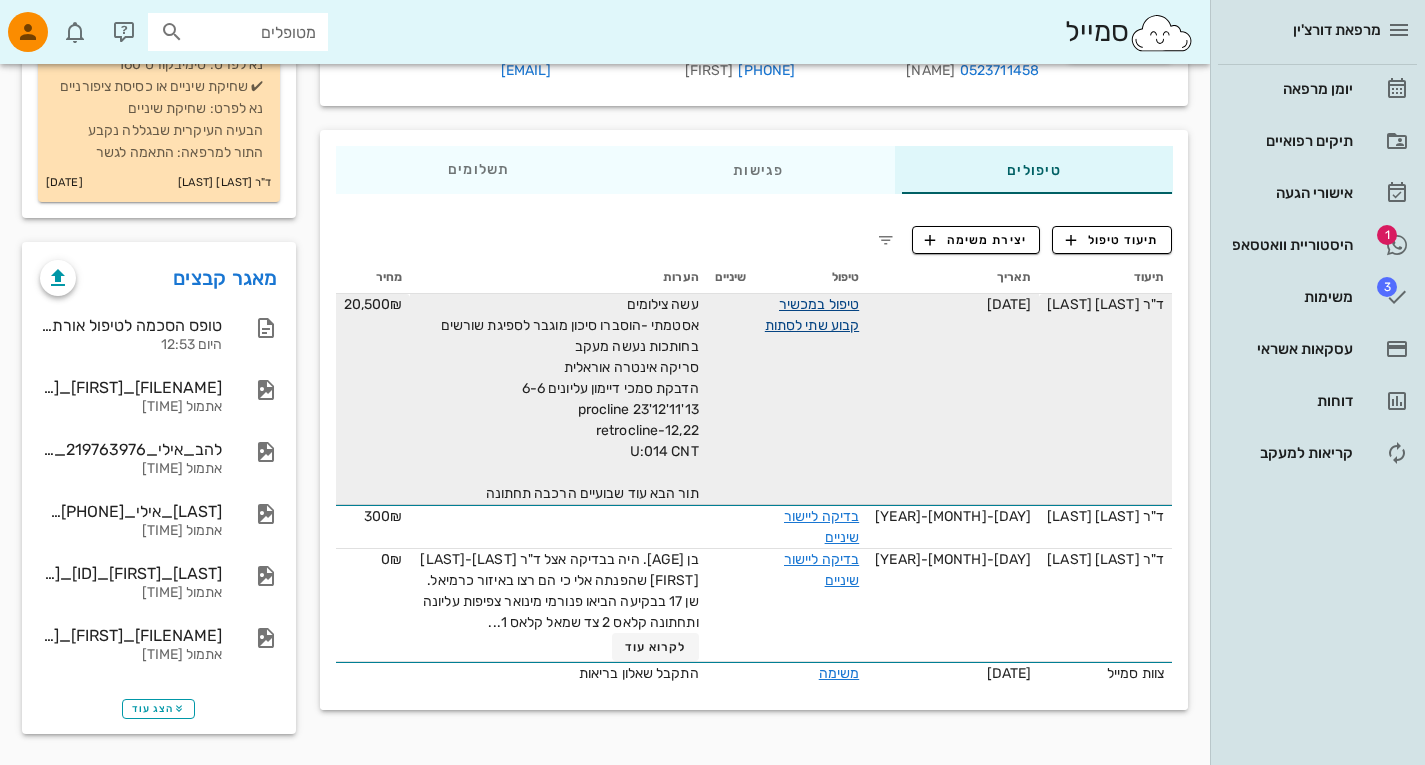 click on "טיפול במכשיר קבוע שתי לסתות" at bounding box center [812, 315] 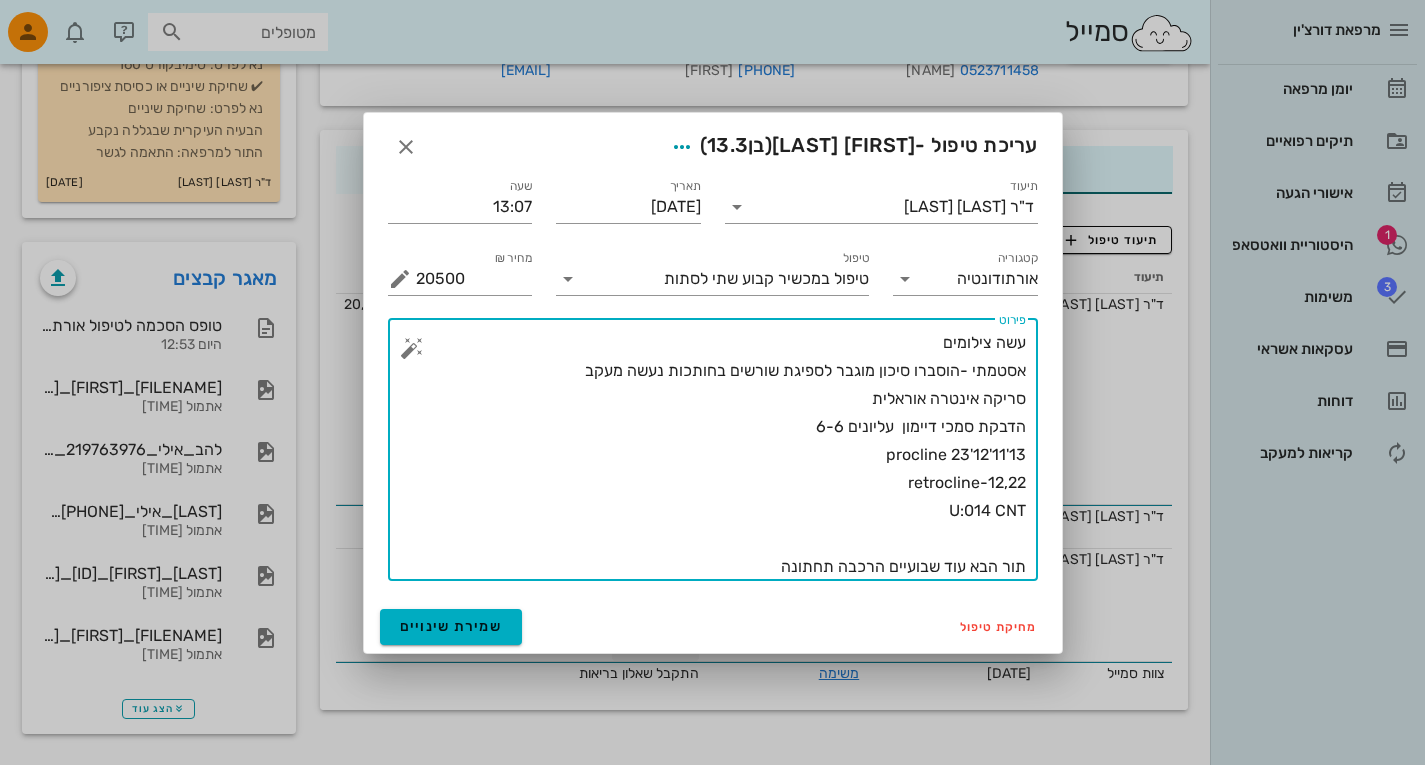click on "עשה צילומים
אסטמתי -הוסברו סיכון מוגבר לספיגת שורשים בחותכות נעשה מעקב
סריקה אינטרה אוראלית
הדבקת סמכי דיימון  עליונים 6-6
13'11'12'23 procline
12,22-retrocline
U:014 CNT
תור הבא עוד שבועיים הרכבה תחתונה" at bounding box center [721, 455] 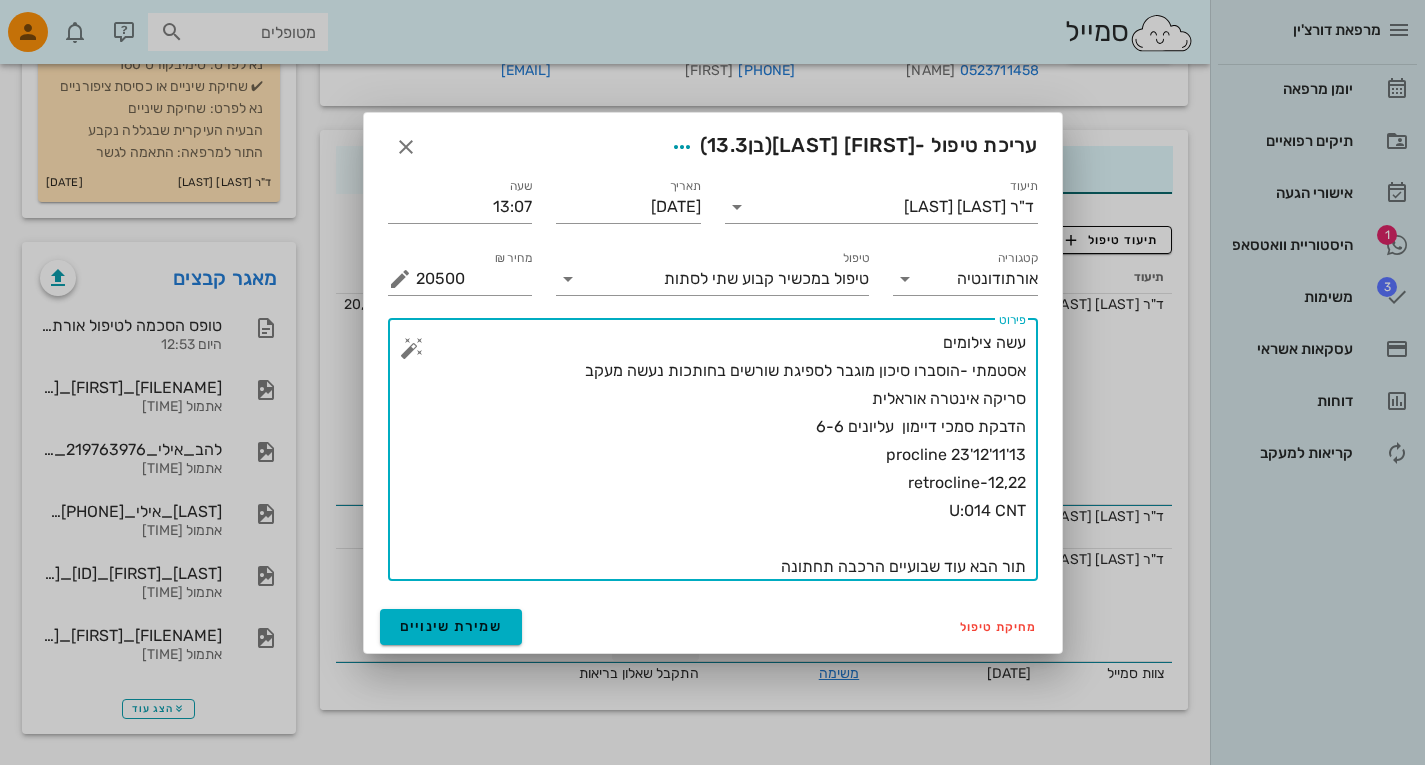 click on "עשה צילומים
אסטמתי -הוסברו סיכון מוגבר לספיגת שורשים בחותכות נעשה מעקב
סריקה אינטרה אוראלית
הדבקת סמכי דיימון  עליונים 6-6
13'11'12'23 procline
12,22-retrocline
U:014 CNT
תור הבא עוד שבועיים הרכבה תחתונה" at bounding box center (721, 455) 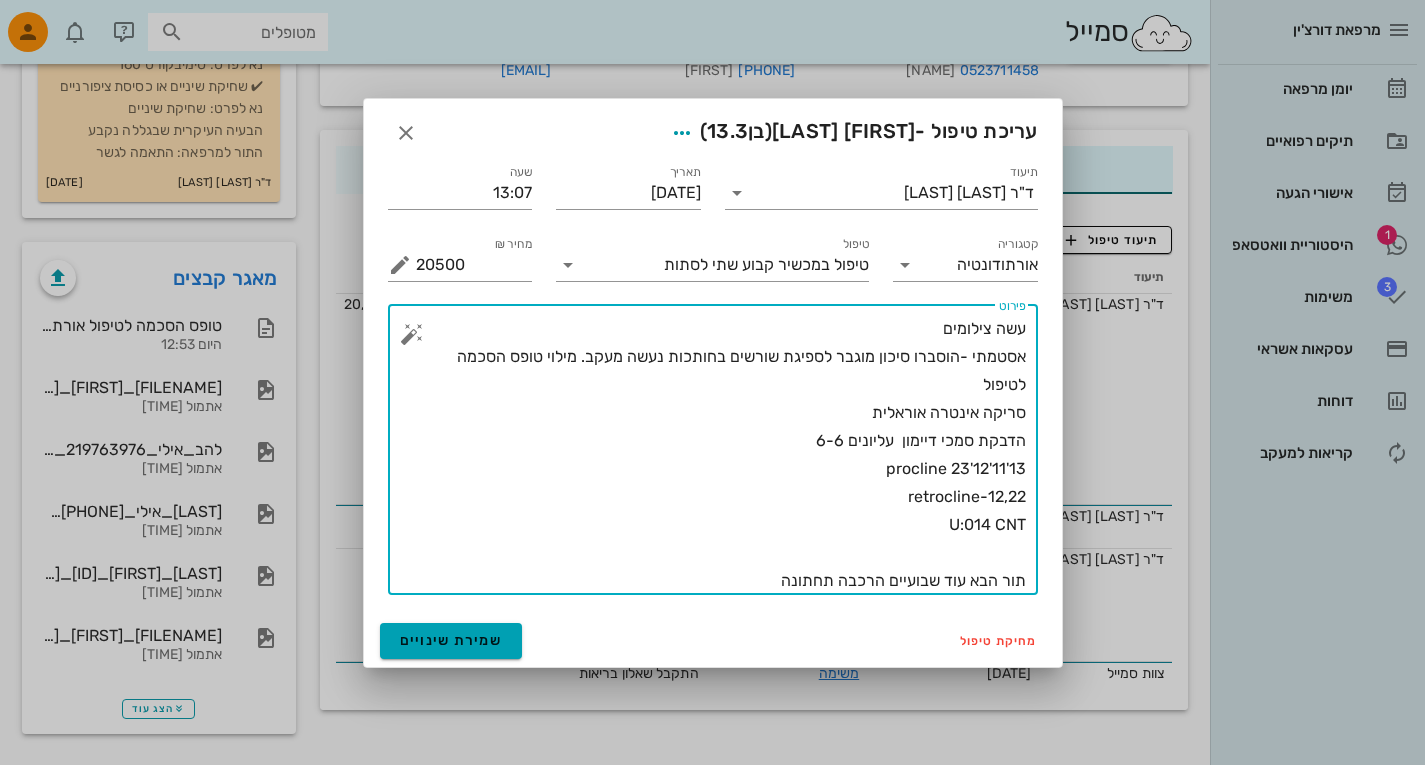 type on "עשה צילומים
אסטמתי -הוסברו סיכון מוגבר לספיגת שורשים בחותכות נעשה מעקב. מילוי טופס הסכמה לטיפול
סריקה אינטרה אוראלית
הדבקת סמכי דיימון  עליונים 6-6
13'11'12'23 procline
12,22-retrocline
U:014 CNT
תור הבא עוד שבועיים הרכבה תחתונה" 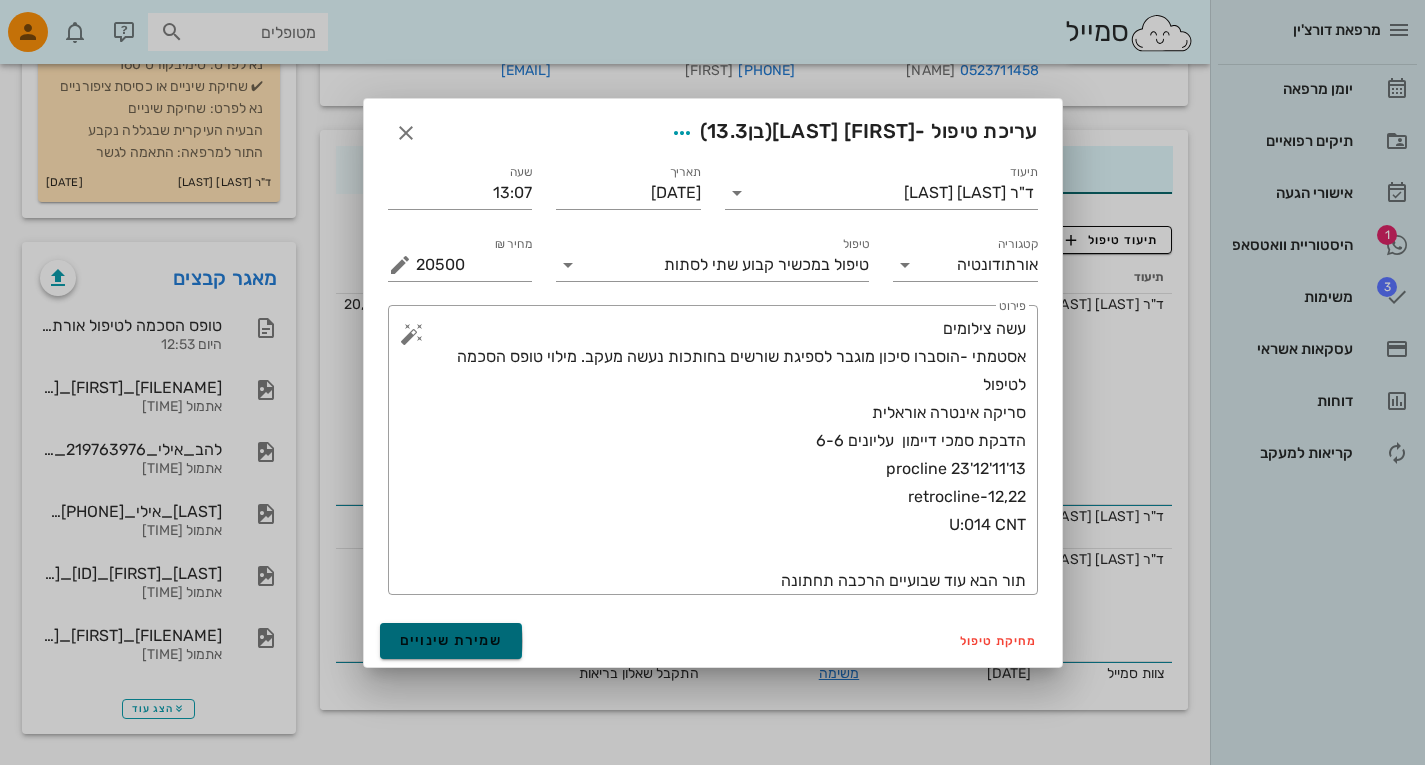 click on "שמירת שינויים" at bounding box center (451, 640) 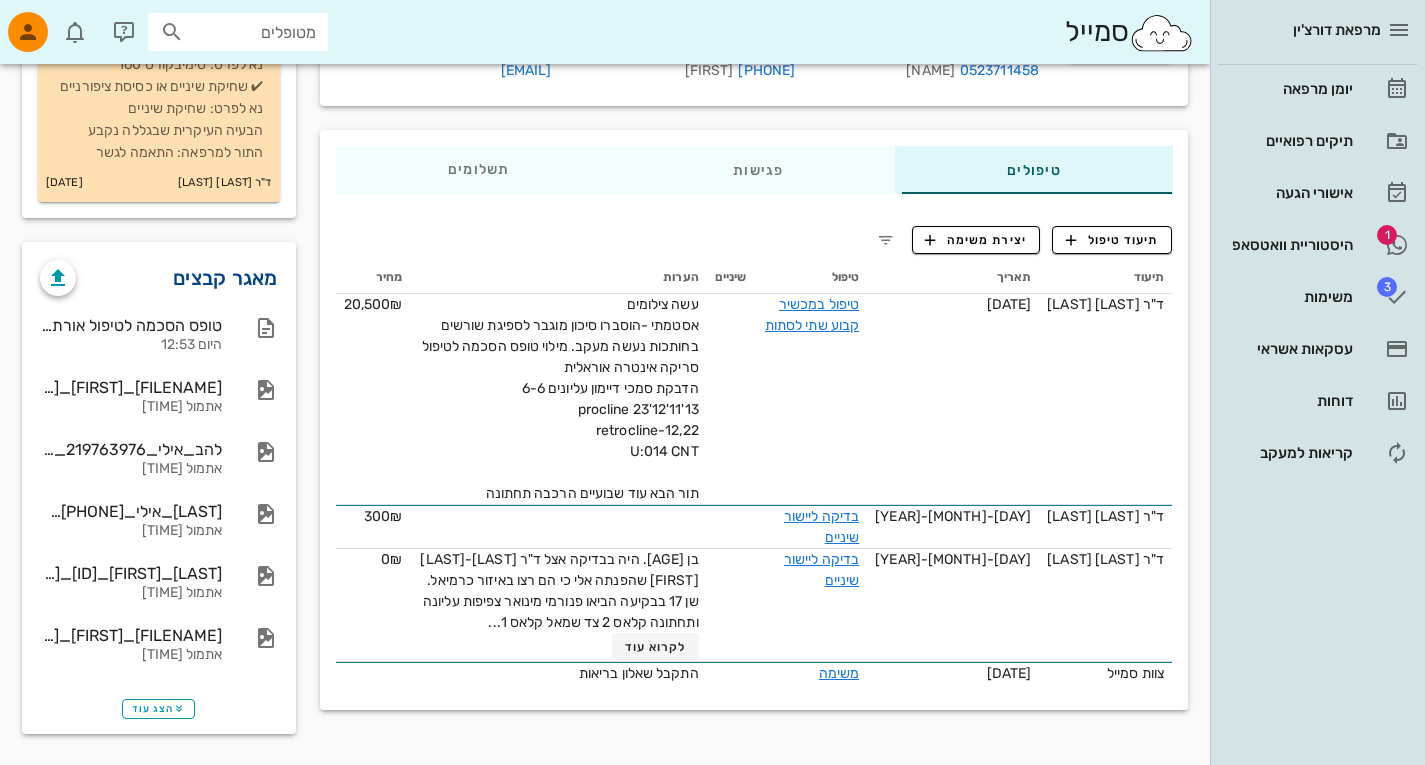 click on "מאגר קבצים" at bounding box center [225, 278] 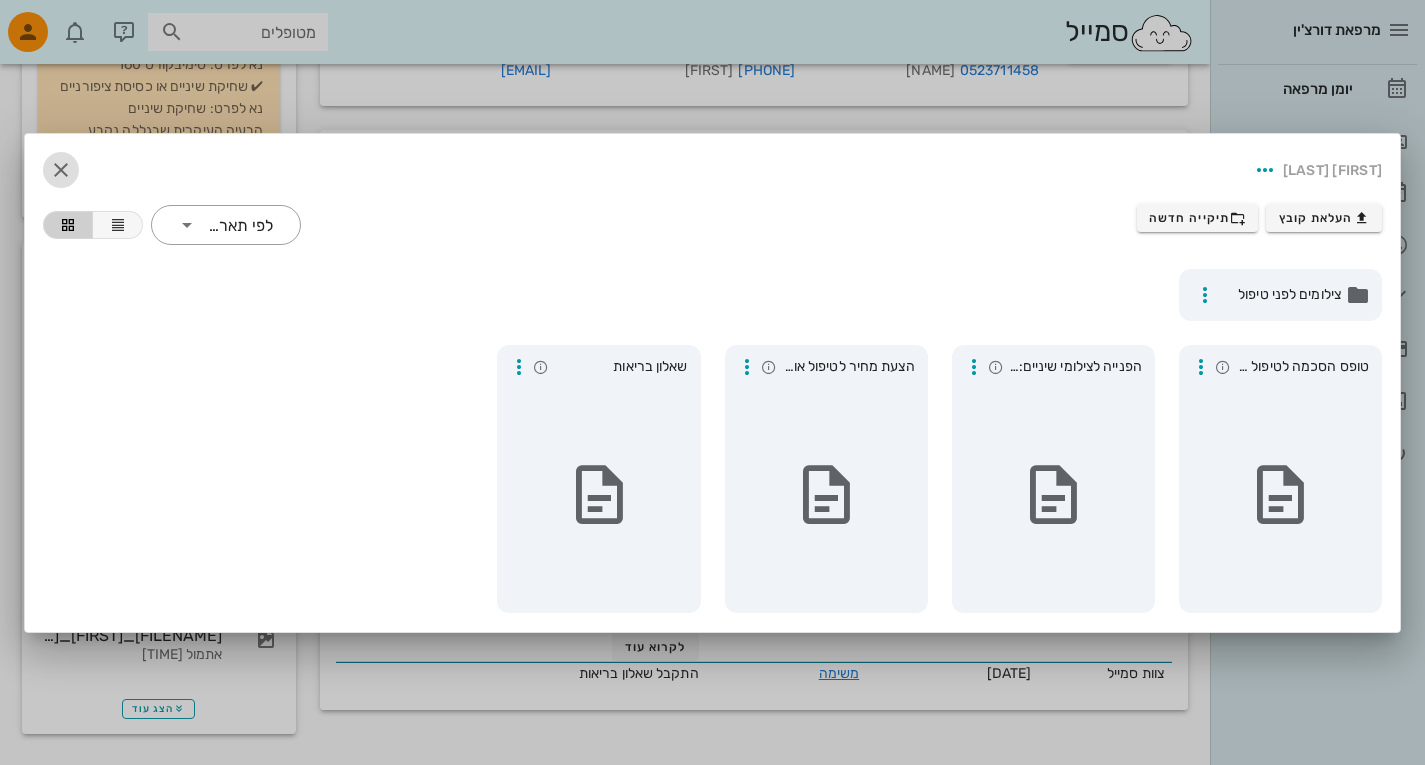 click at bounding box center [61, 170] 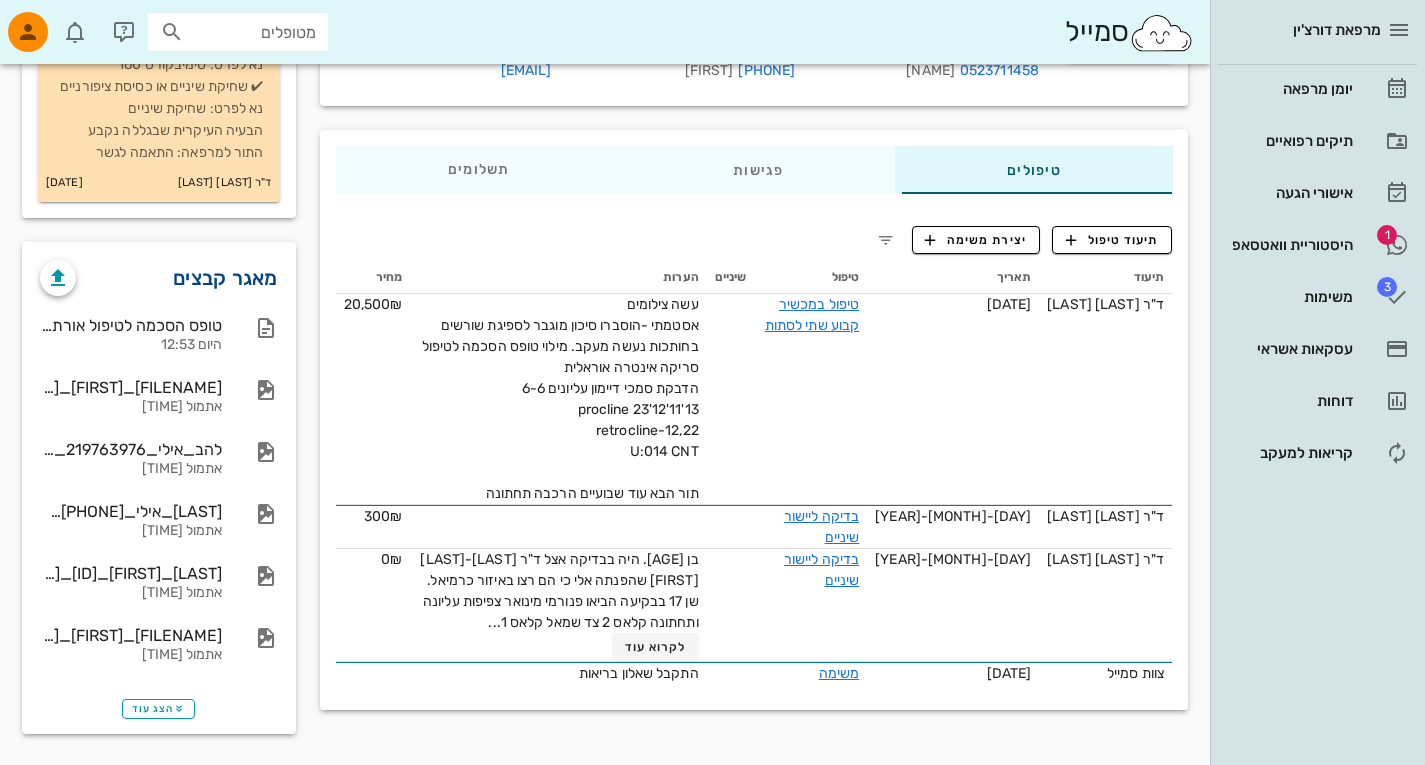 click on "מאגר קבצים" at bounding box center (225, 278) 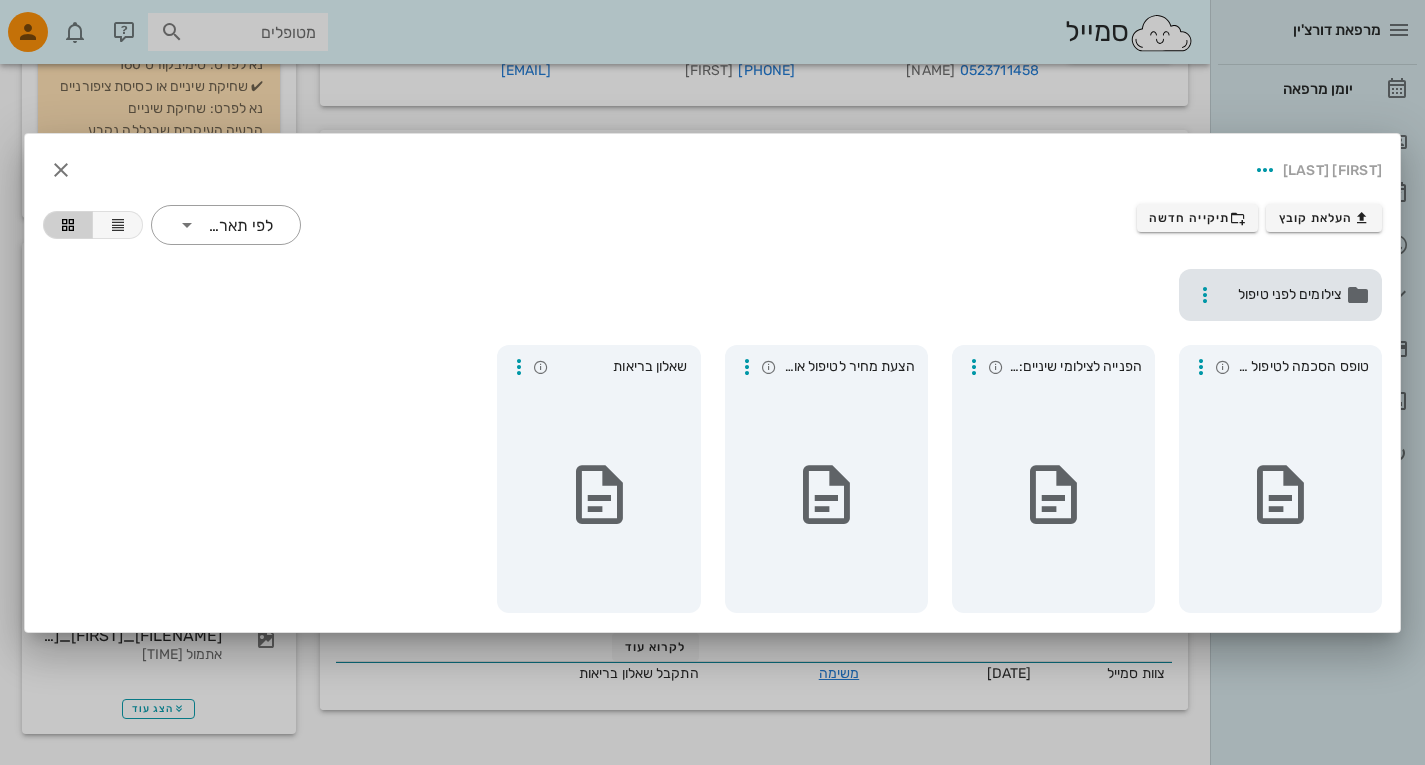 click on "צילומים לפני טיפול" at bounding box center [1280, 295] 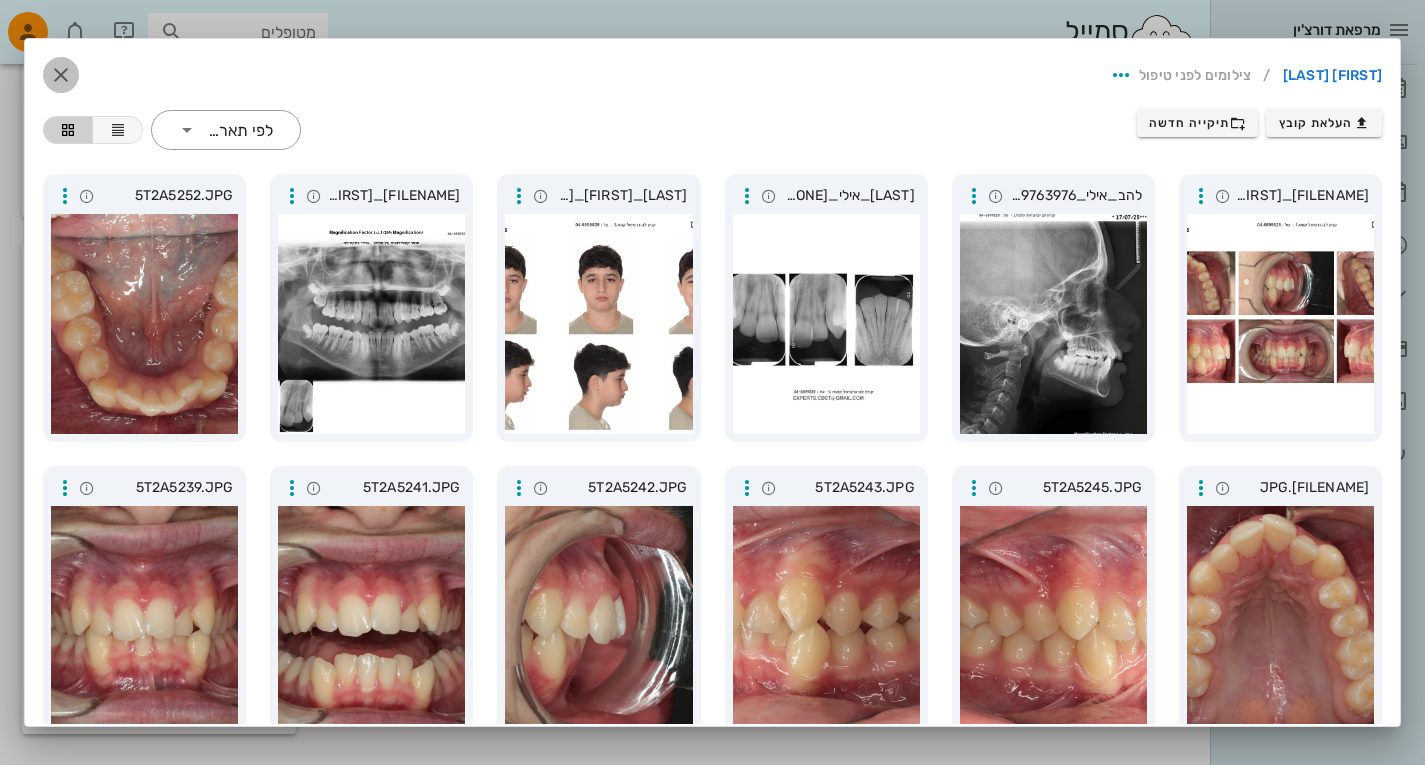 click at bounding box center (61, 75) 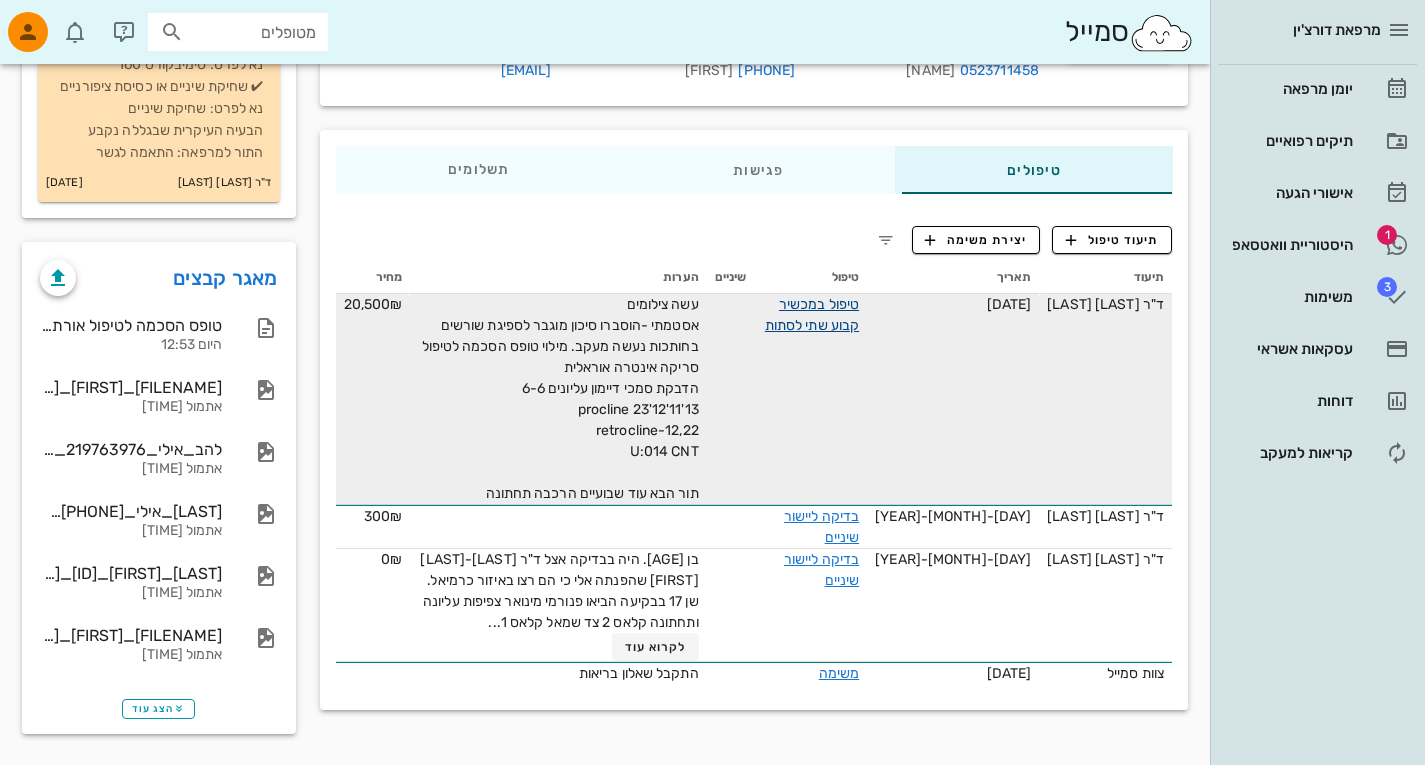 click on "טיפול במכשיר קבוע שתי לסתות" at bounding box center (812, 315) 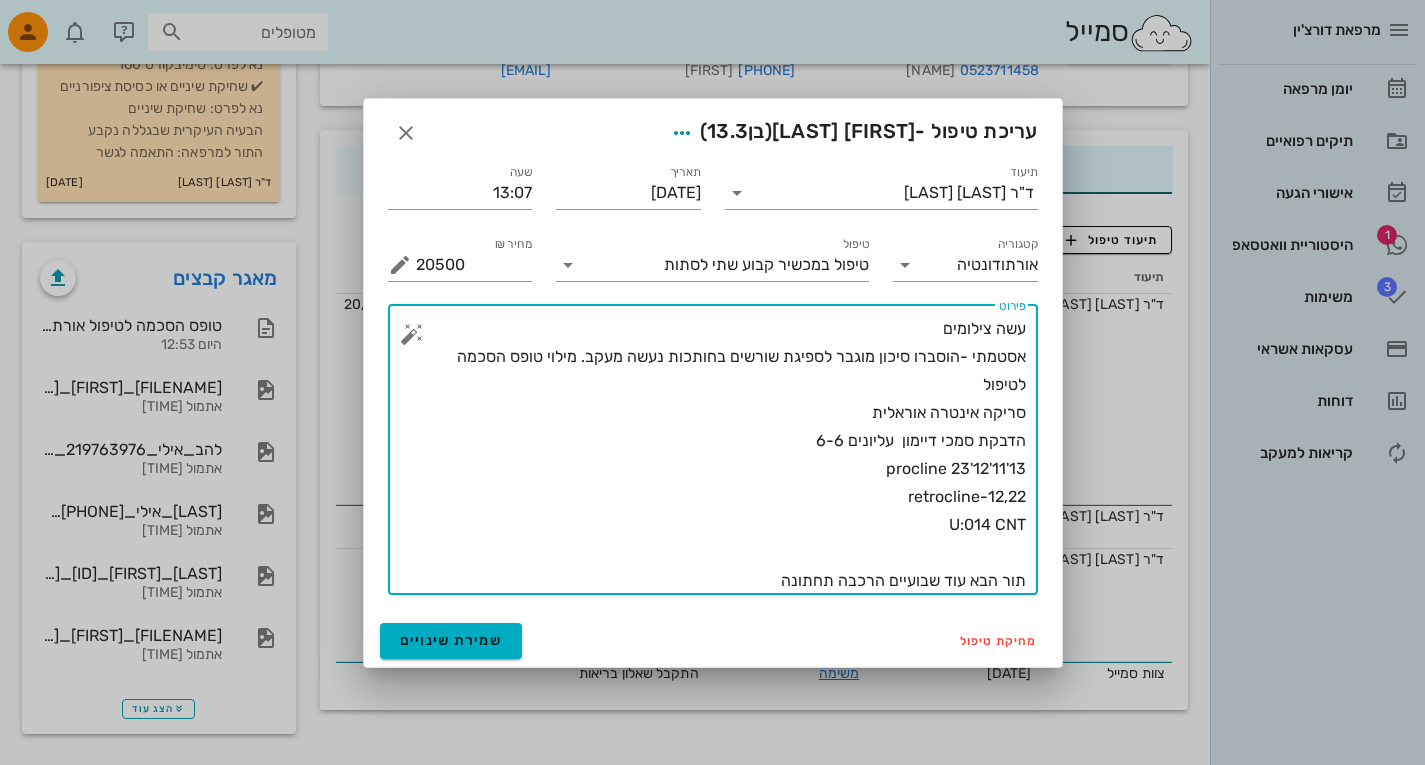 click on "עשה צילומים
אסטמתי -הוסברו סיכון מוגבר לספיגת שורשים בחותכות נעשה מעקב. מילוי טופס הסכמה לטיפול
סריקה אינטרה אוראלית
הדבקת סמכי דיימון  עליונים 6-6
13'11'12'23 procline
12,22-retrocline
U:014 CNT
תור הבא עוד שבועיים הרכבה תחתונה" at bounding box center [721, 455] 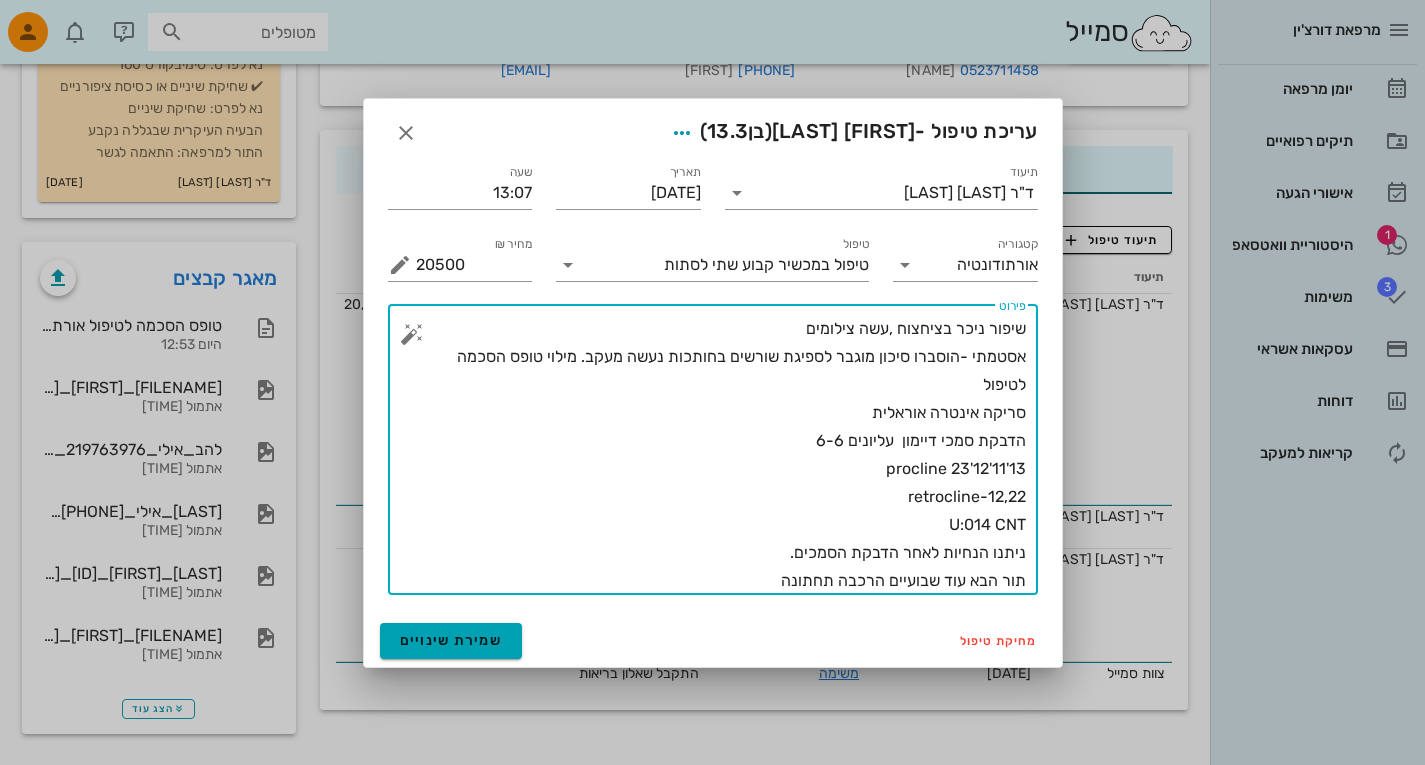 type on "שיפור ניכר בציחצוח ,עשה צילומים
אסטמתי -הוסברו סיכון מוגבר לספיגת שורשים בחותכות נעשה מעקב. מילוי טופס הסכמה לטיפול
סריקה אינטרה אוראלית
הדבקת סמכי דיימון  עליונים 6-6
13'11'12'23 procline
12,22-retrocline
U:014 CNT
ניתנו הנחיות לאחר הדבקת הסמכים.
תור הבא עוד שבועיים הרכבה תחתונה" 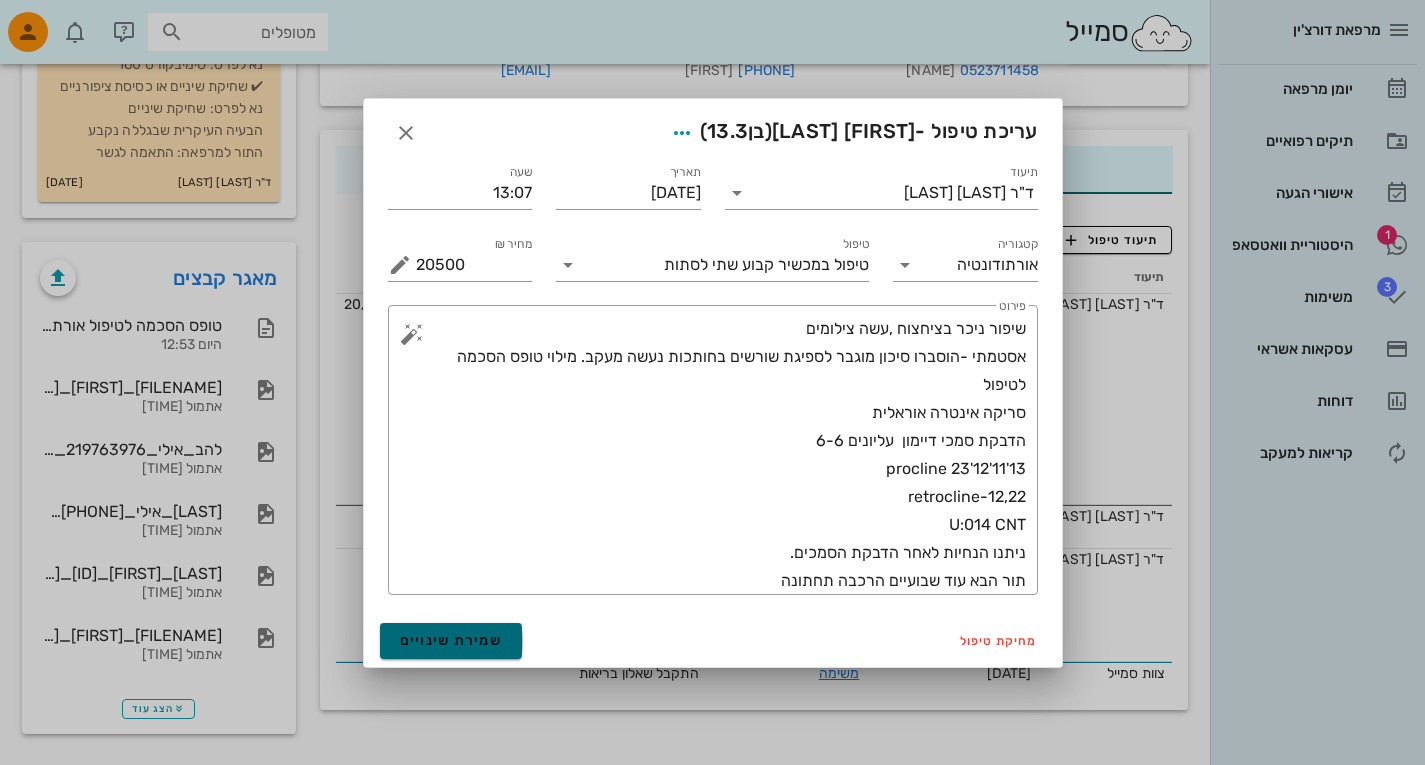 click on "שמירת שינויים" at bounding box center (451, 641) 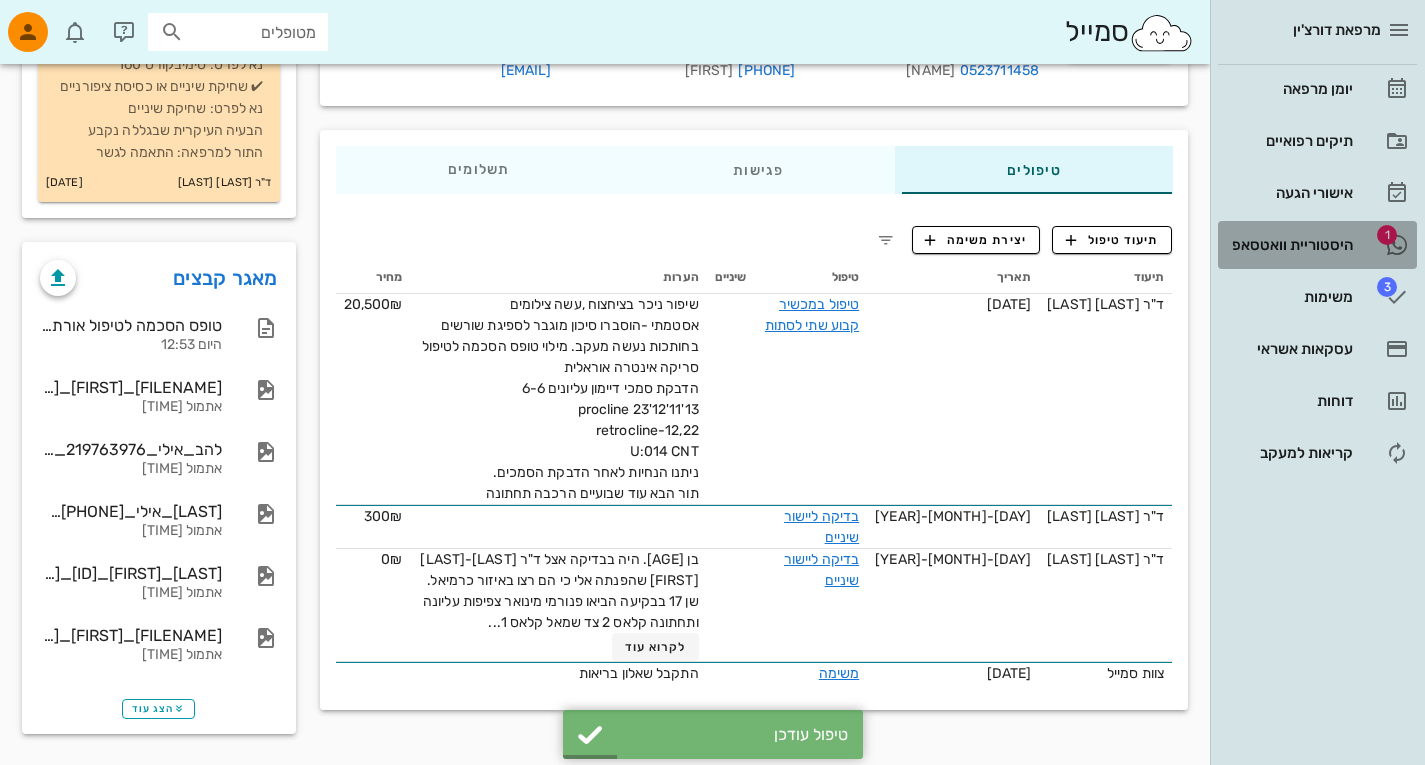 click on "היסטוריית וואטסאפ" at bounding box center [1289, 245] 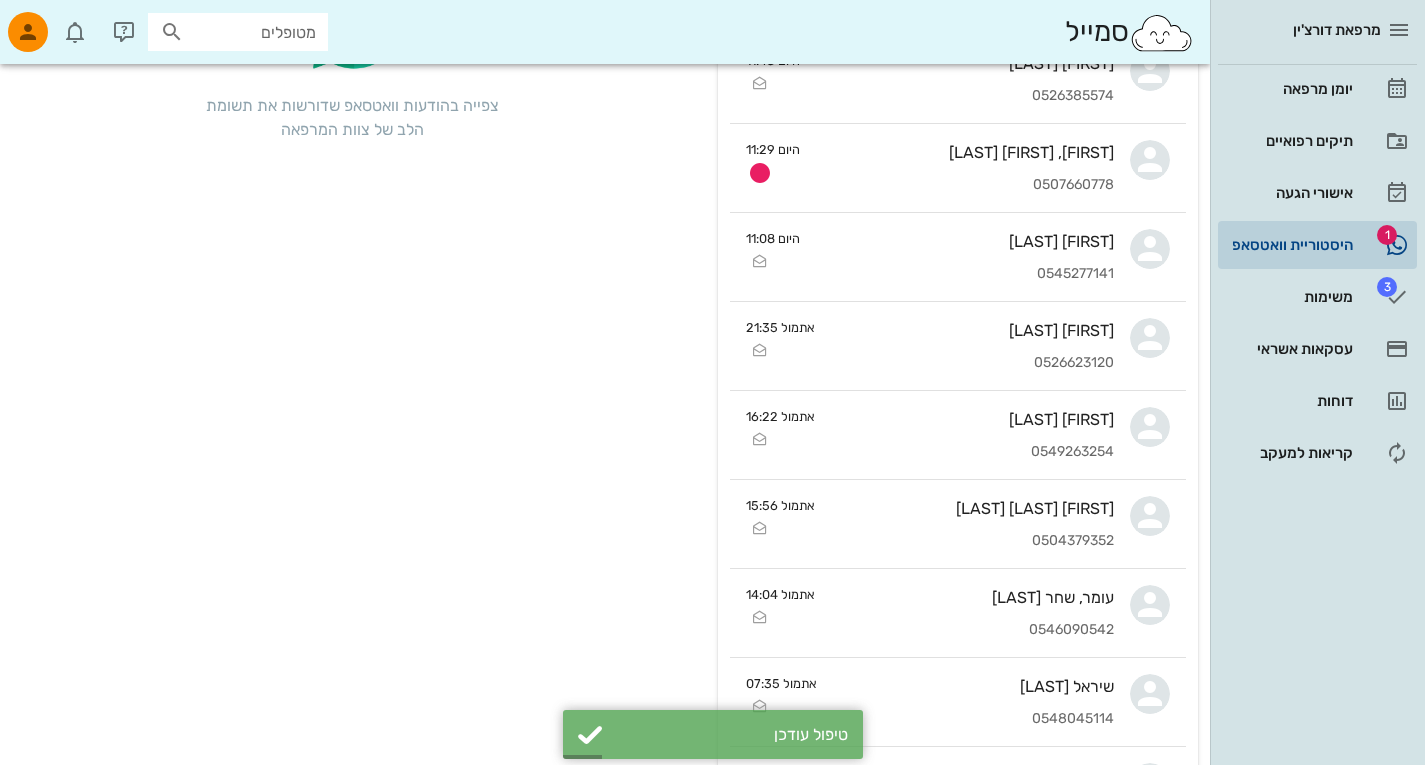 scroll, scrollTop: 0, scrollLeft: 0, axis: both 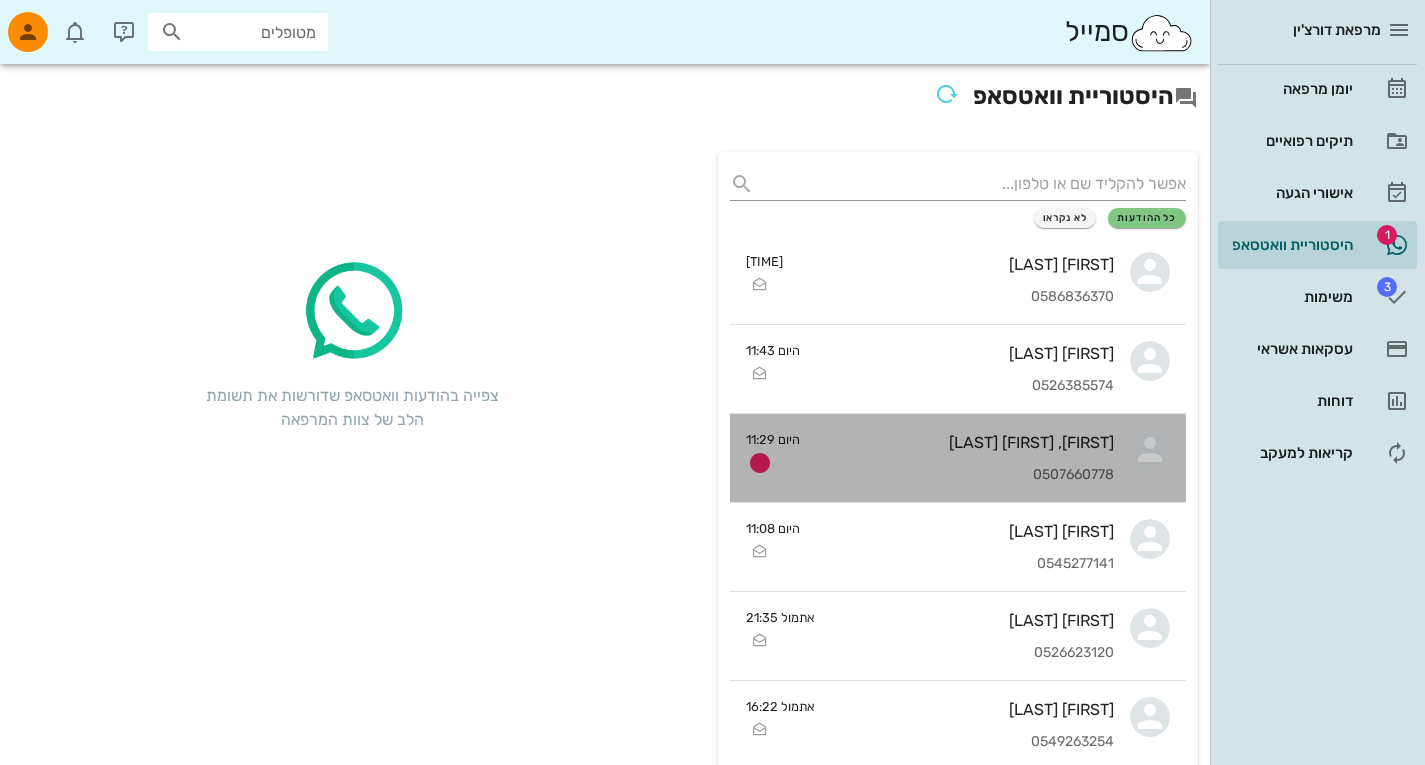 click on "[FIRST], [FIRST] [LAST]" at bounding box center (965, 442) 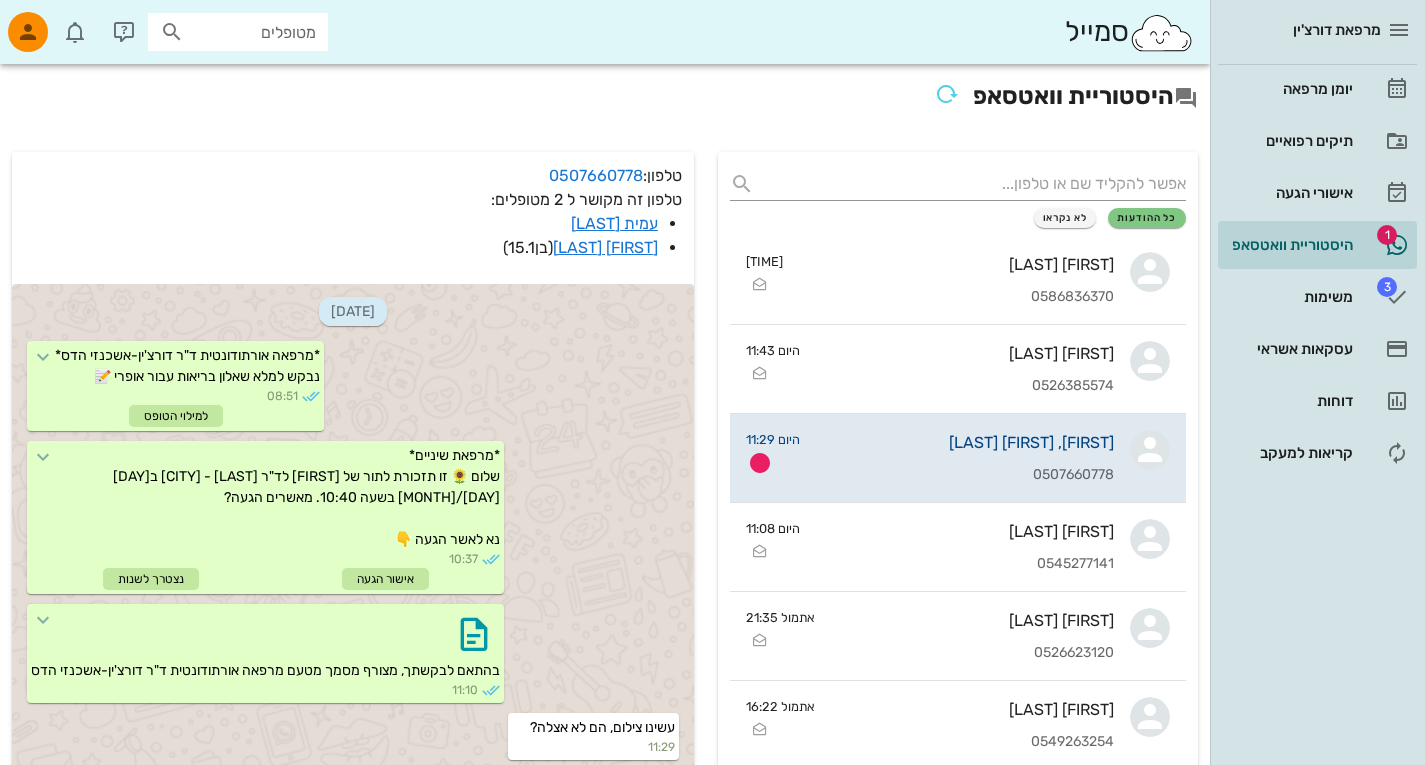 scroll, scrollTop: 63, scrollLeft: 0, axis: vertical 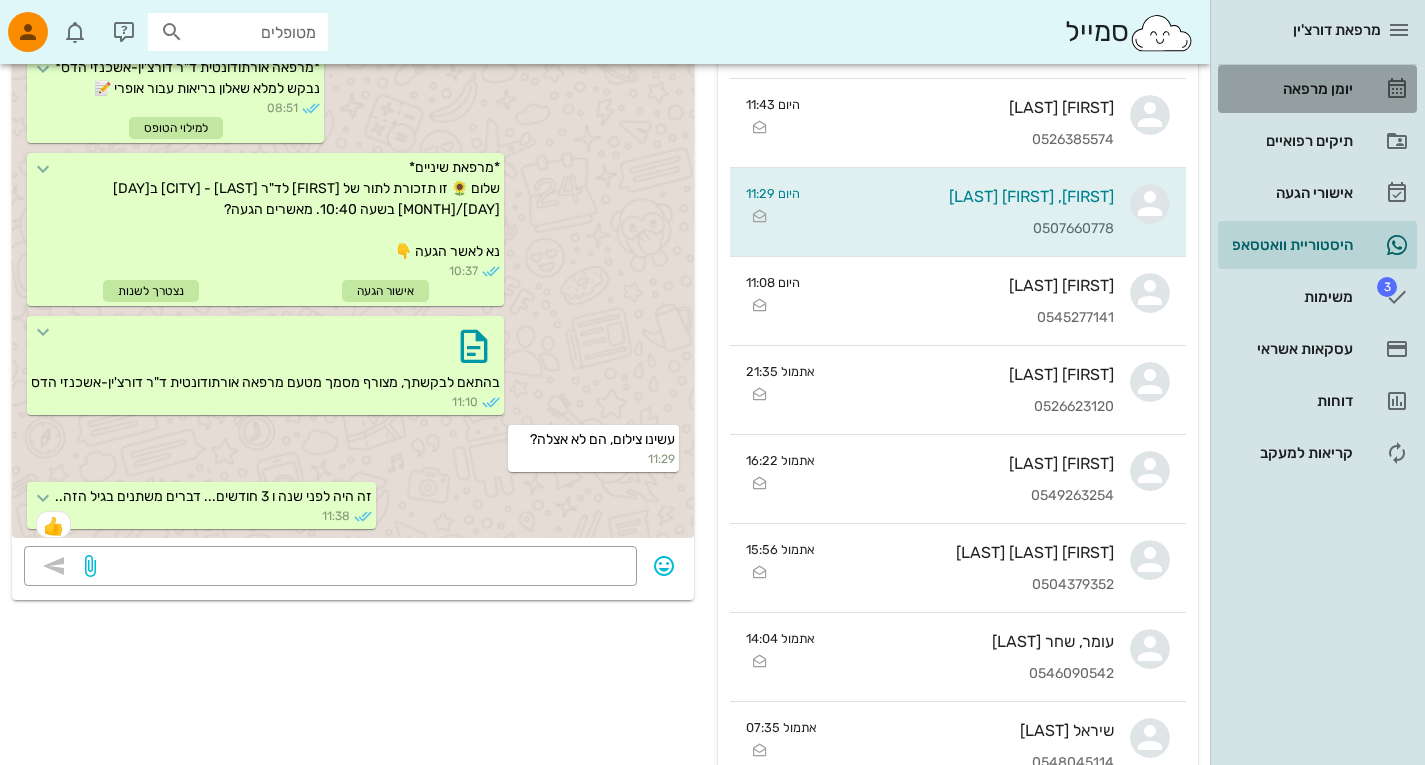 click on "יומן מרפאה" at bounding box center [1317, 89] 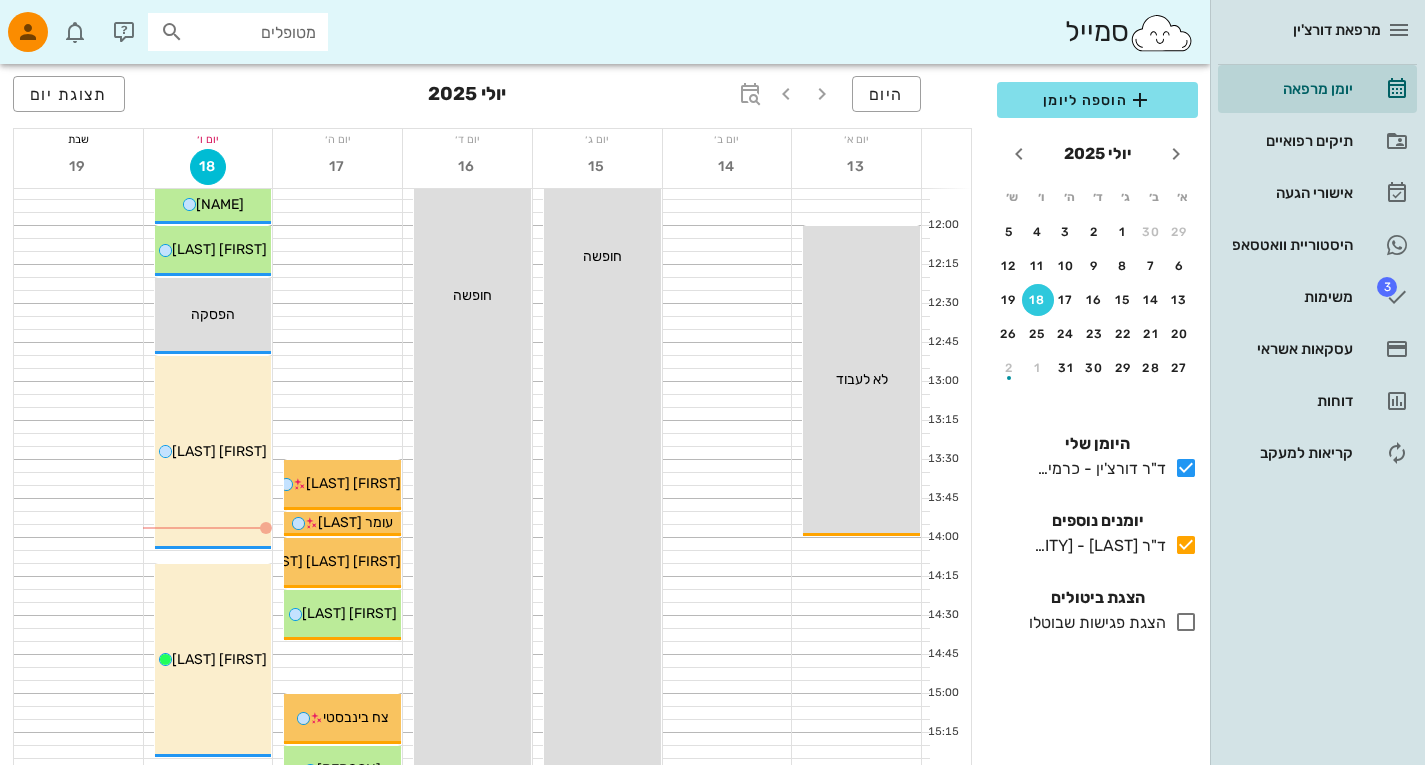 scroll, scrollTop: 748, scrollLeft: 0, axis: vertical 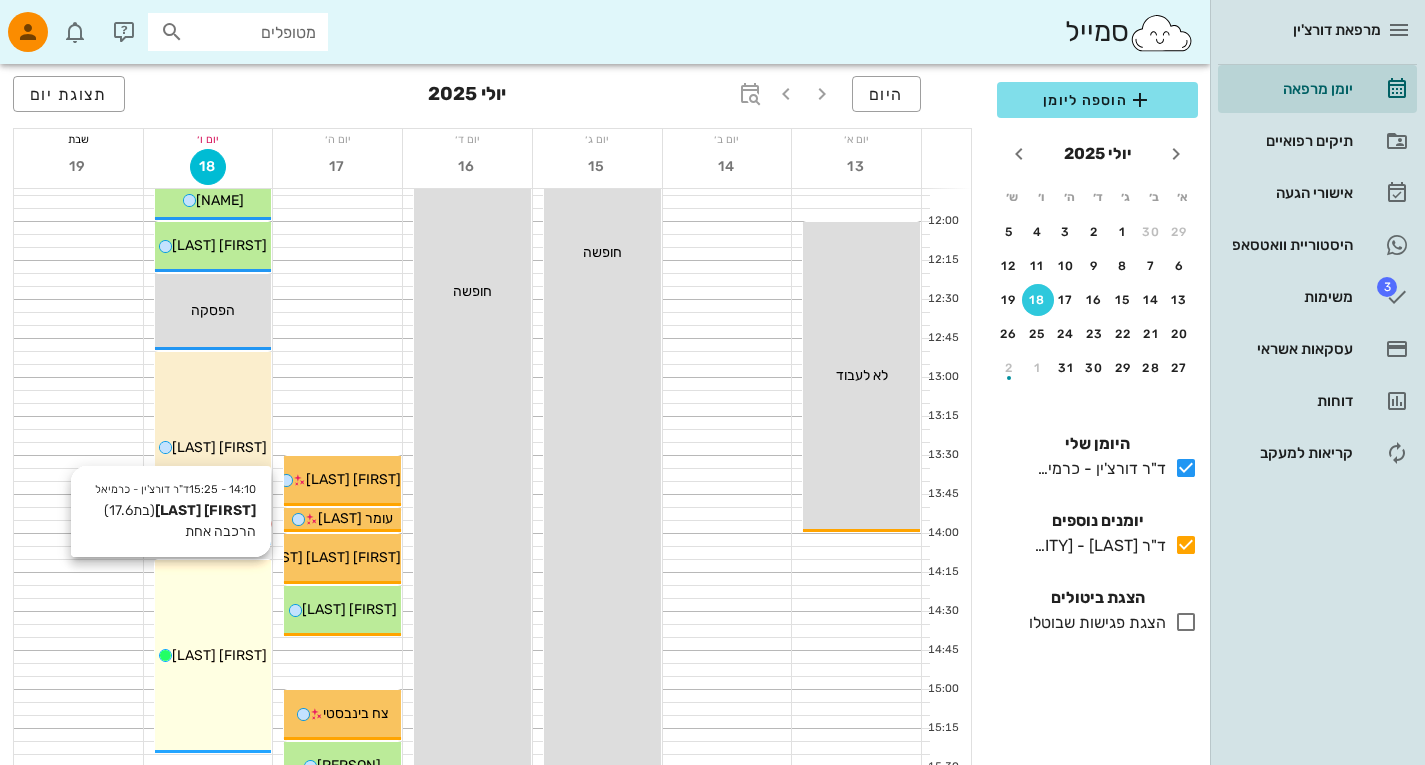 click on "[TIME]
- [TIME]
ד"ר דורצ'ין - כרמיאל
[FIRST]
[LAST]
(בת
17.6 )
הרכבה אחת
[FIRST] [LAST]" at bounding box center [213, 656] 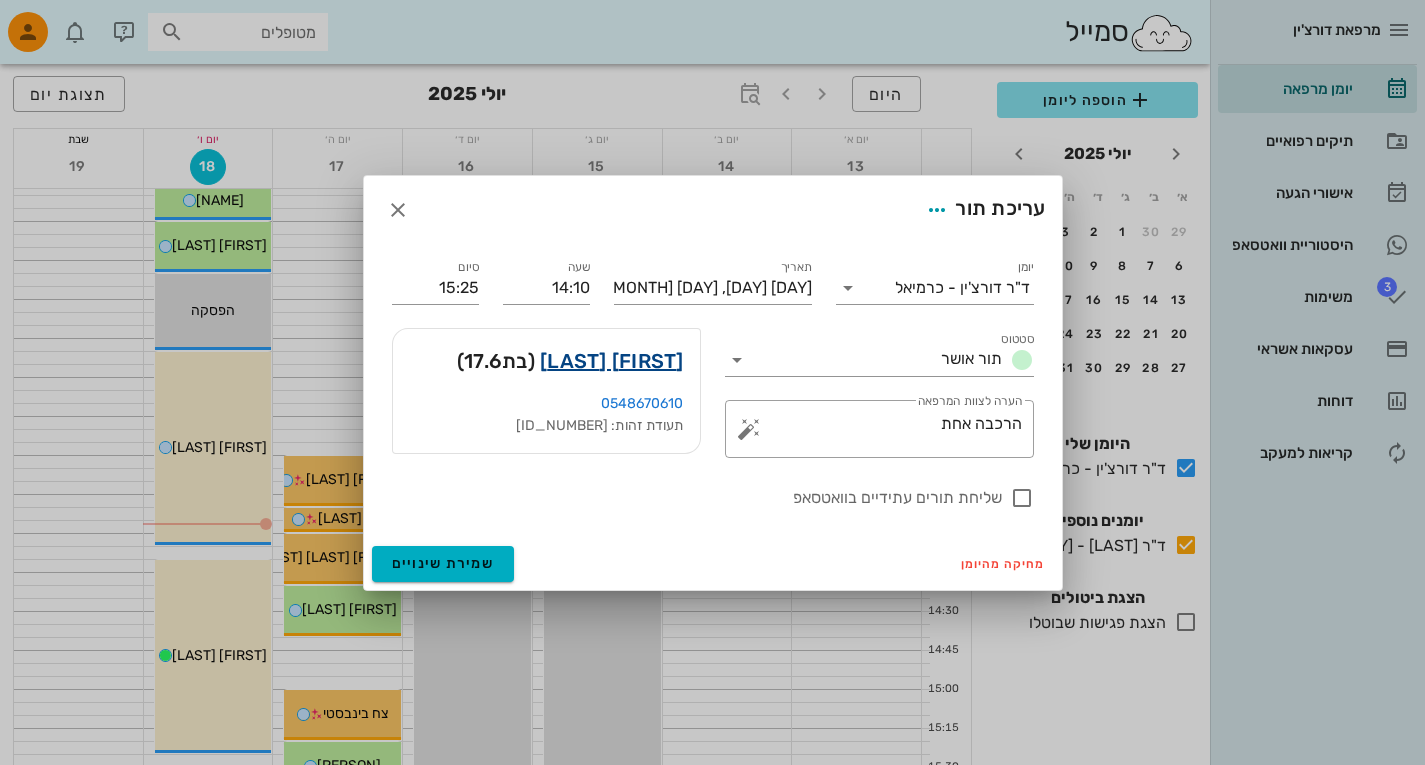 click on "[FIRST]
[LAST]" at bounding box center (612, 361) 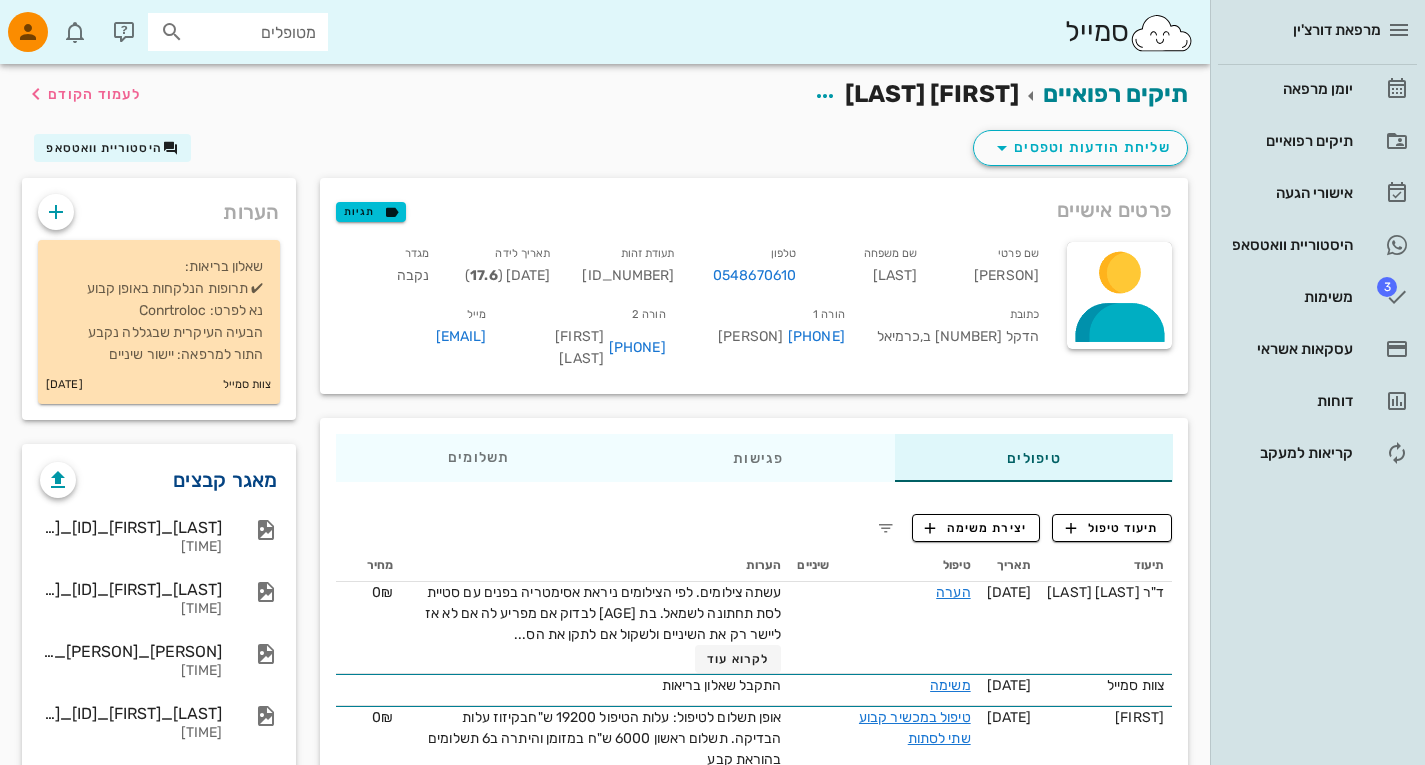 click on "מאגר קבצים" at bounding box center (225, 480) 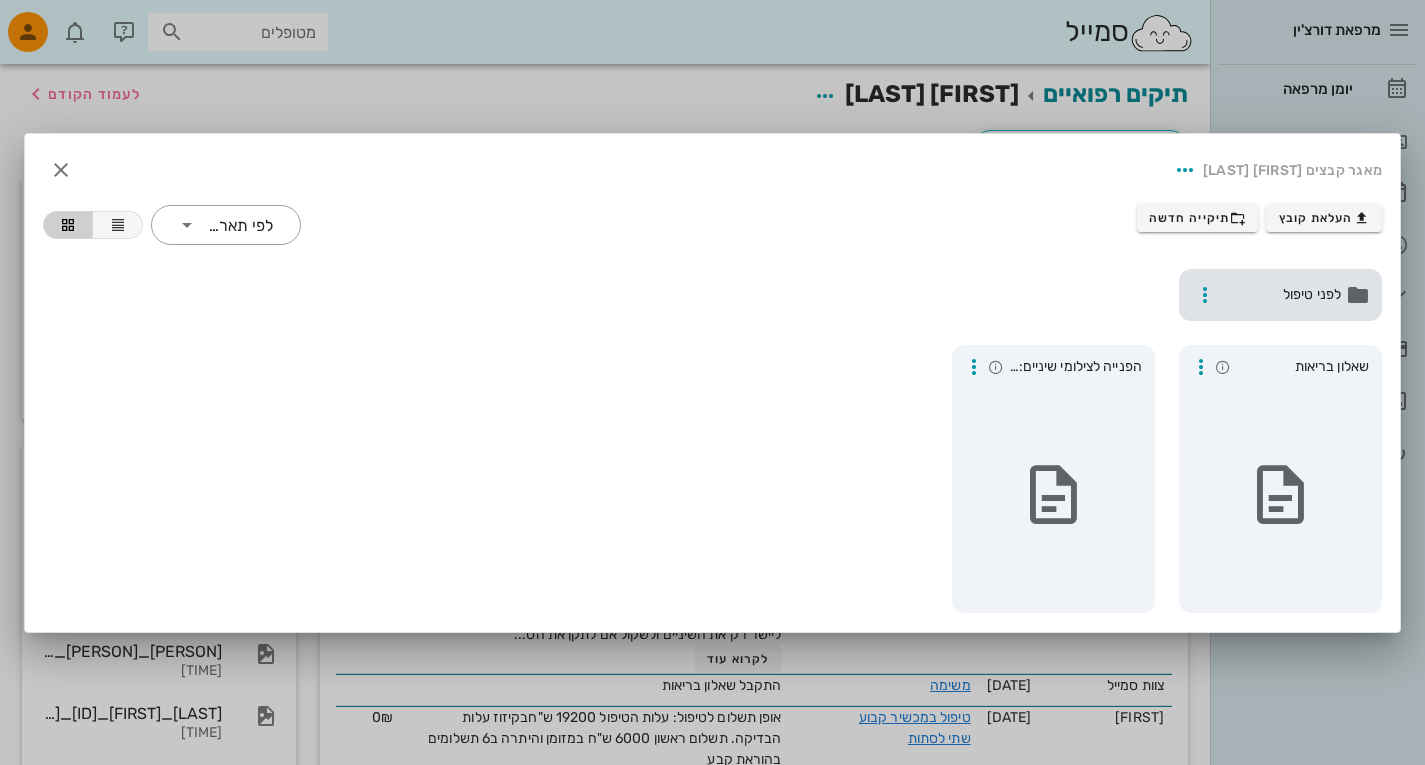 click on "לפני טיפול" at bounding box center (1282, 295) 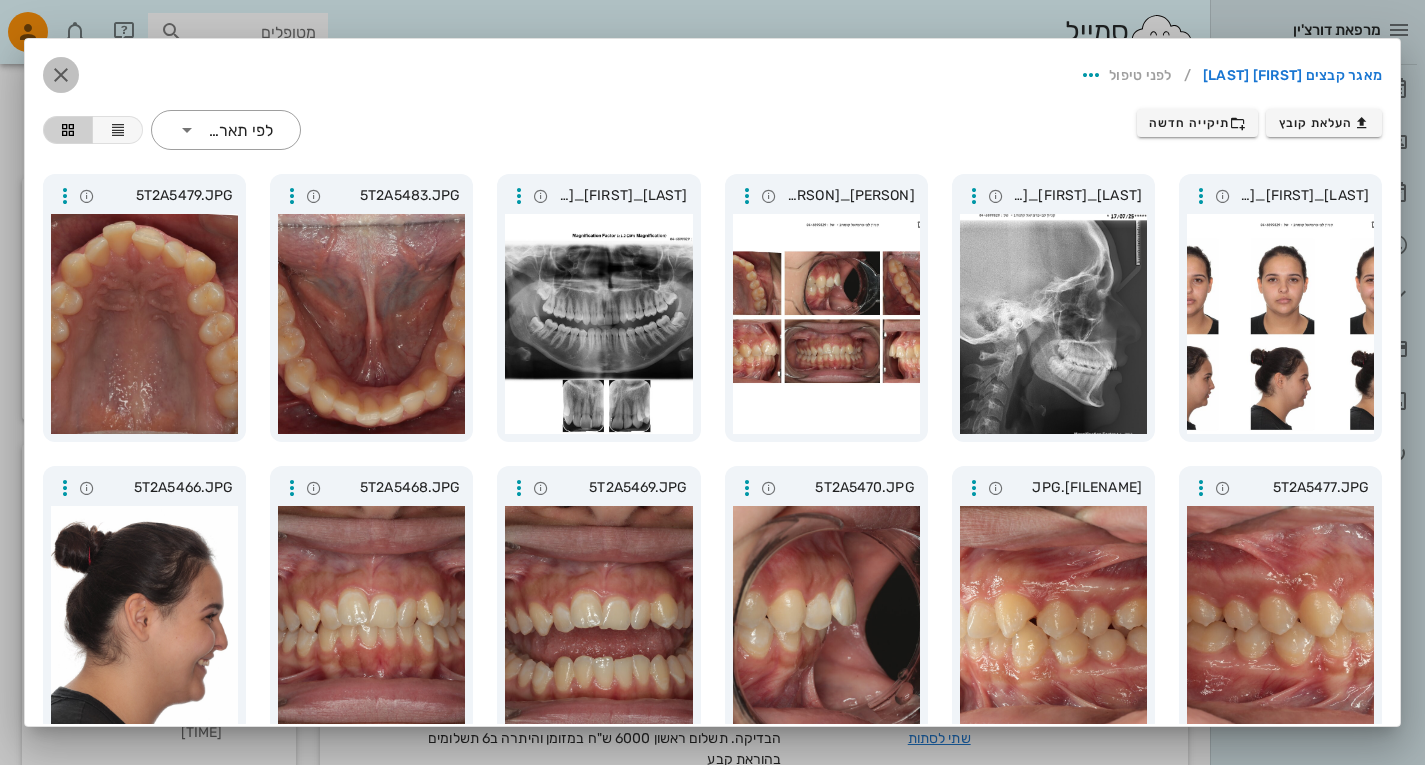 click at bounding box center (61, 75) 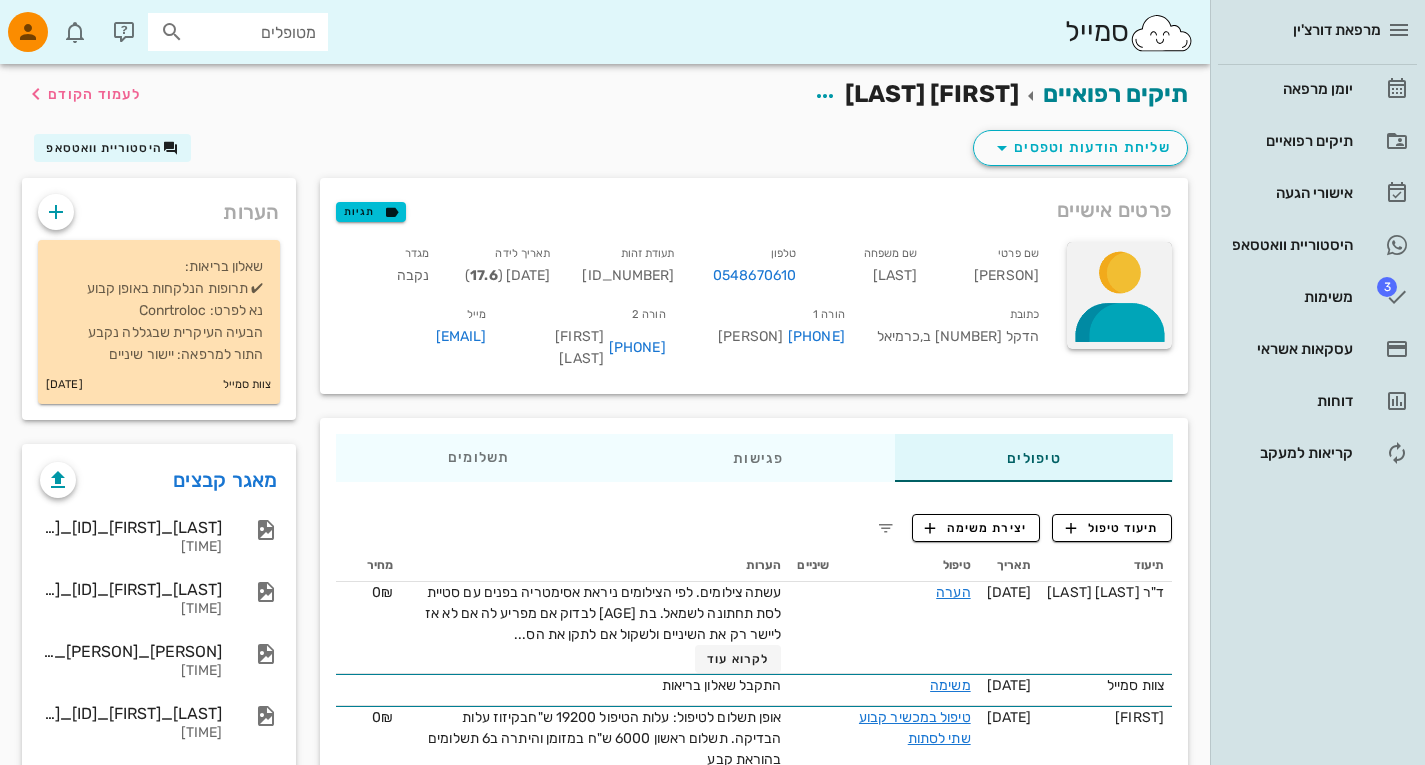 click at bounding box center (1119, 295) 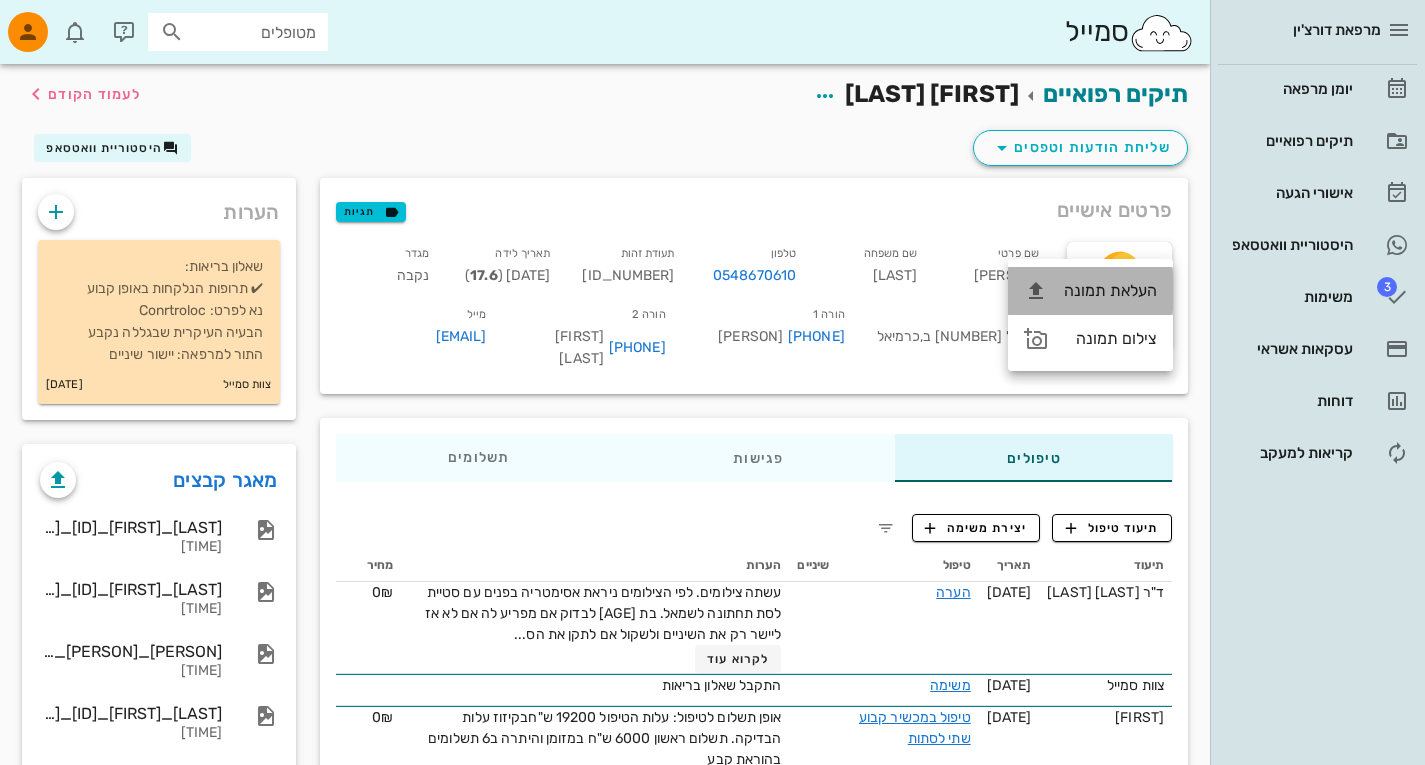 click on "העלאת תמונה" at bounding box center [1110, 290] 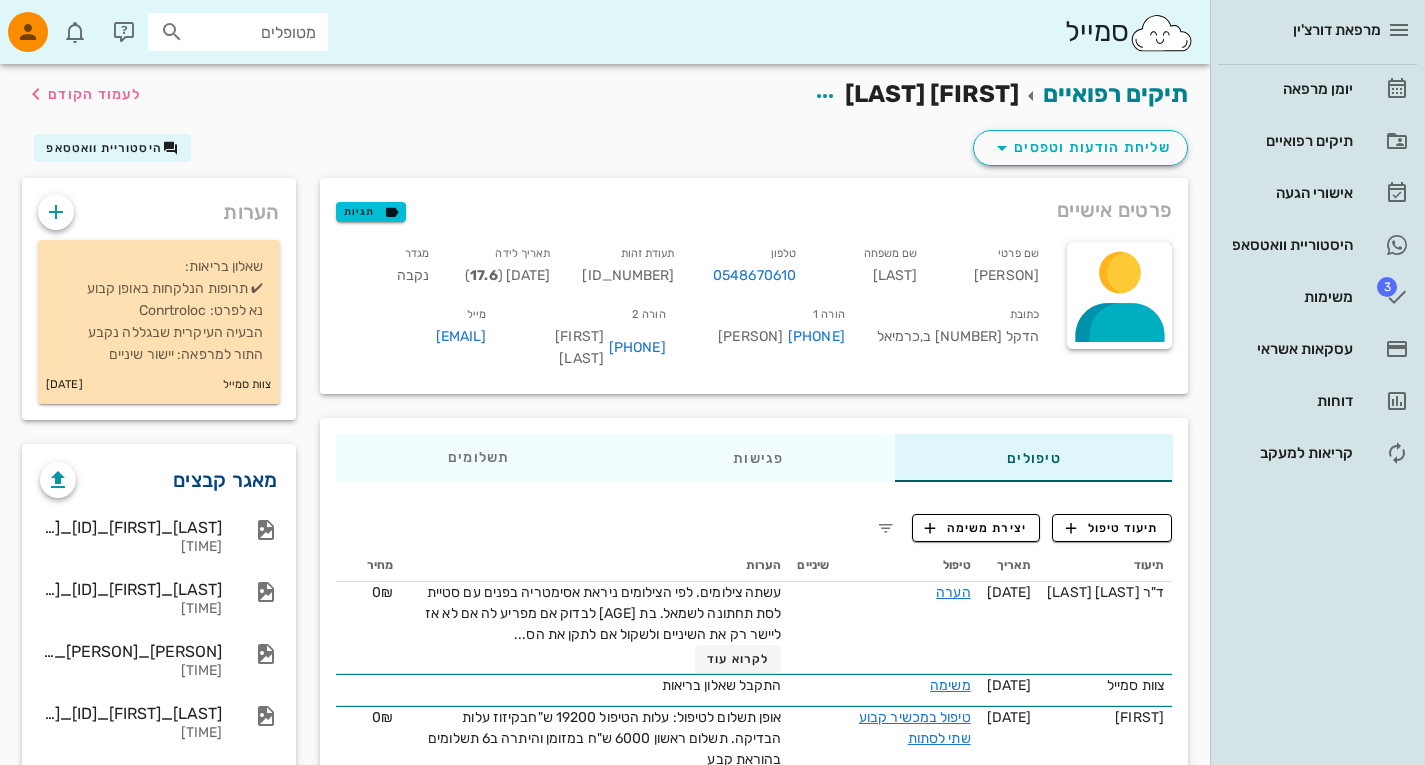 click on "מאגר קבצים" at bounding box center [225, 480] 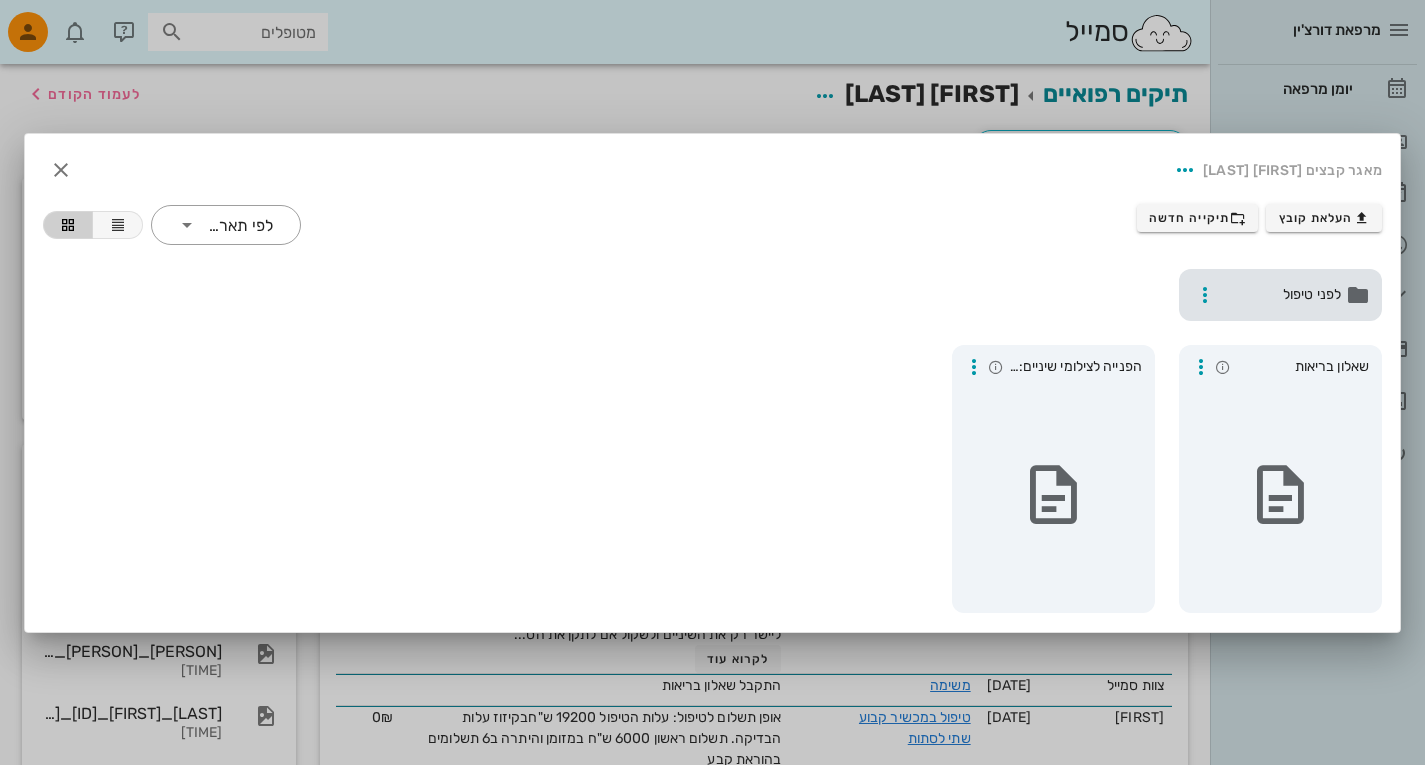 click on "לפני טיפול" at bounding box center [1282, 295] 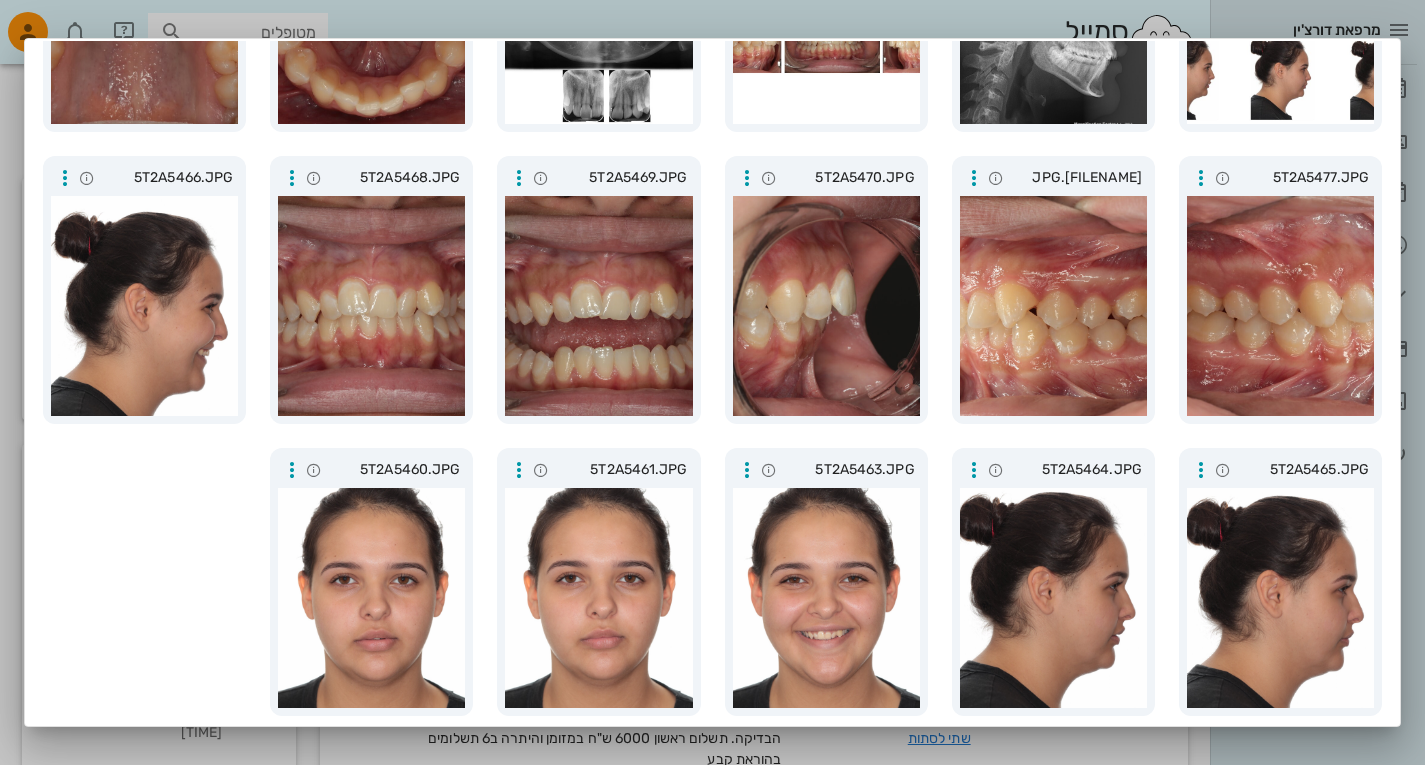 scroll, scrollTop: 318, scrollLeft: 0, axis: vertical 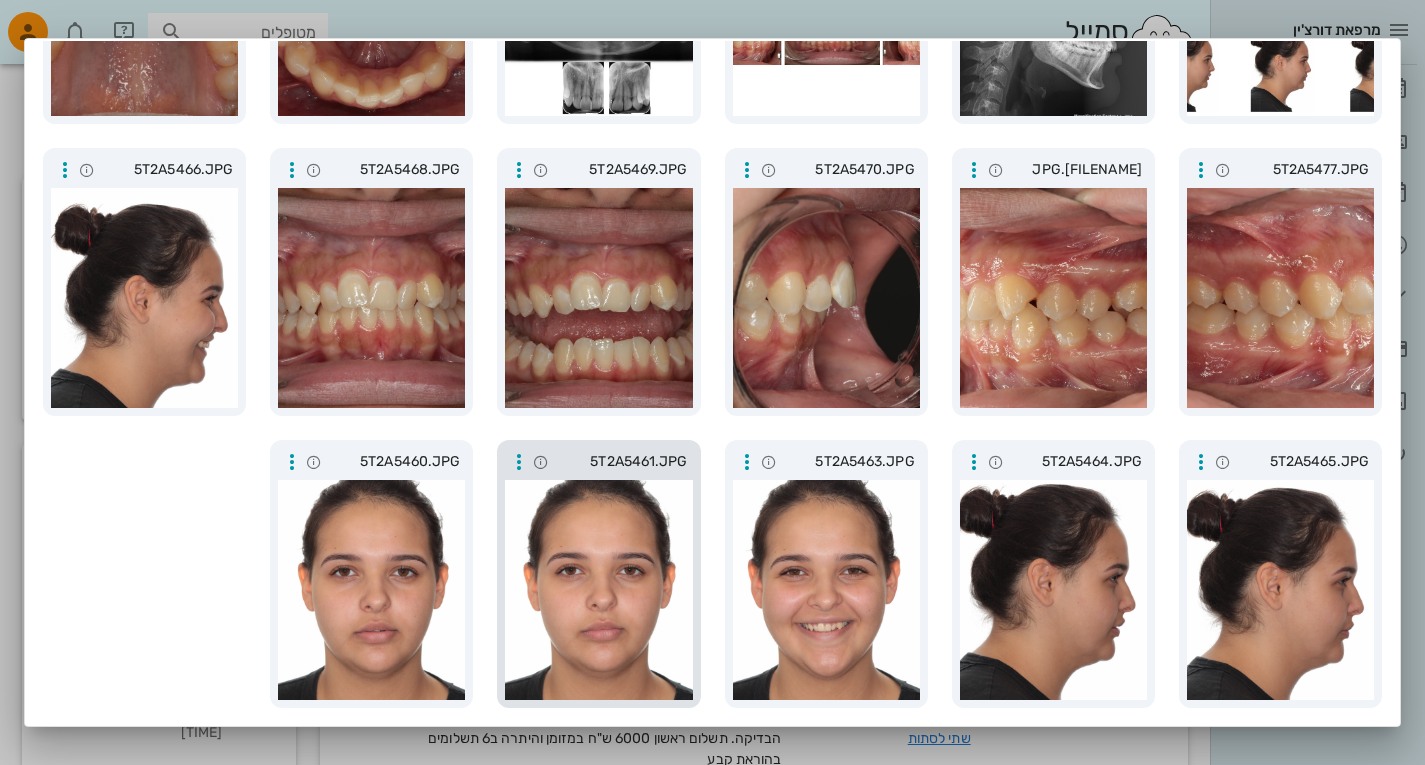 click at bounding box center [598, 590] 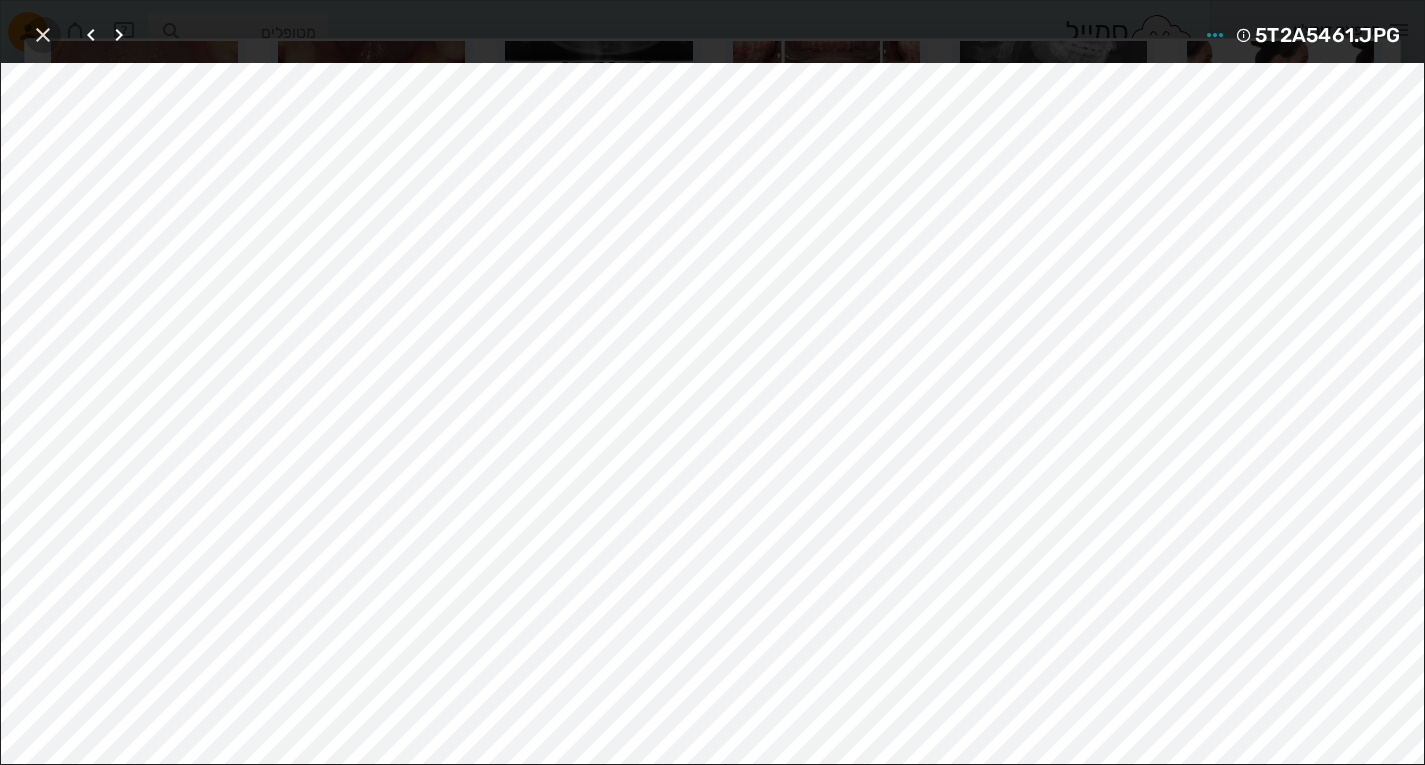 click at bounding box center [43, 35] 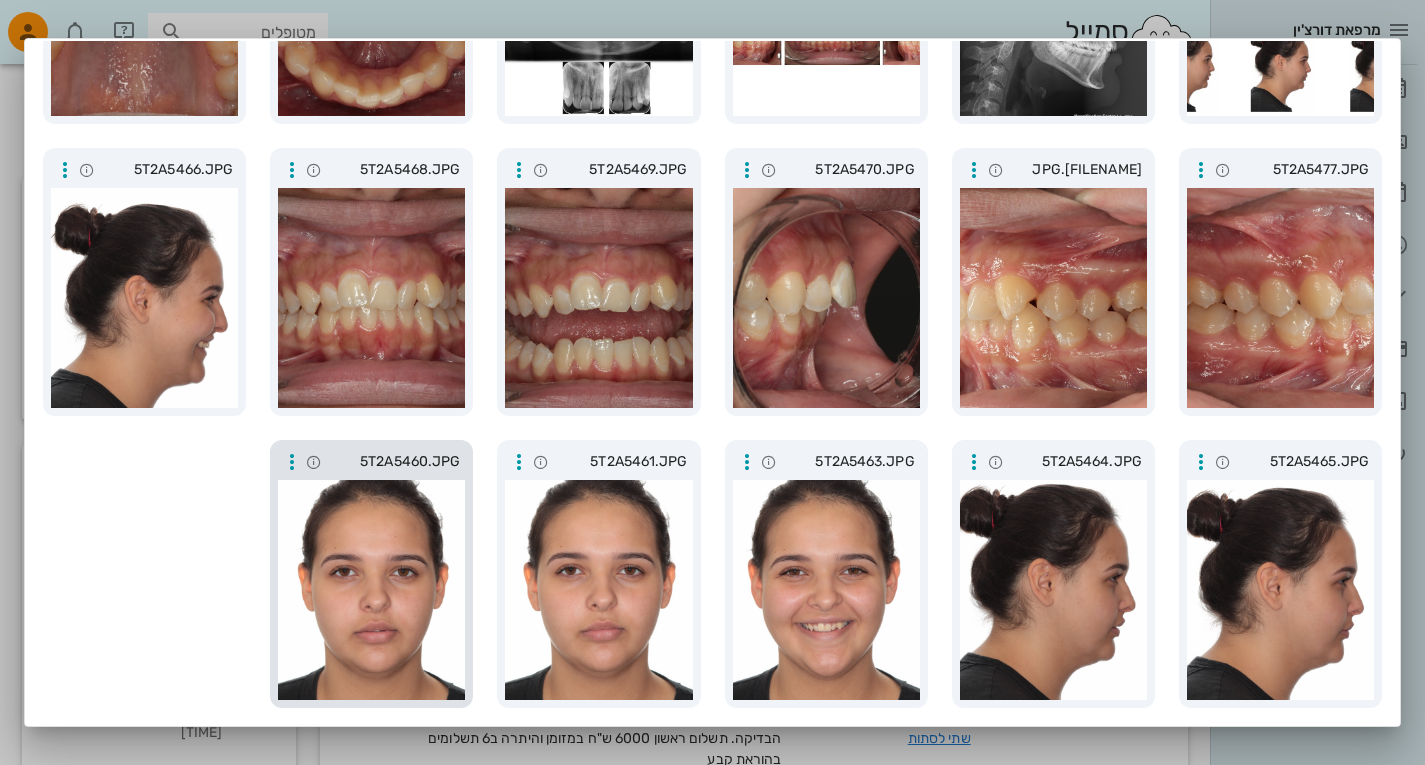 click at bounding box center [371, 590] 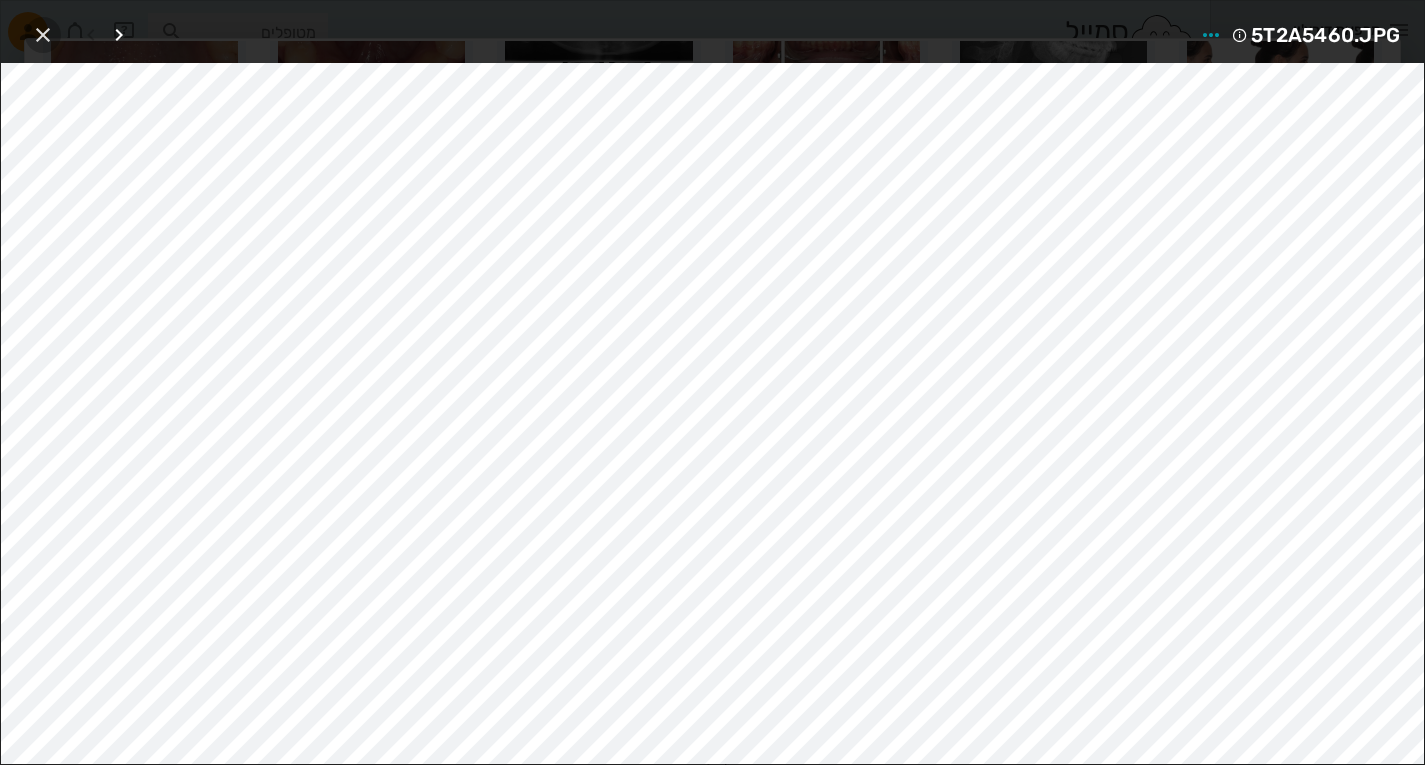 click at bounding box center (43, 35) 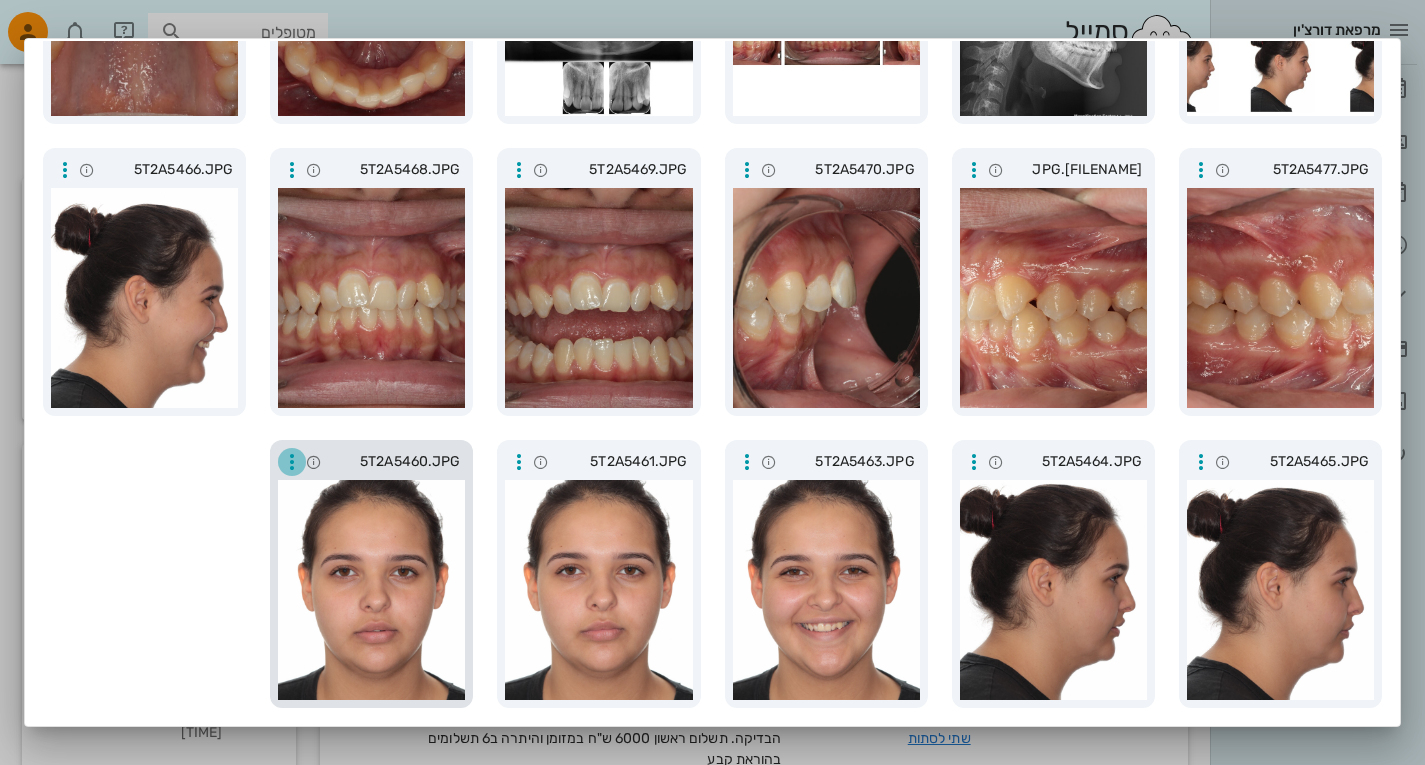 click at bounding box center [292, 462] 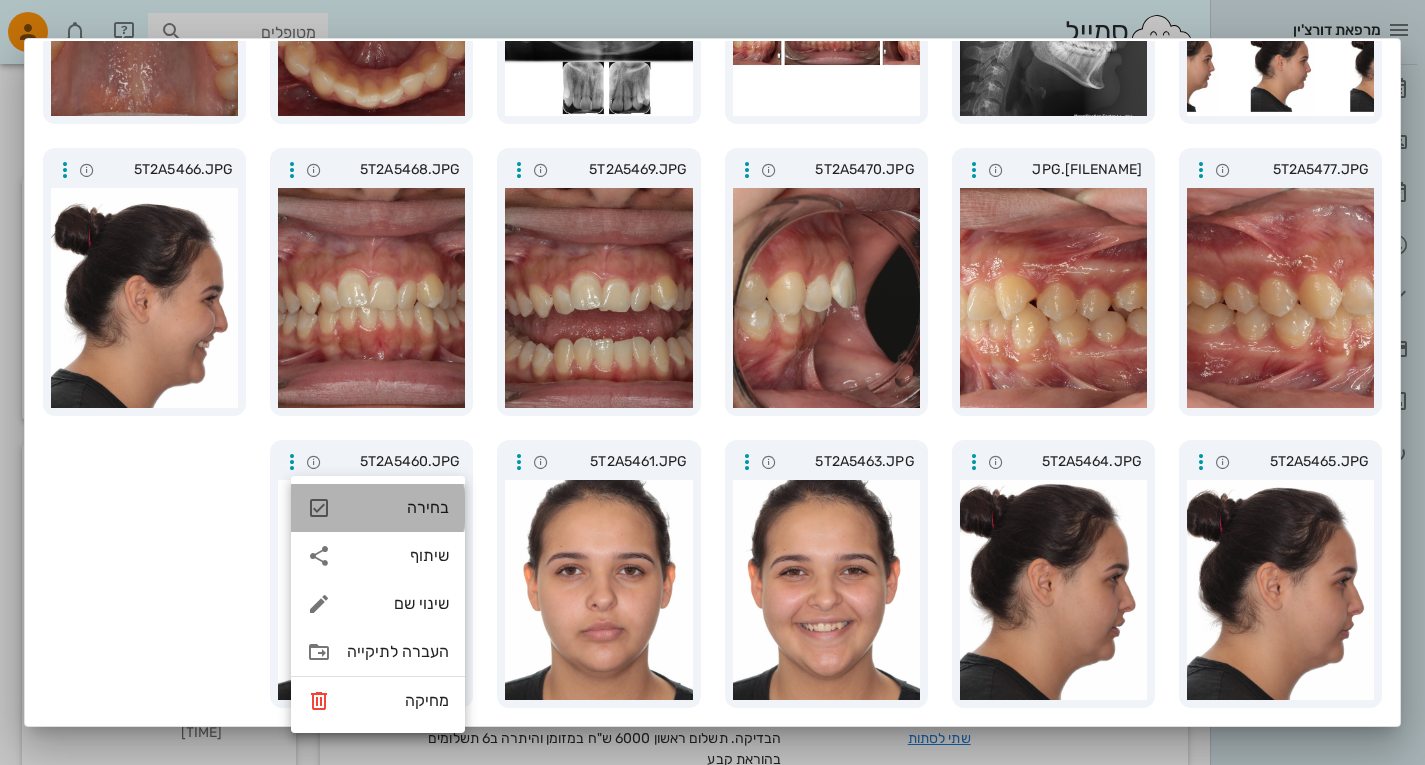 click on "בחירה" at bounding box center (398, 507) 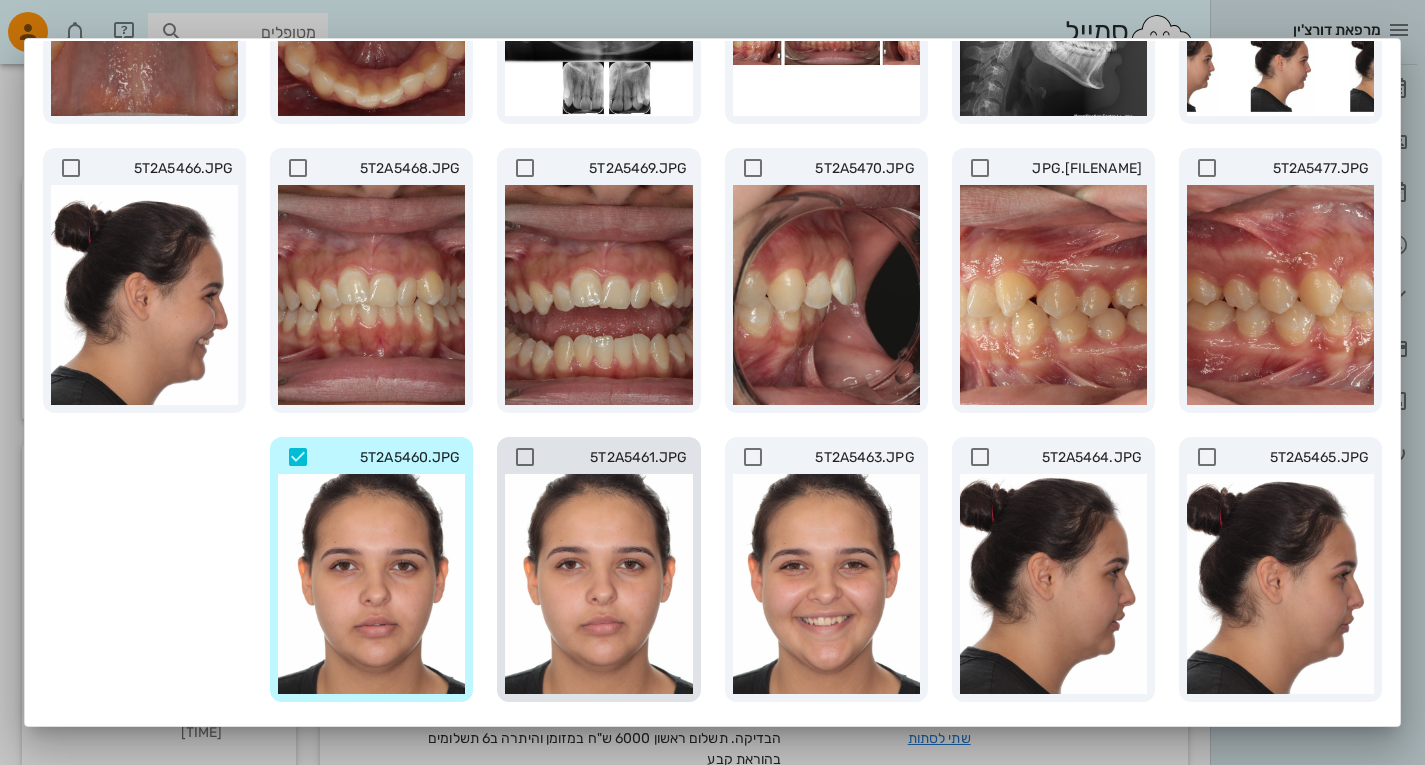 scroll, scrollTop: 352, scrollLeft: 0, axis: vertical 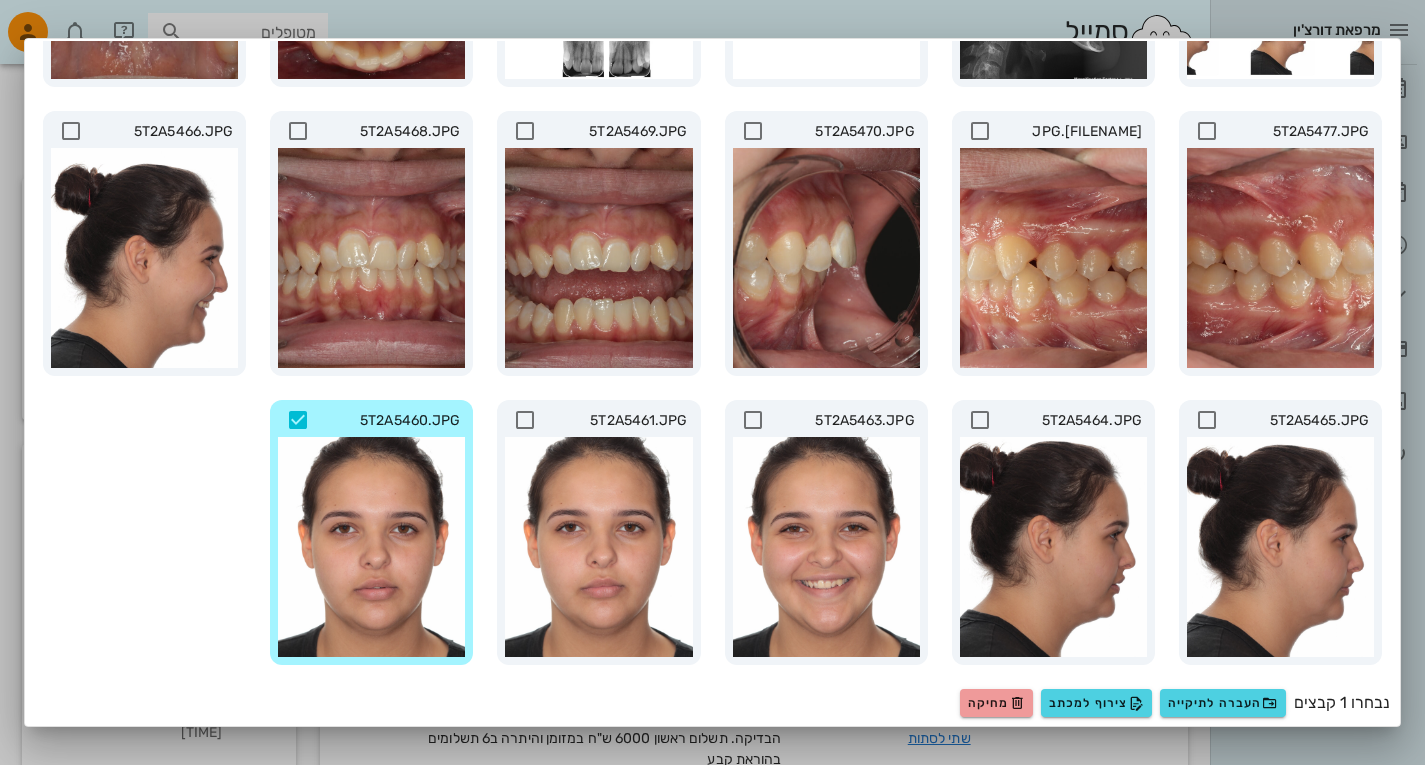 click at bounding box center [298, 420] 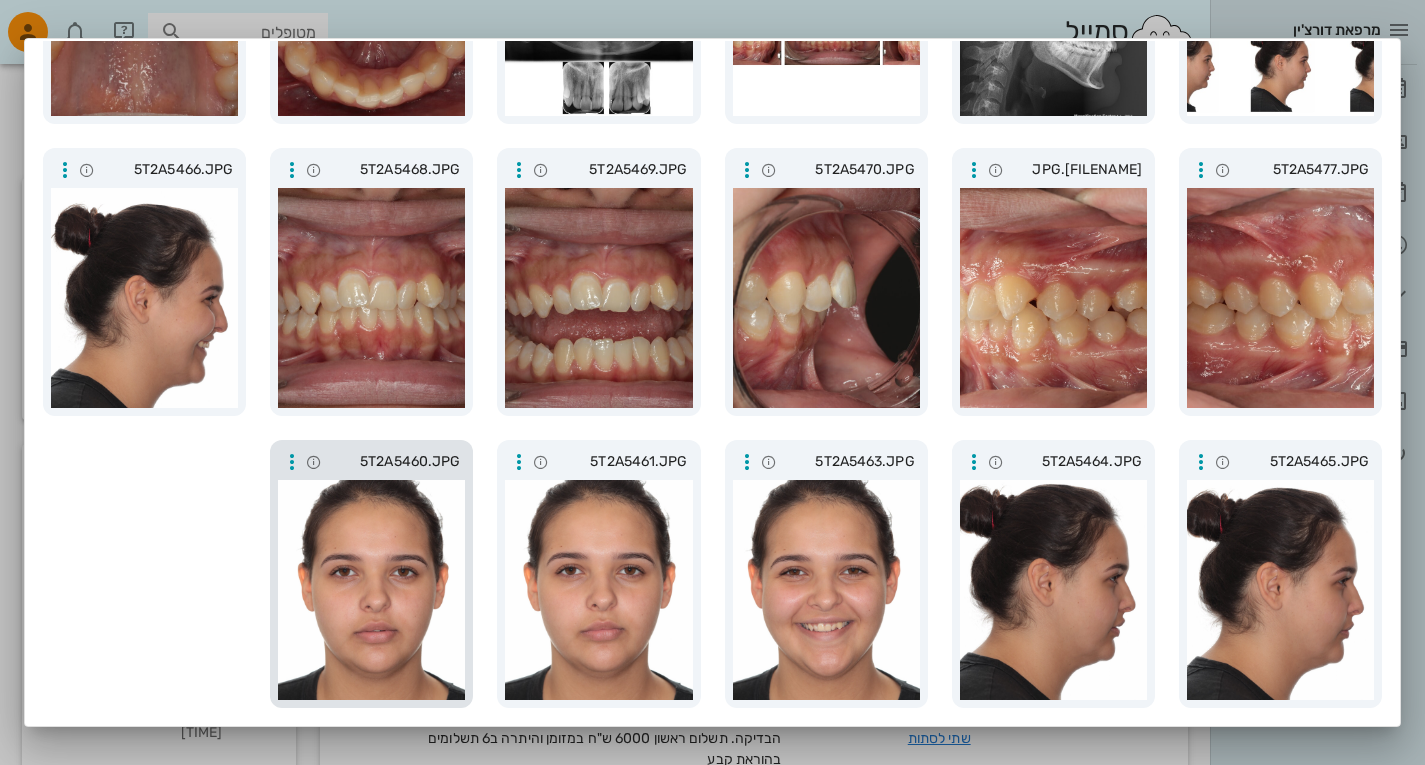 click at bounding box center [371, 590] 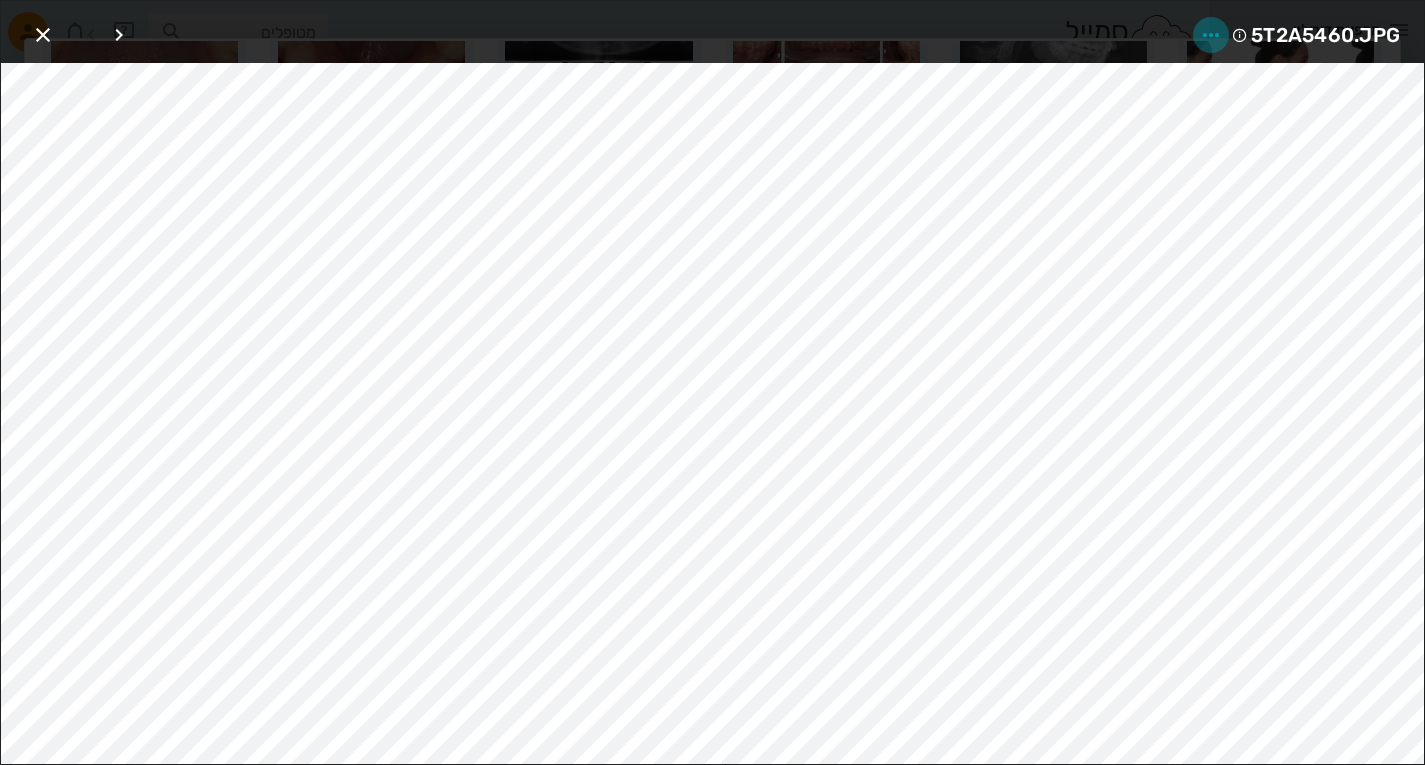 click at bounding box center [1211, 35] 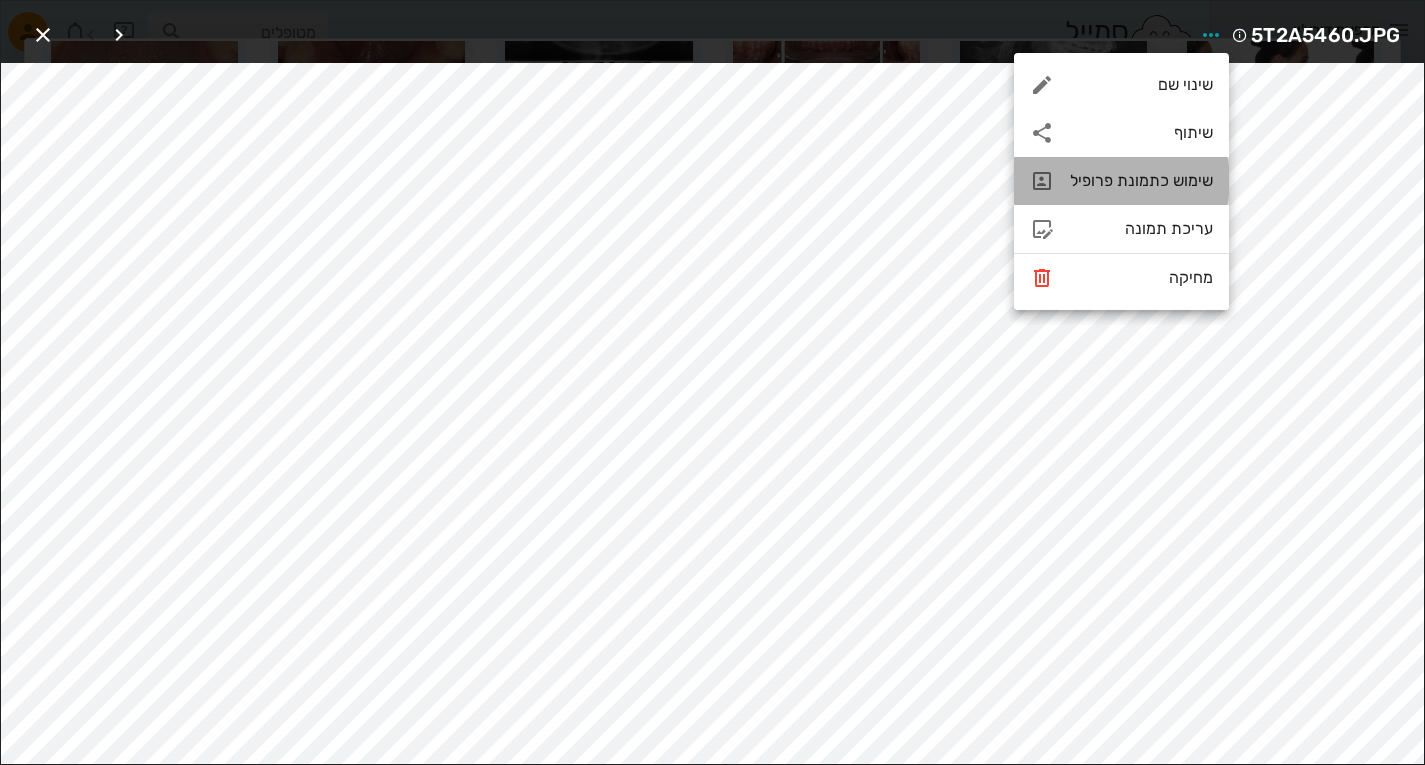 click on "שימוש כתמונת פרופיל" at bounding box center [1121, 181] 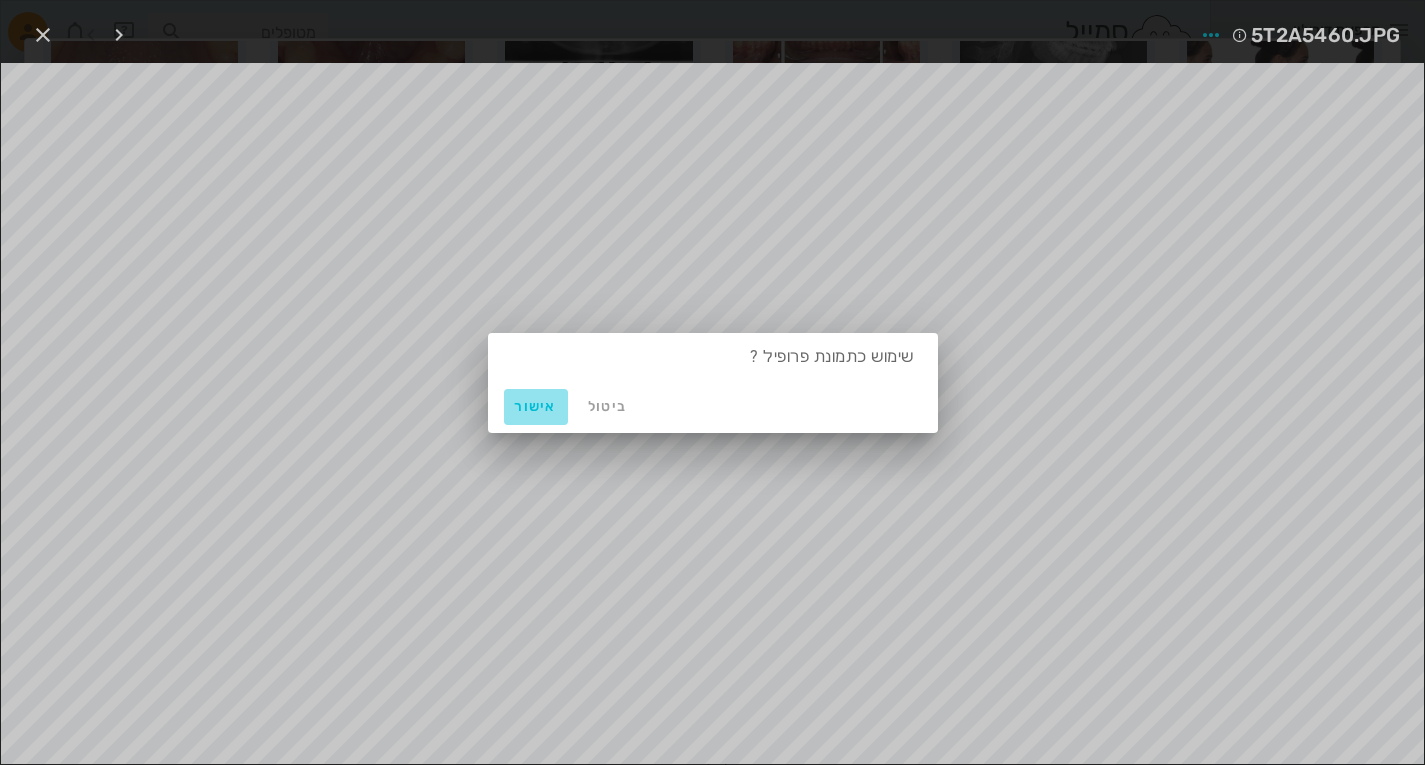 click on "אישור" at bounding box center (536, 406) 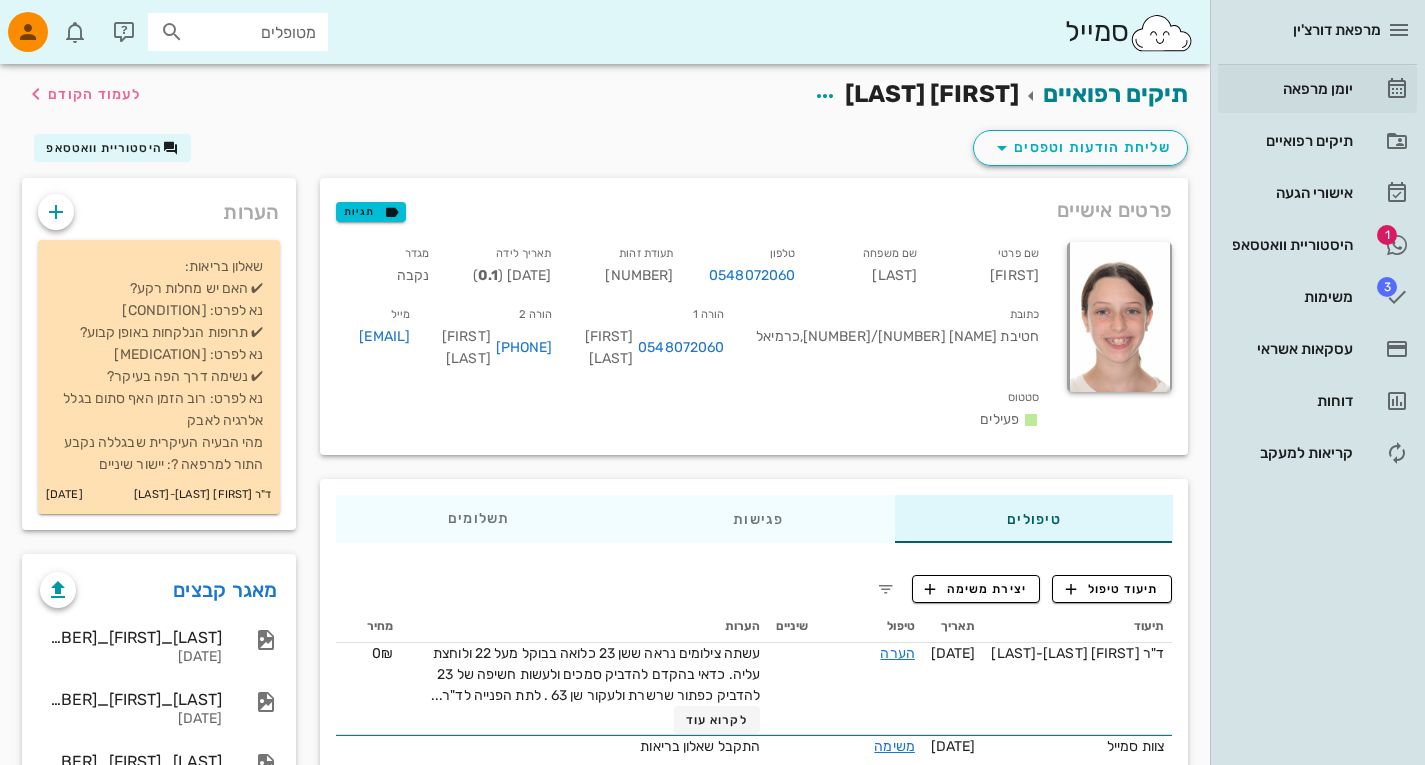 scroll, scrollTop: 0, scrollLeft: 0, axis: both 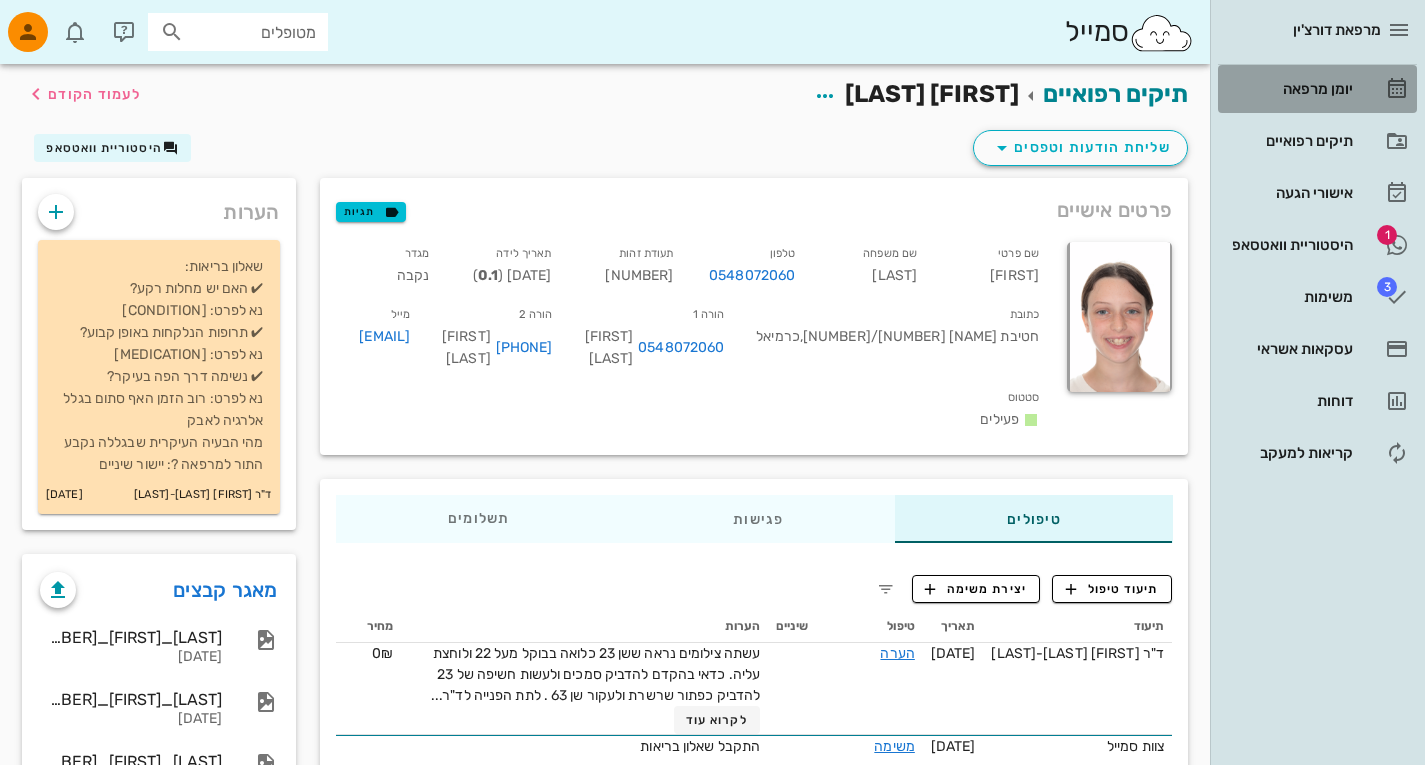 click on "יומן מרפאה" at bounding box center [1289, 89] 